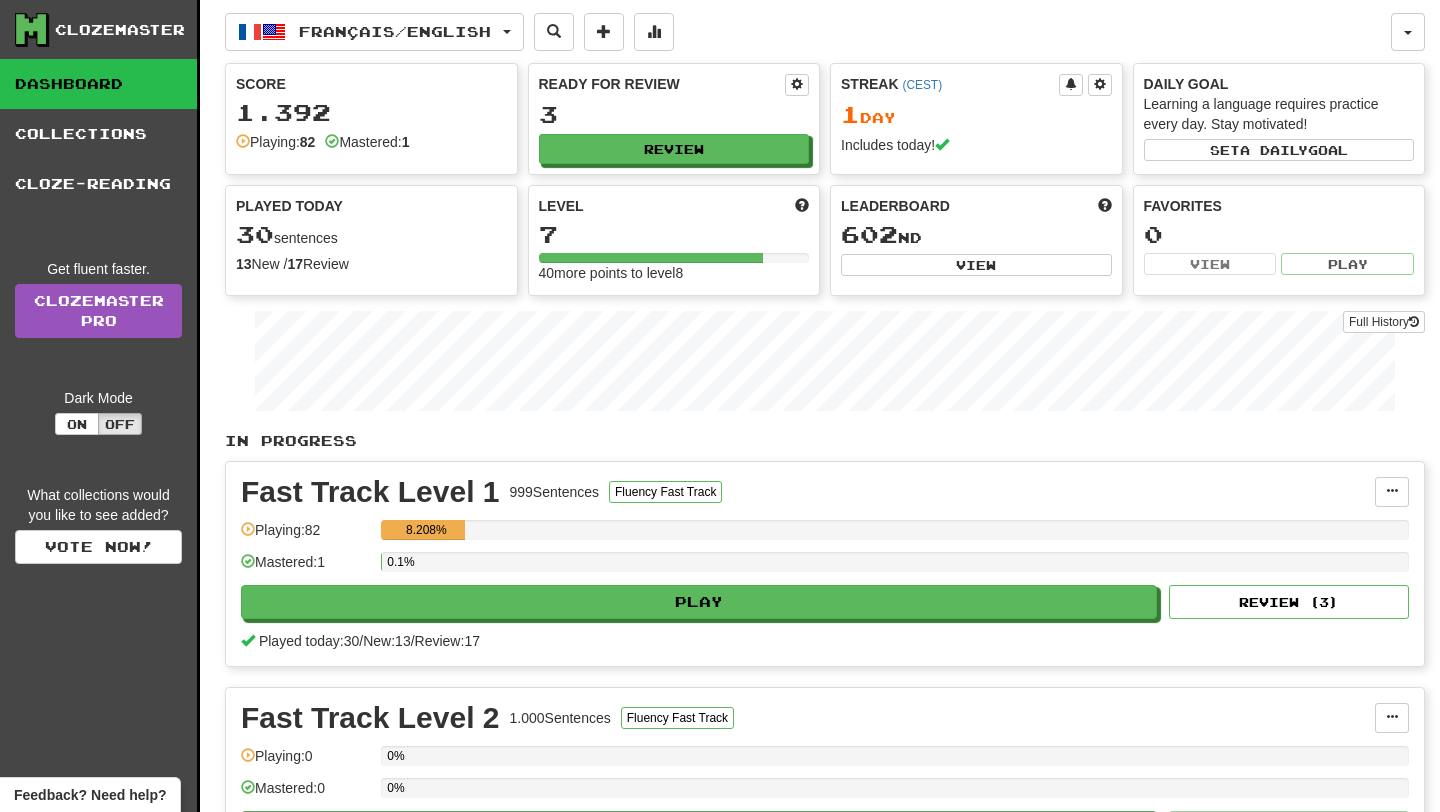 scroll, scrollTop: 0, scrollLeft: 0, axis: both 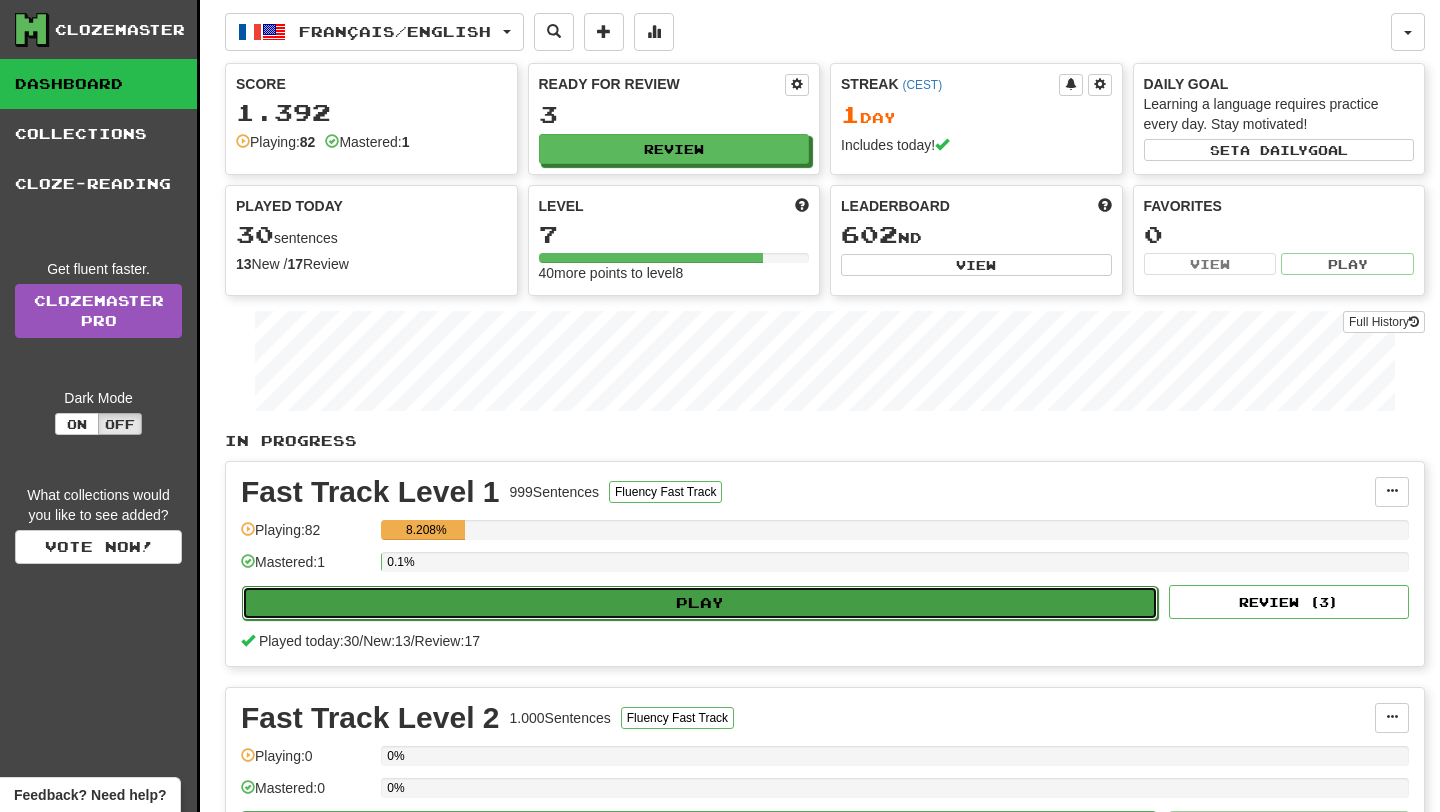 click on "Play" at bounding box center [700, 603] 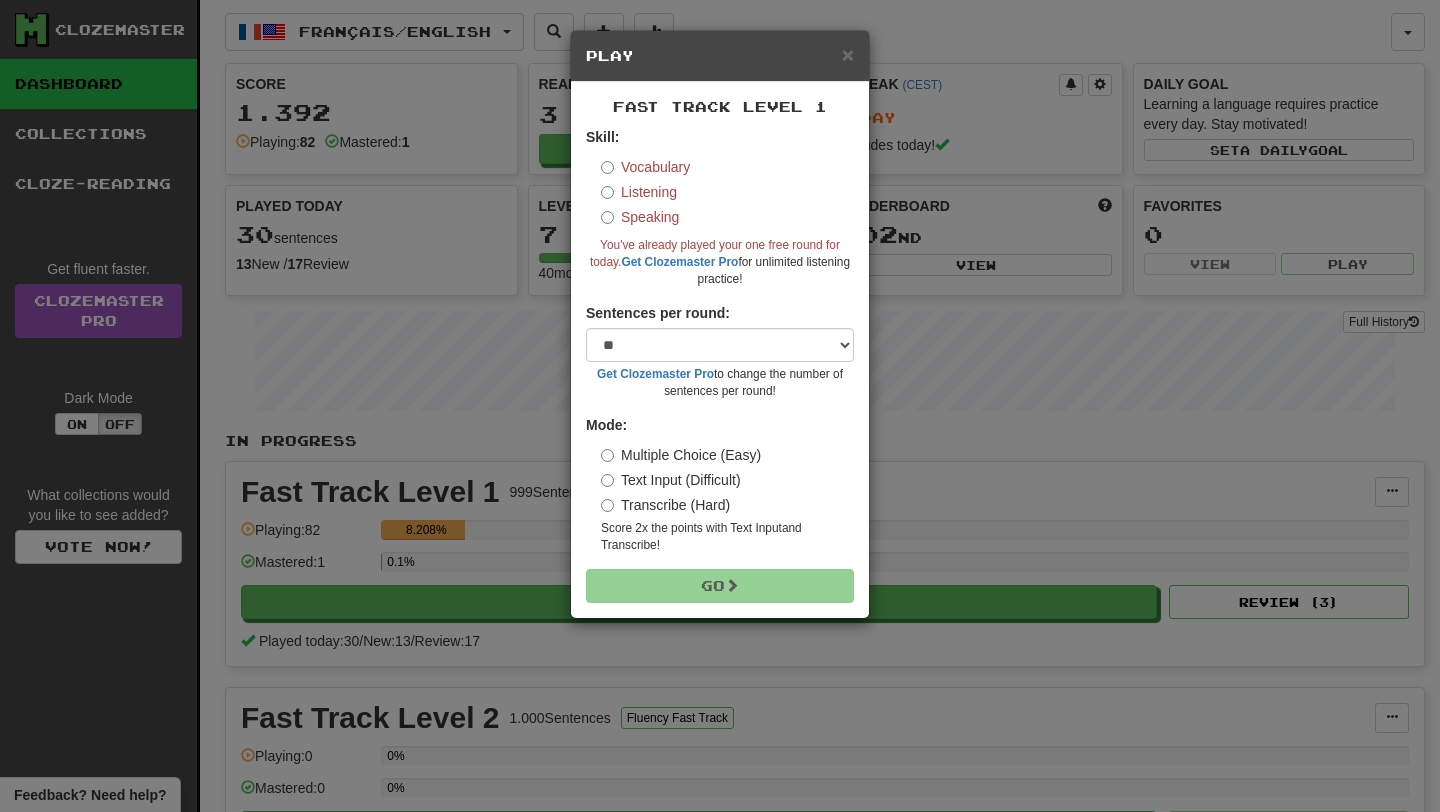 click on "× Play Fast Track Level 1 Skill: Vocabulary Listening Speaking You've already played your one free round for today.  Get Clozemaster Pro  for unlimited listening practice! Sentences per round: * ** ** ** ** ** *** ******** Get Clozemaster Pro  to change the number of sentences per round! Mode: Multiple Choice (Easy) Text Input (Difficult) Transcribe (Hard) Score 2x the points with Text Input  and Transcribe ! Go" at bounding box center (720, 406) 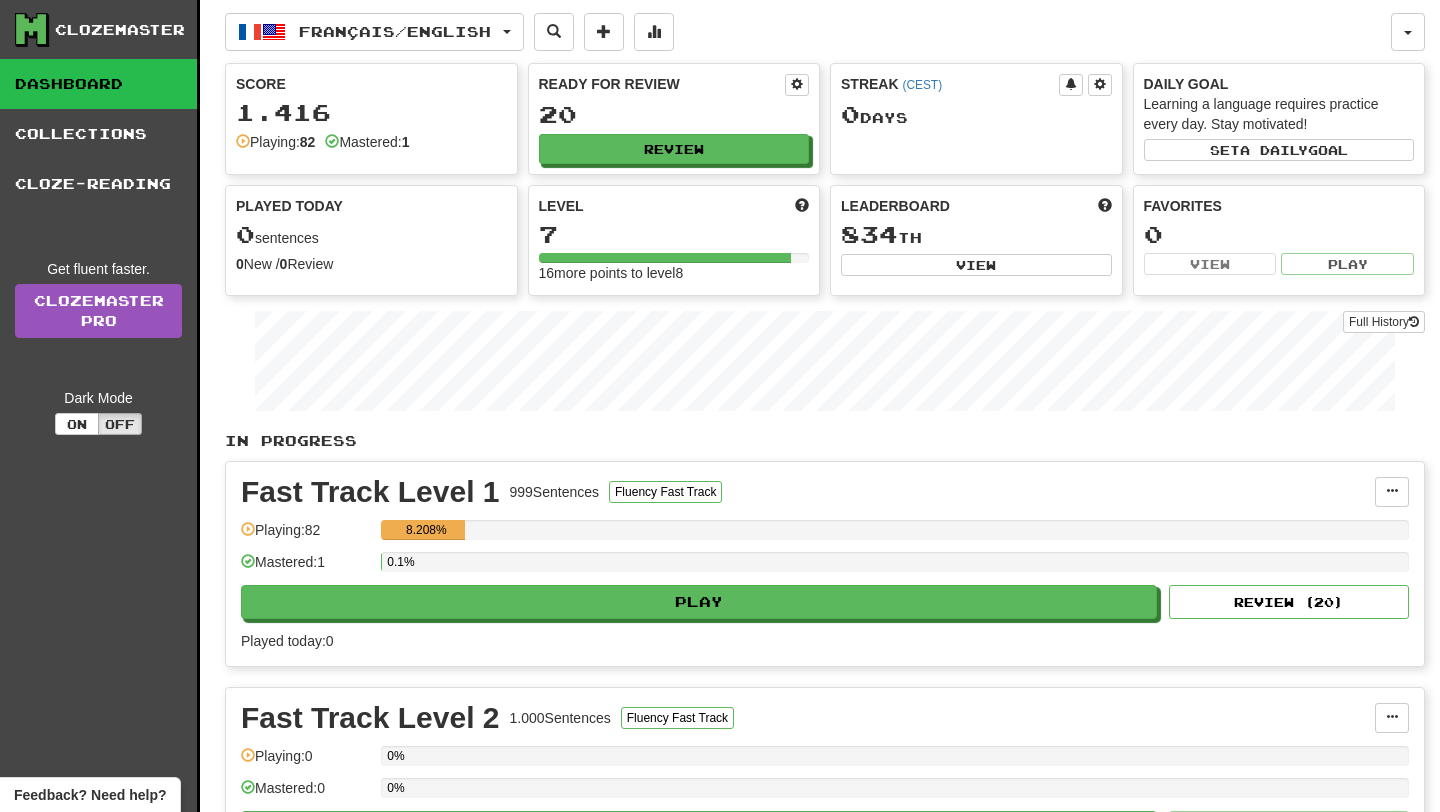 scroll, scrollTop: 0, scrollLeft: 0, axis: both 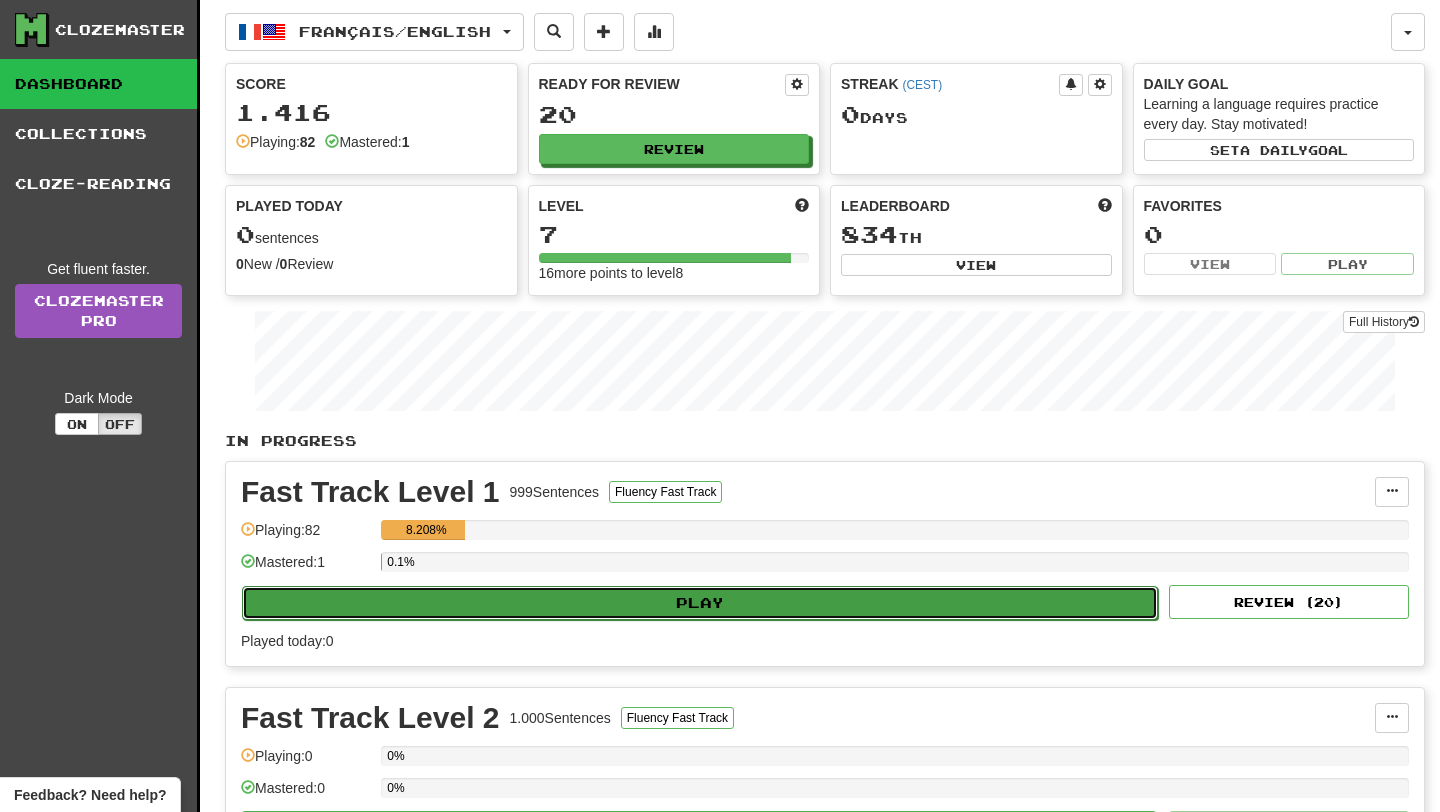 click on "Play" at bounding box center [700, 603] 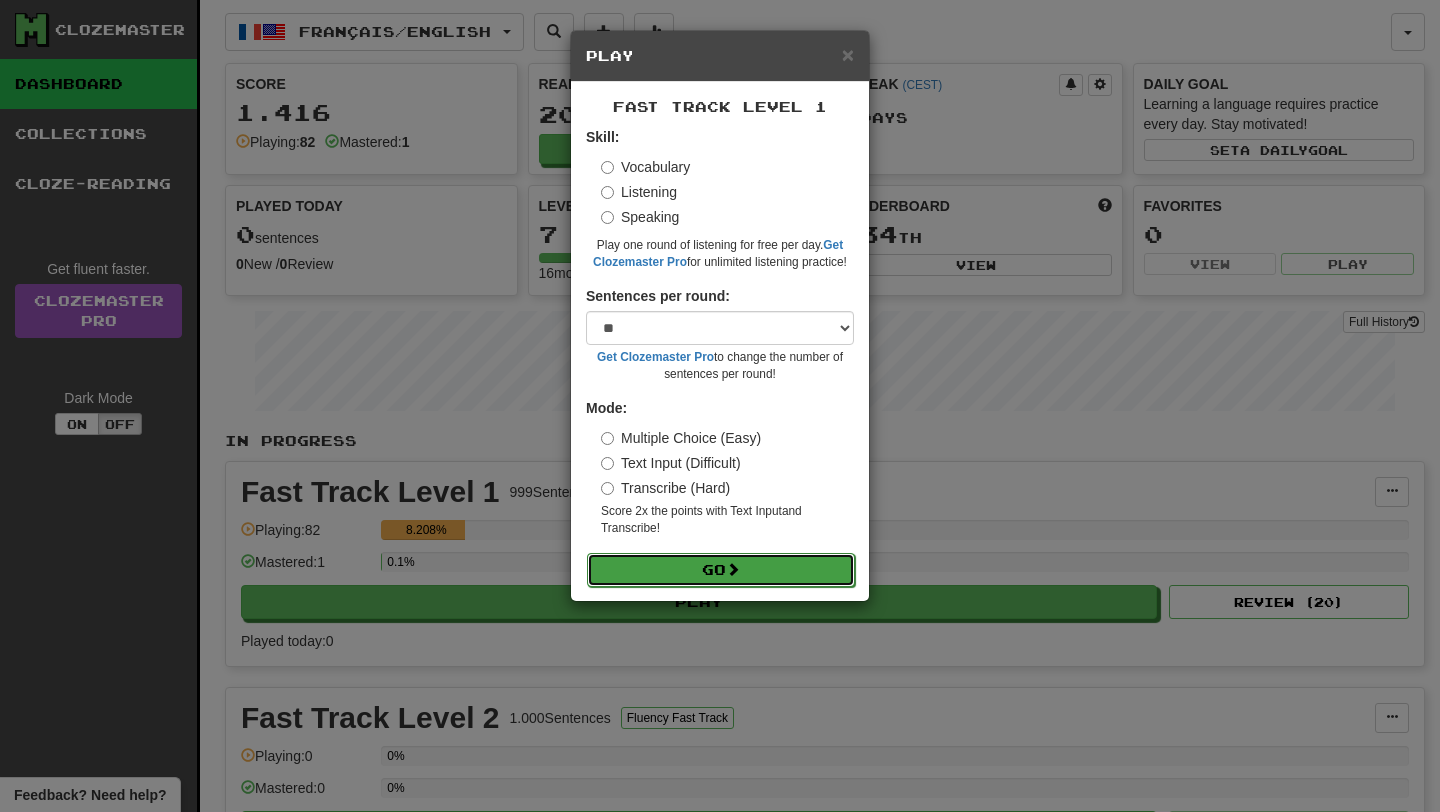 click on "Go" at bounding box center (721, 570) 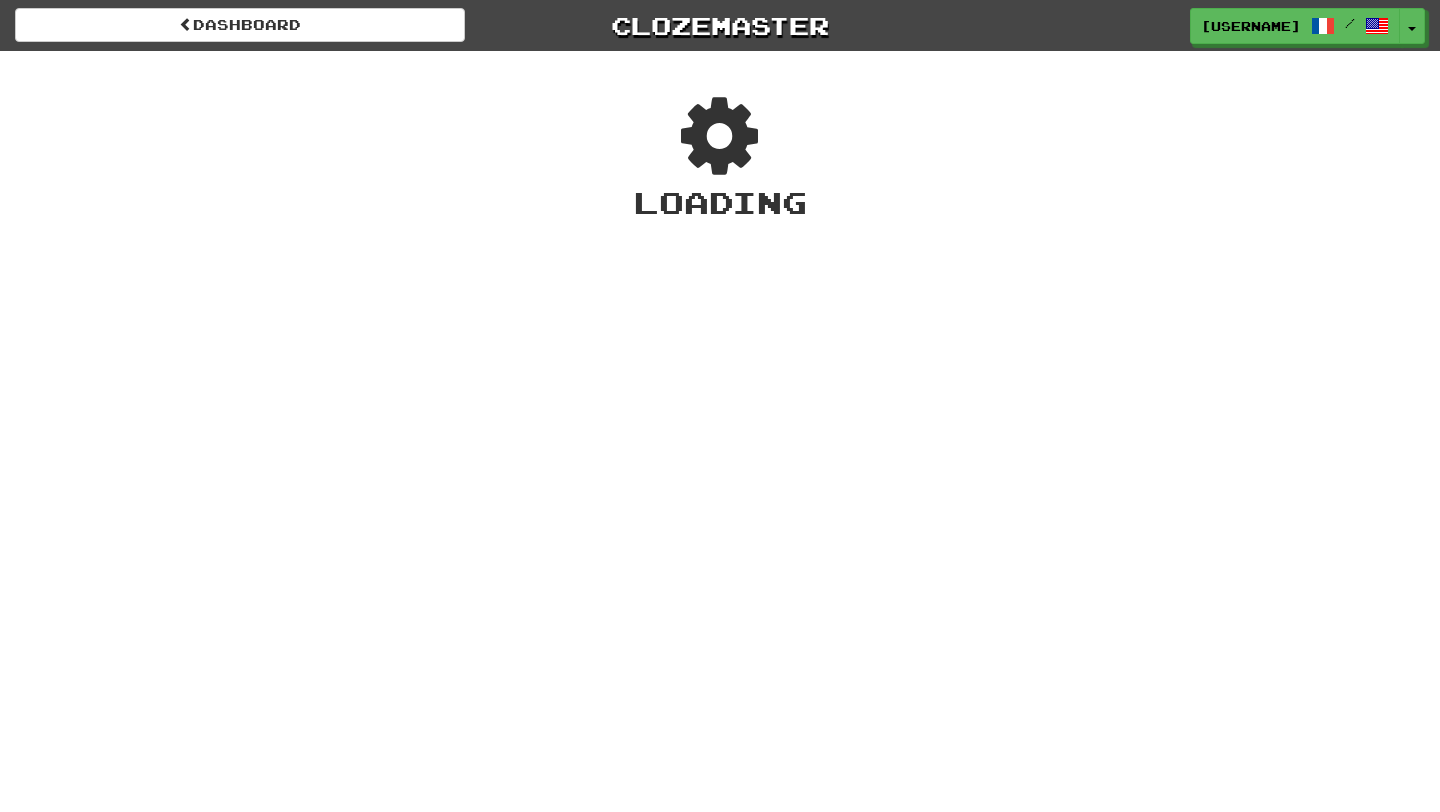 scroll, scrollTop: 0, scrollLeft: 0, axis: both 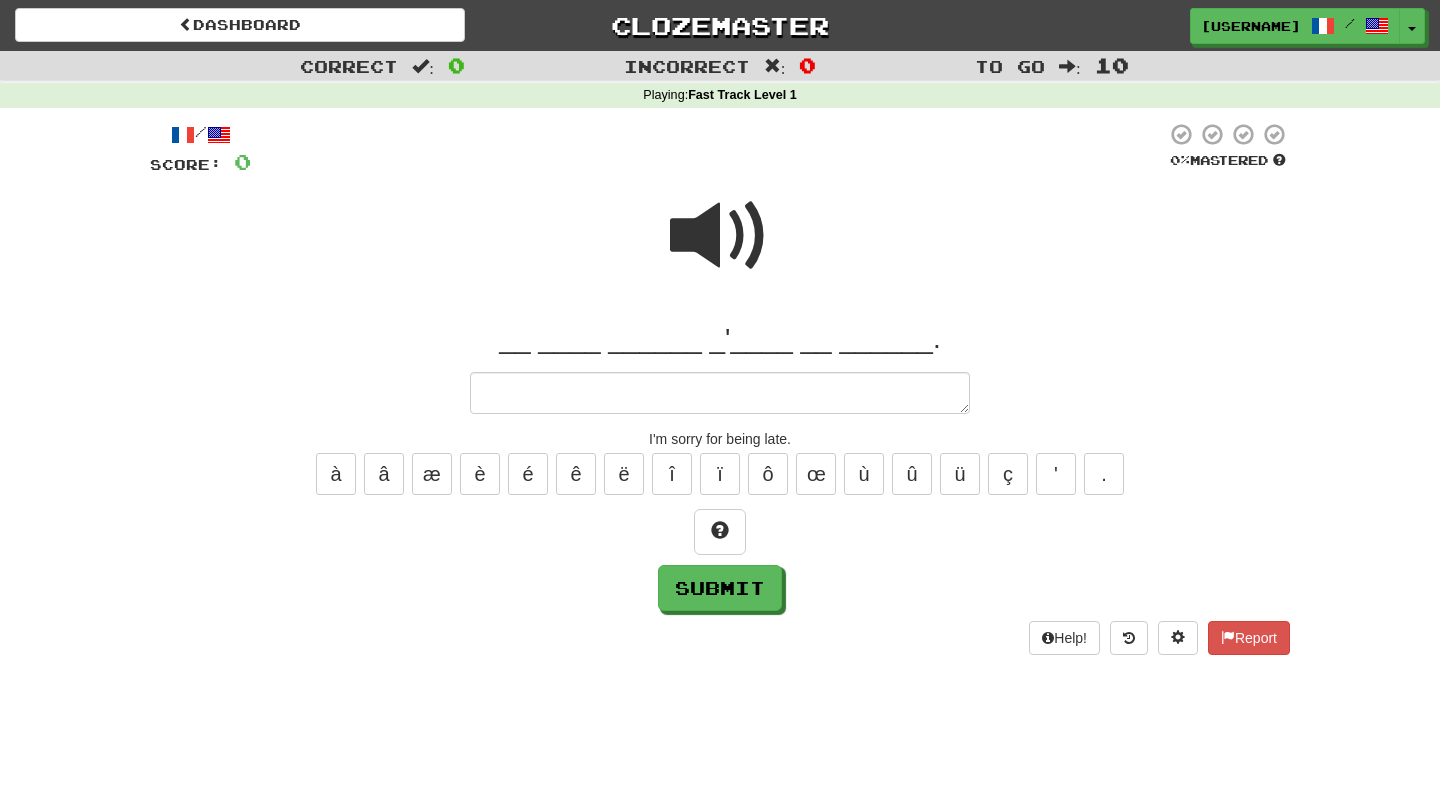 type on "*" 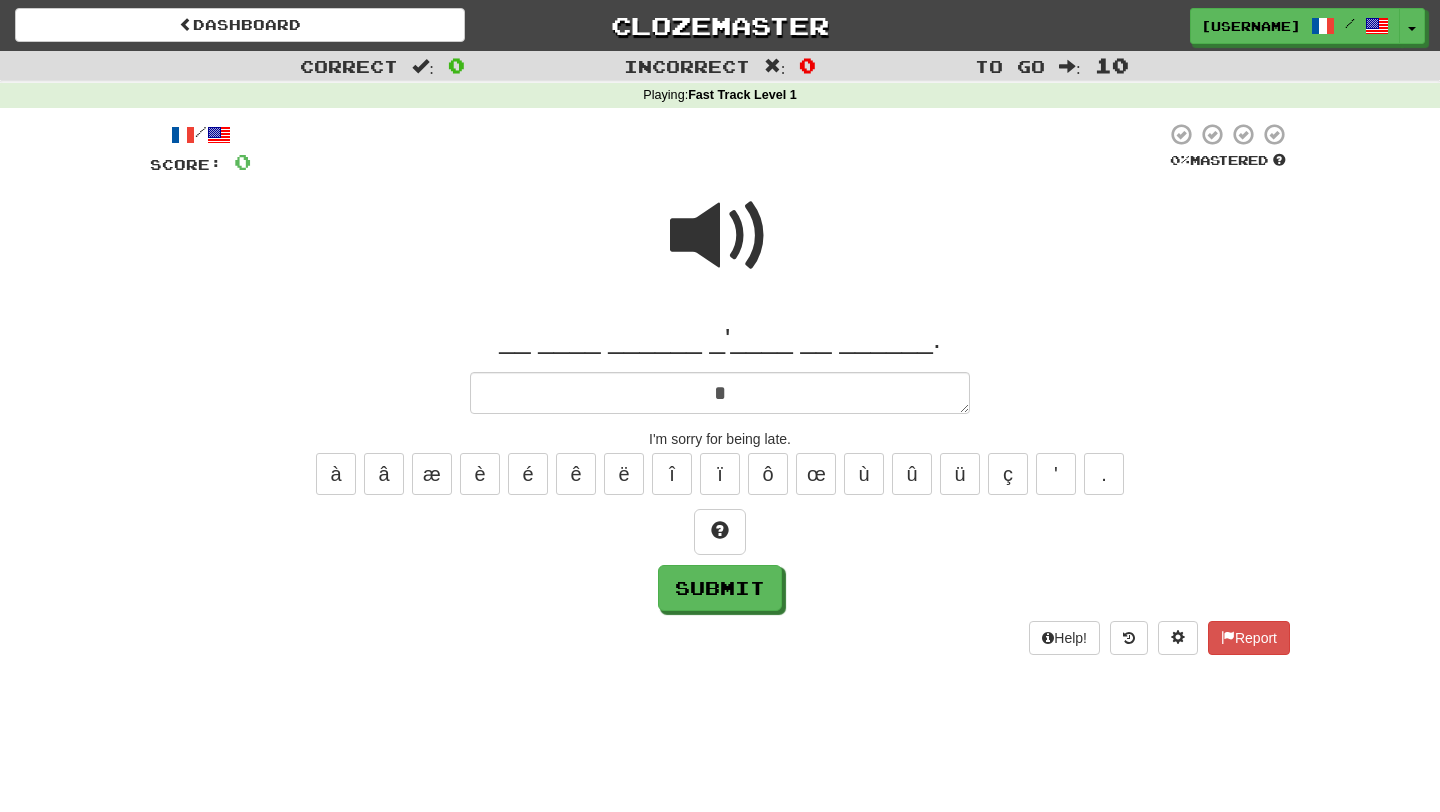 type on "**" 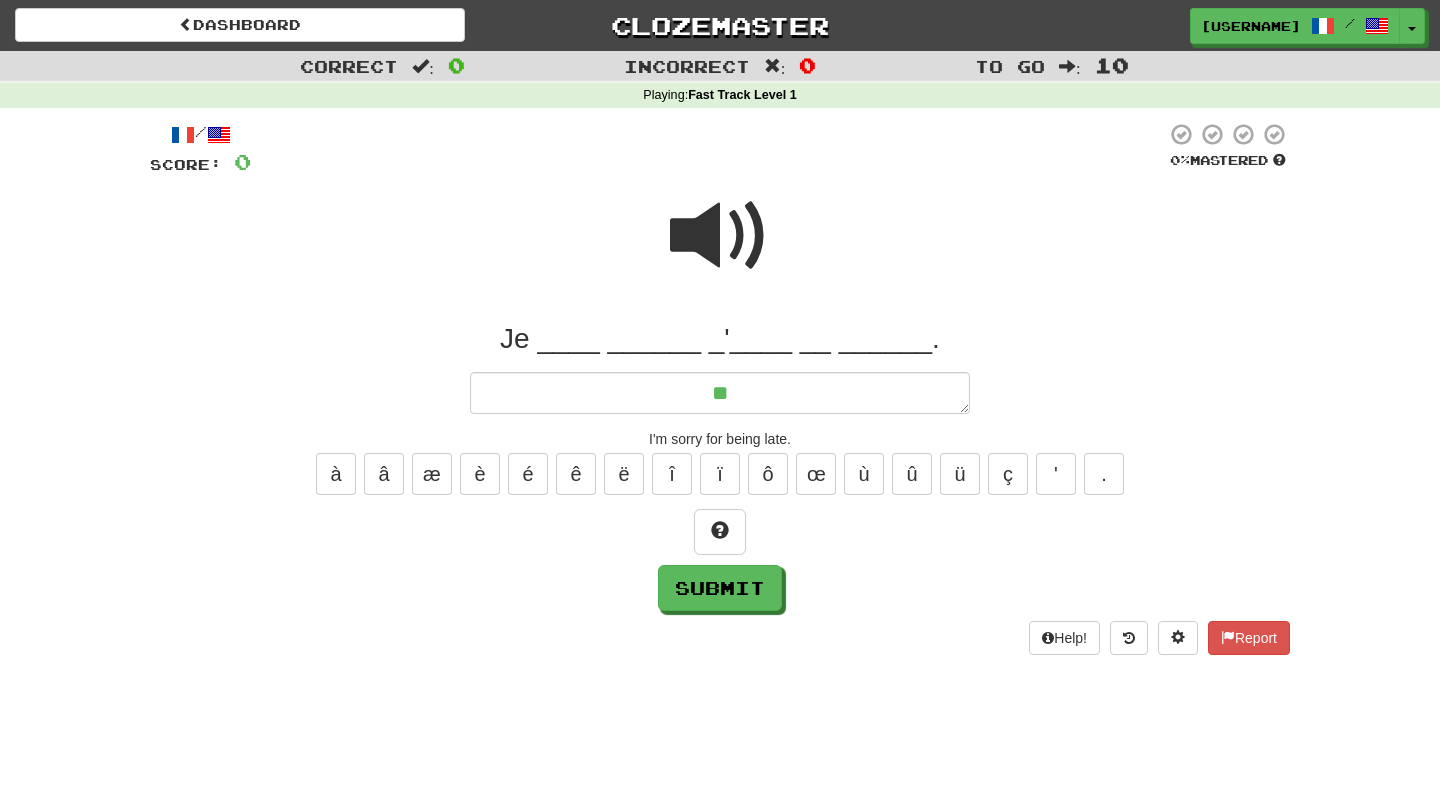 type on "*" 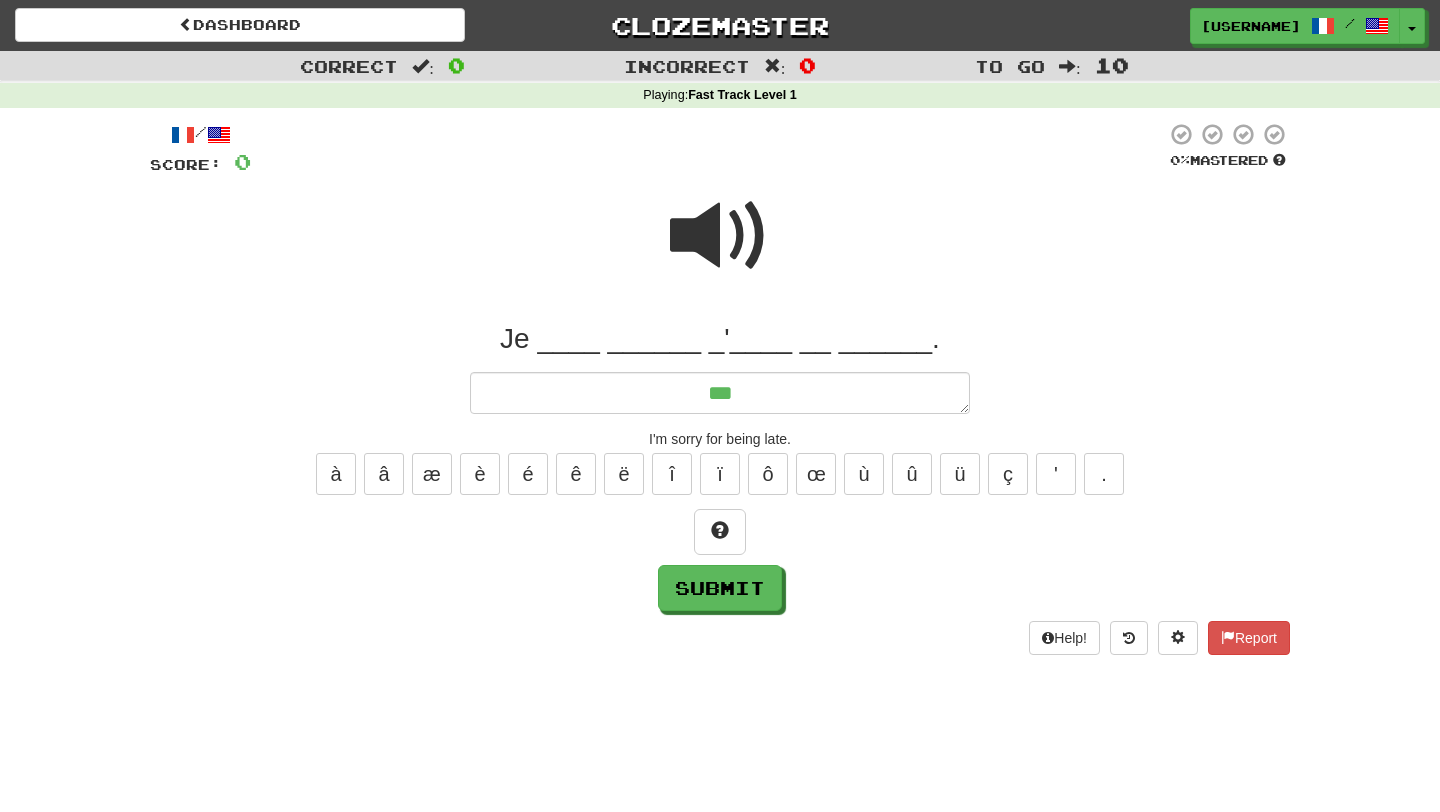 type on "****" 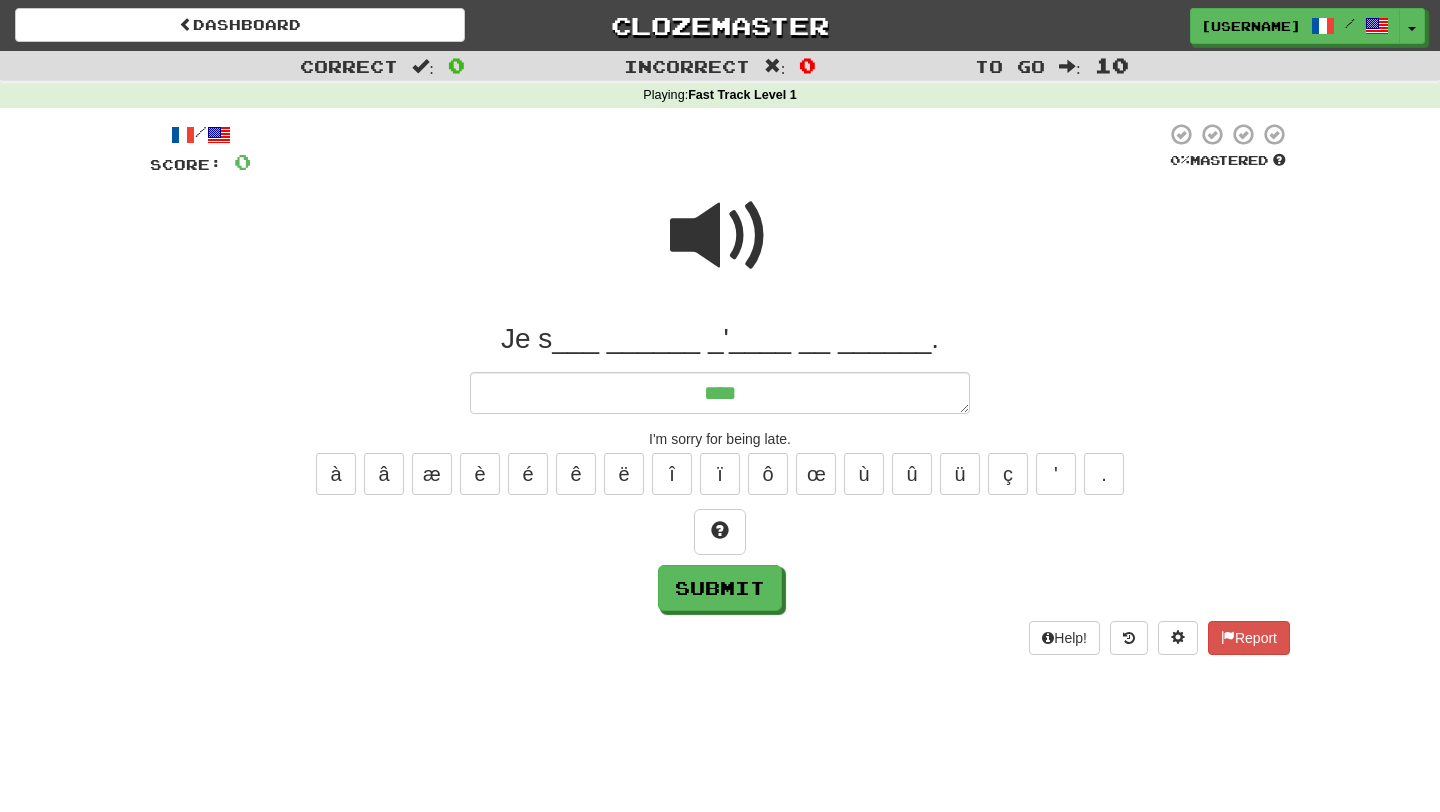 type on "*" 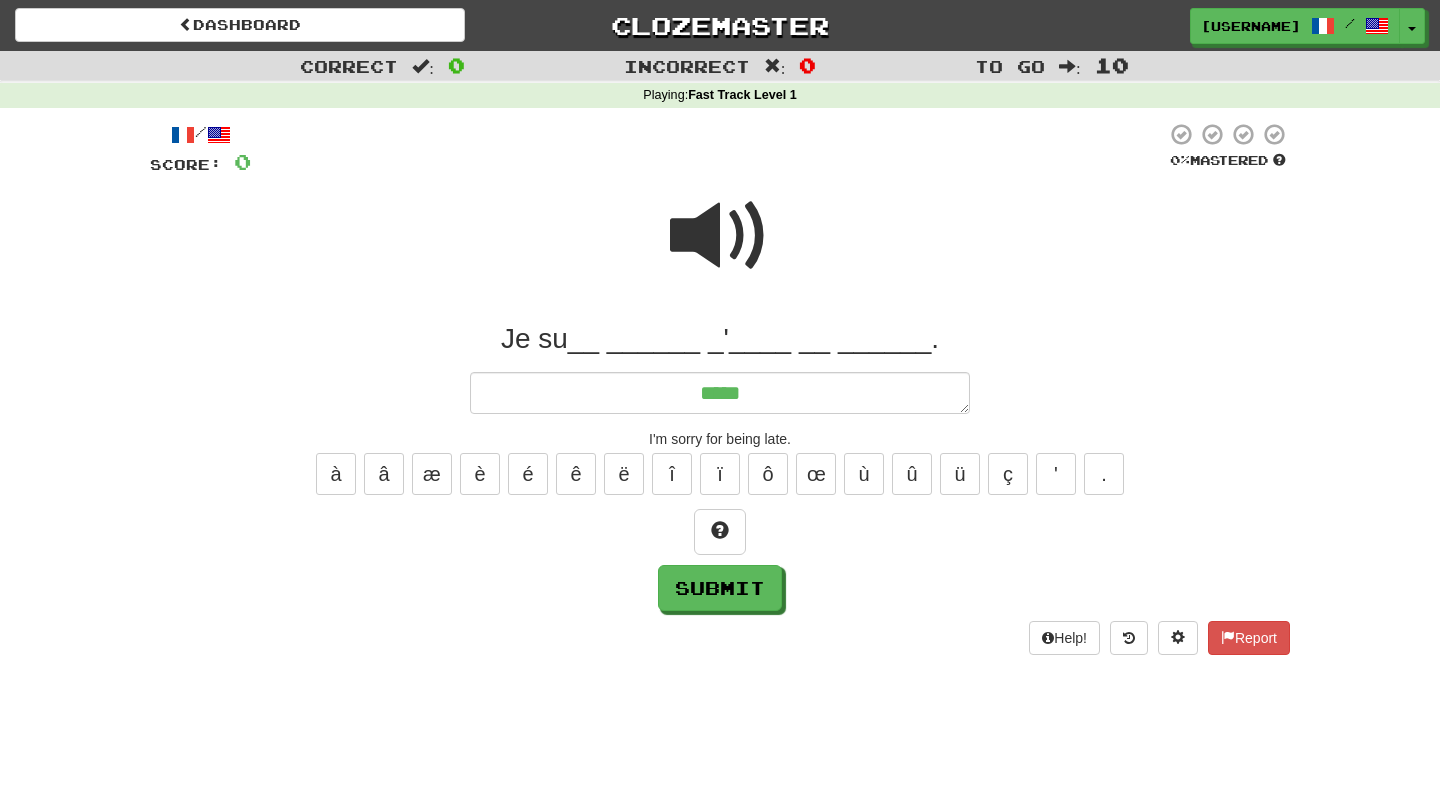 type on "*" 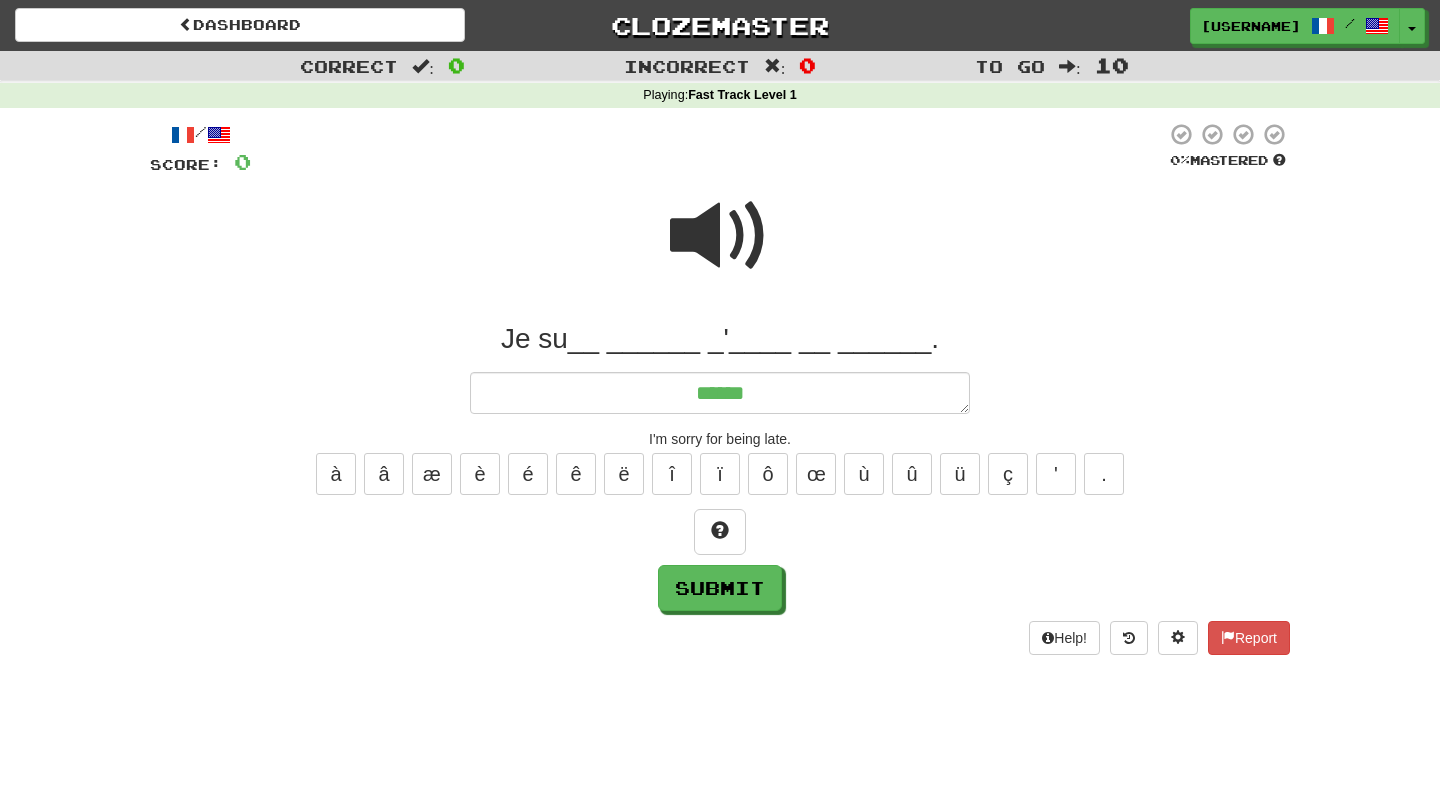 type on "*" 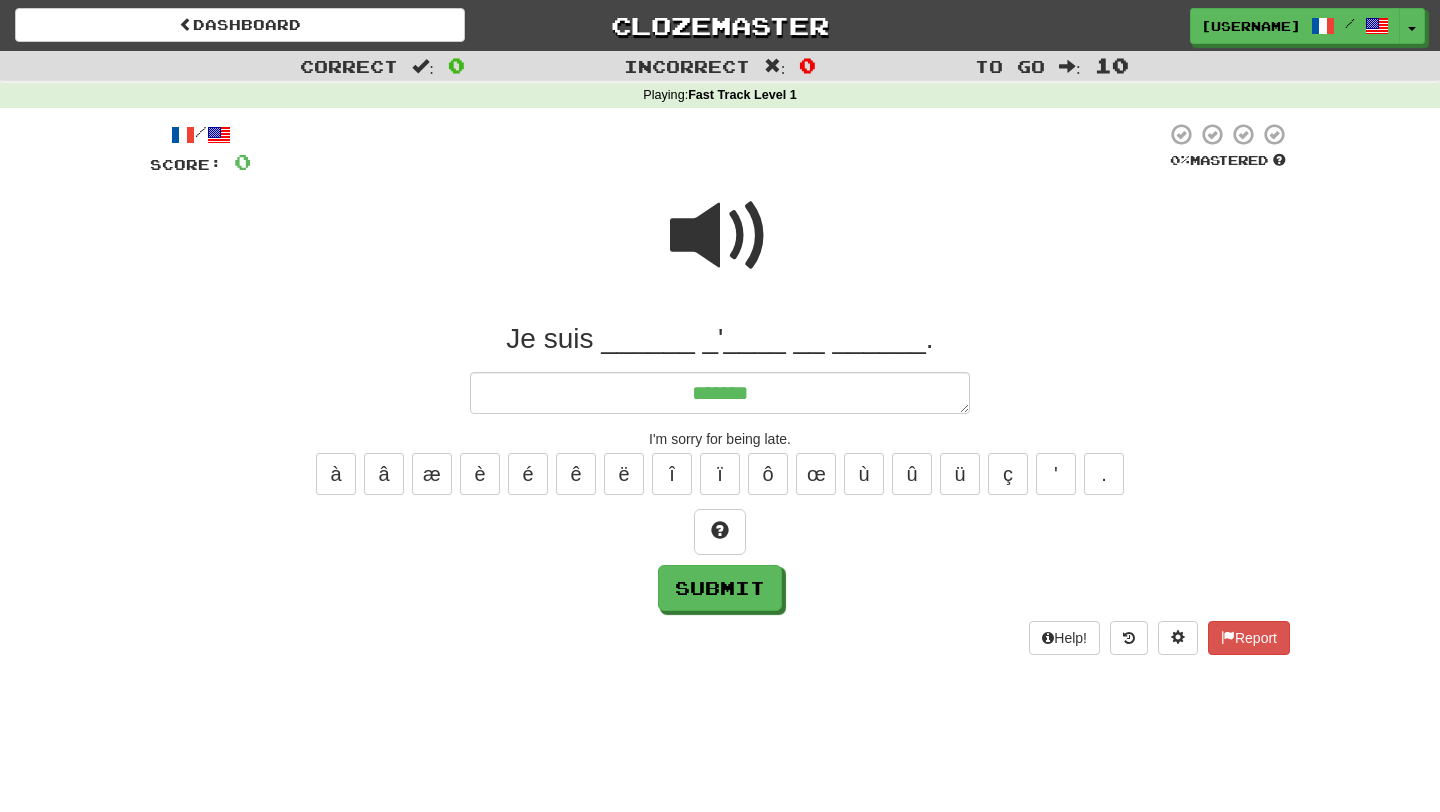 type on "*******" 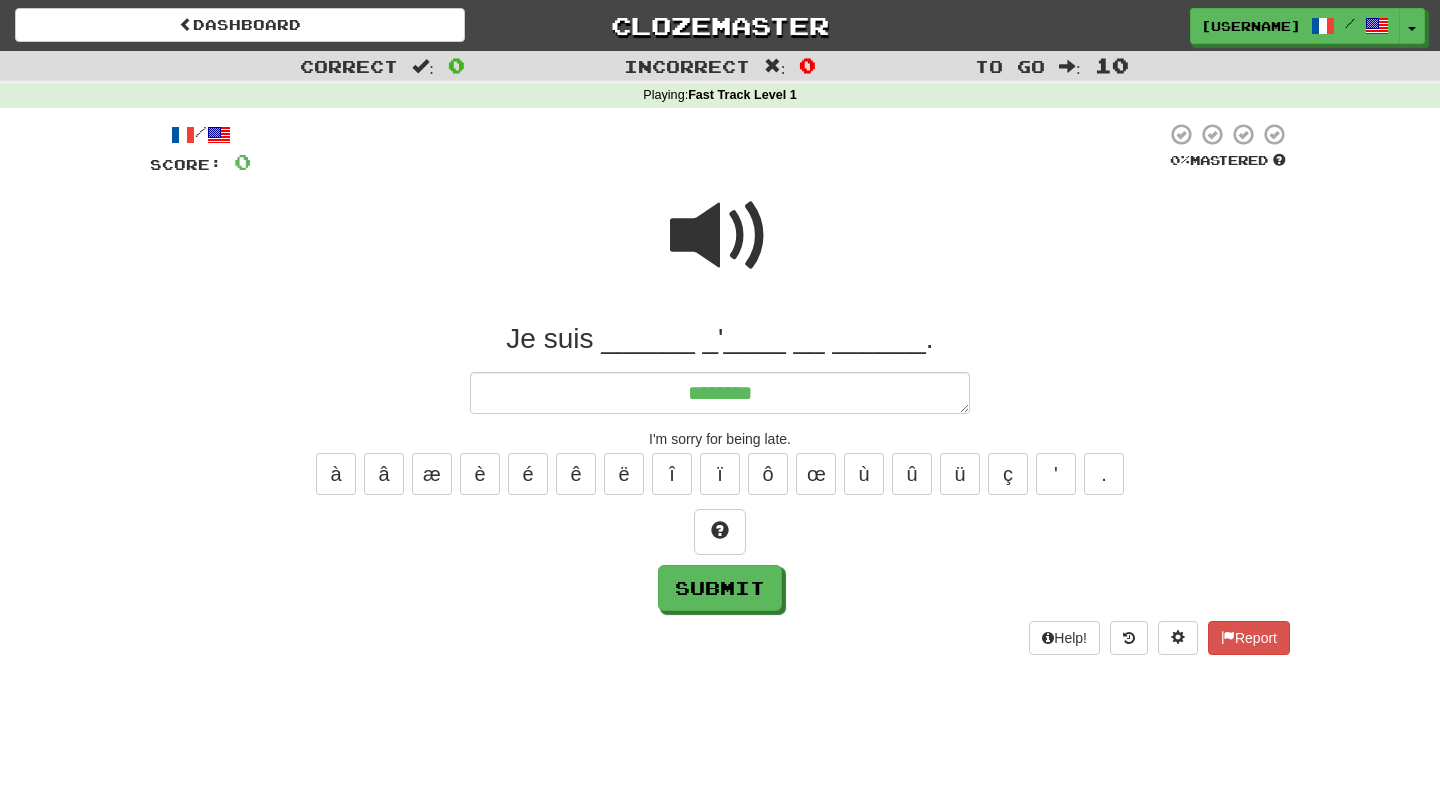 type on "*" 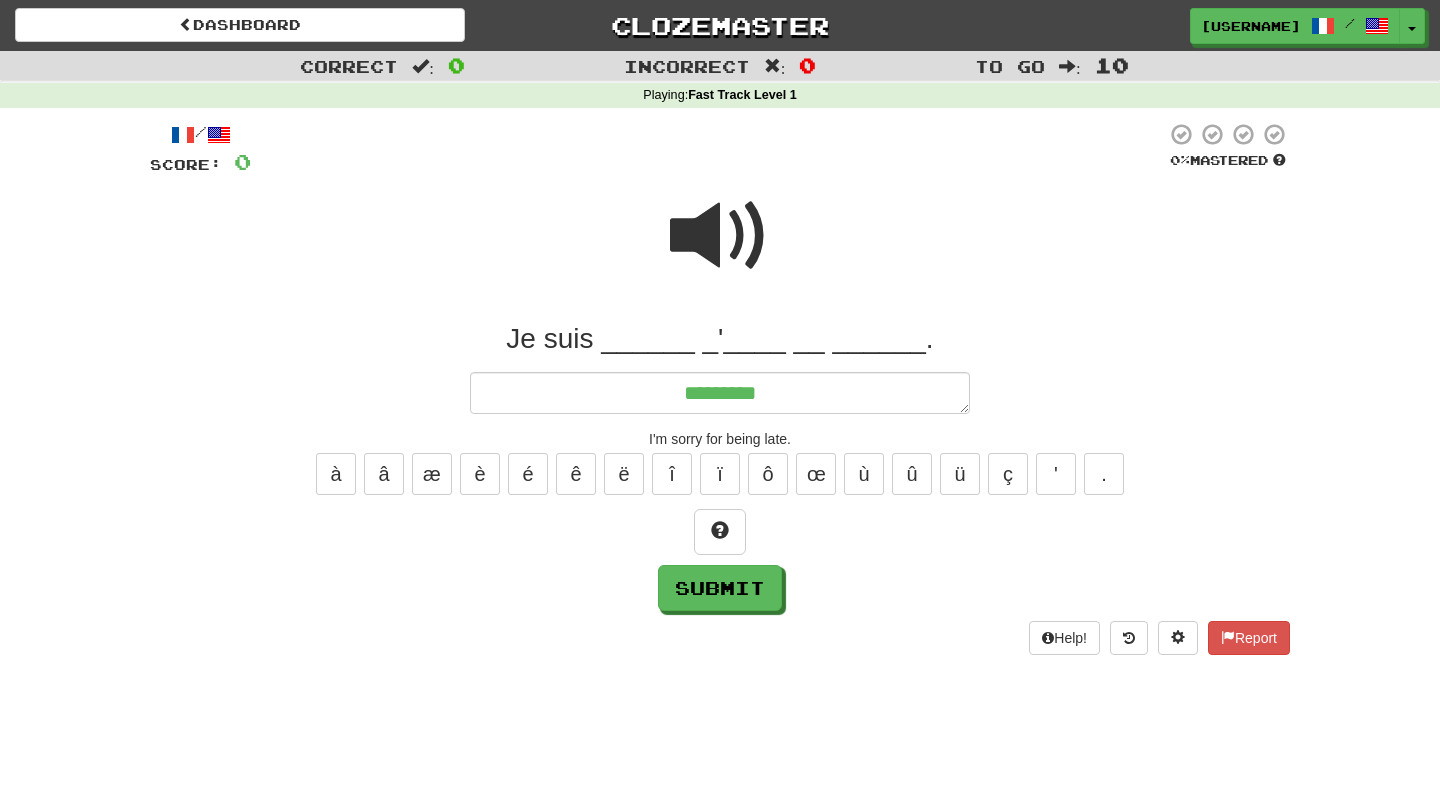 type on "*" 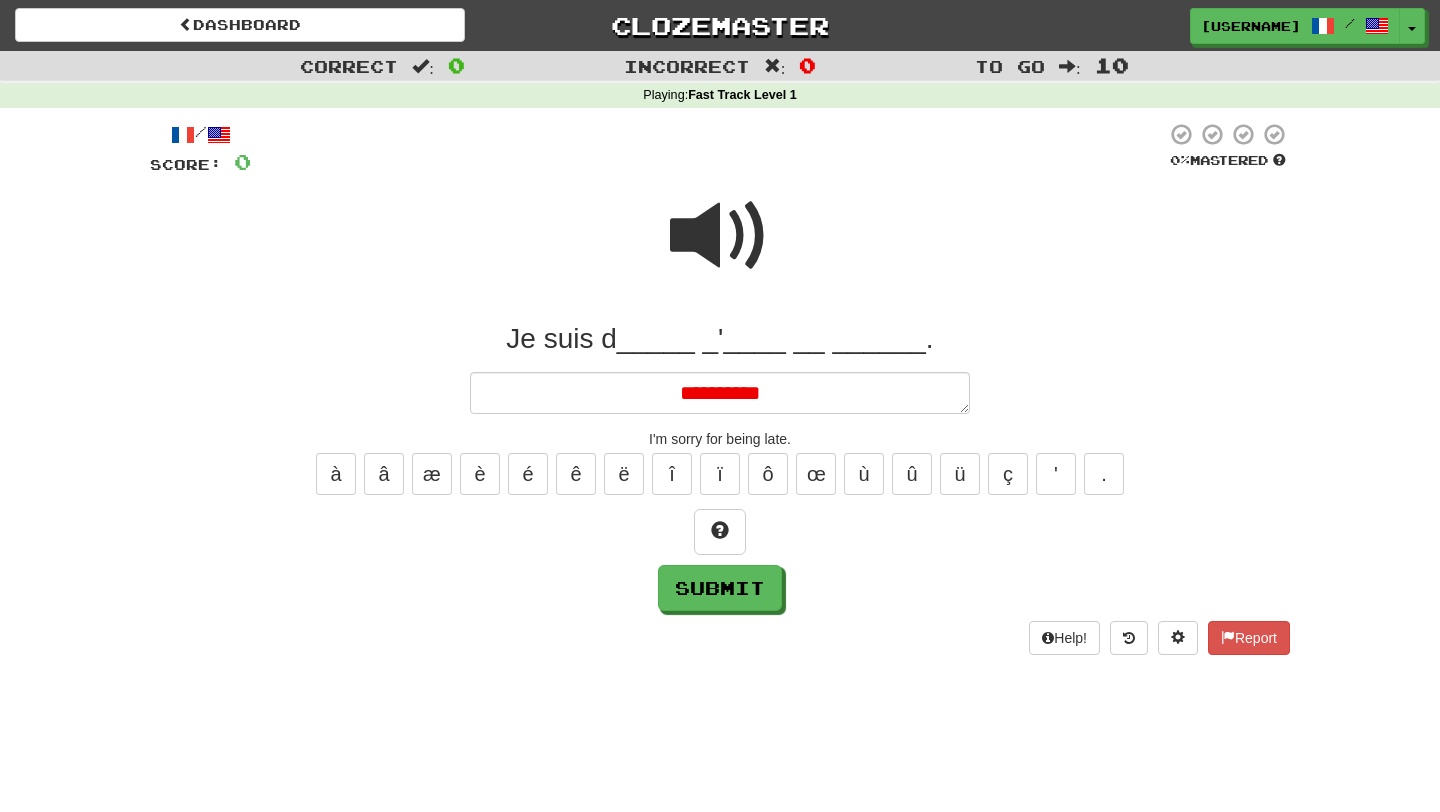 type on "*" 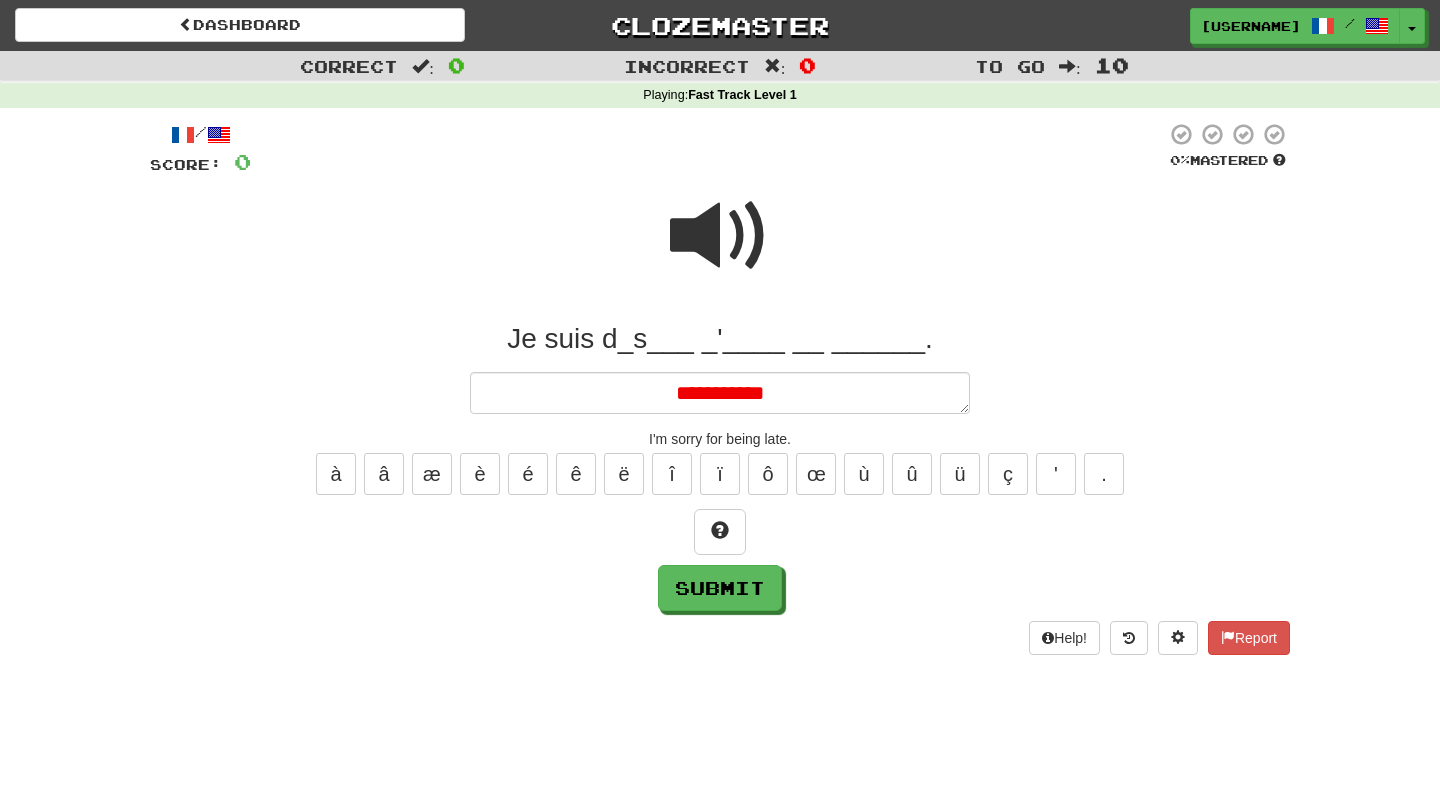 type on "**********" 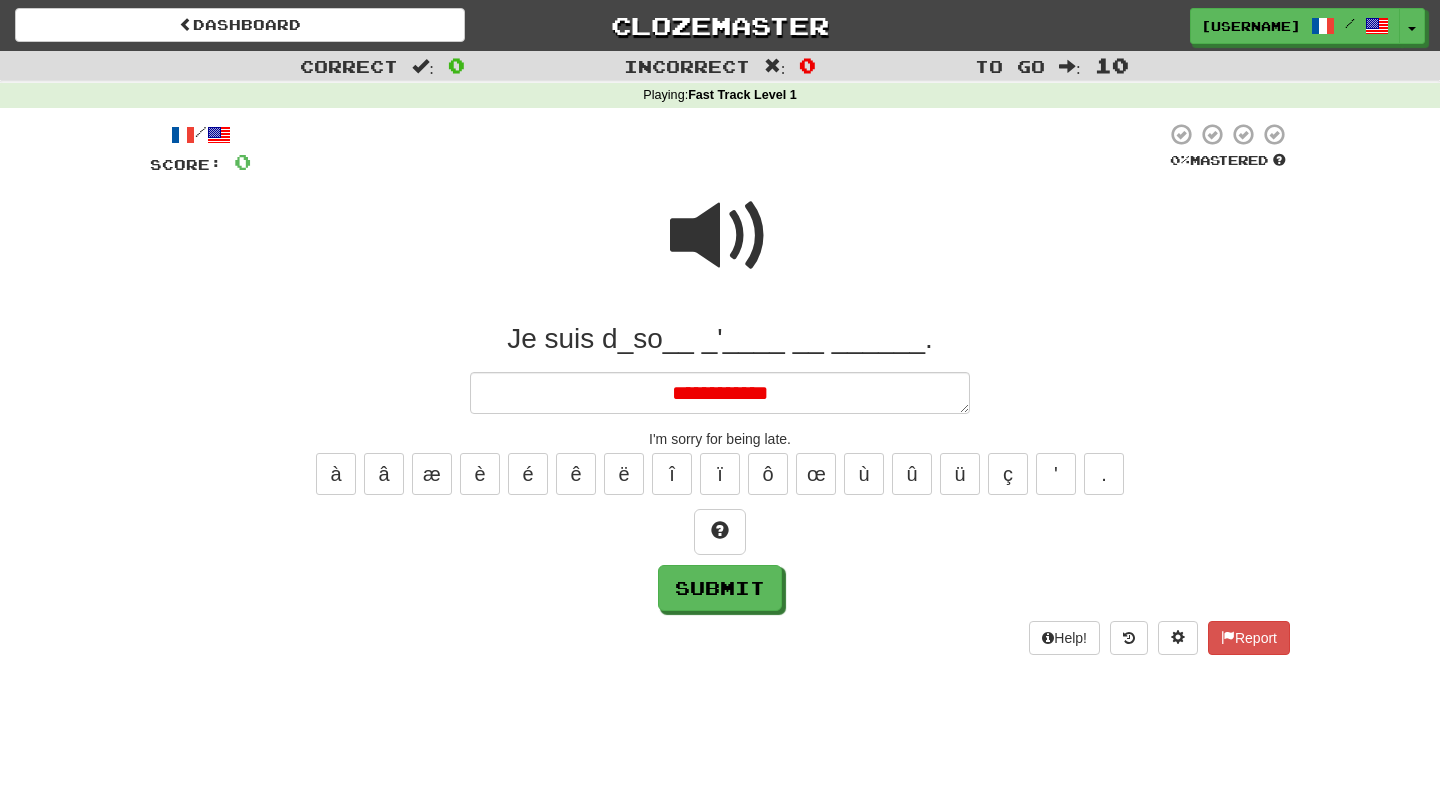 type on "*" 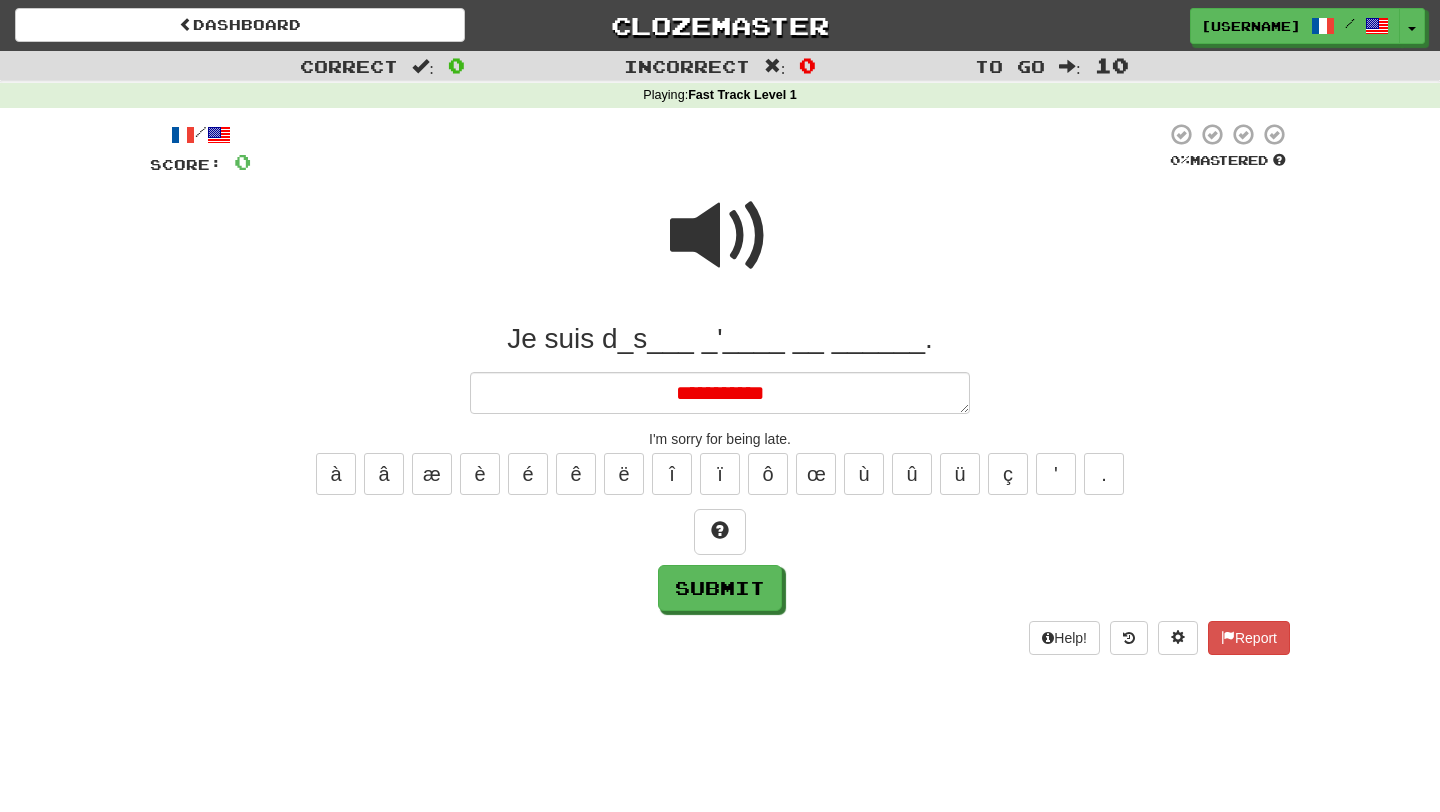 type on "*" 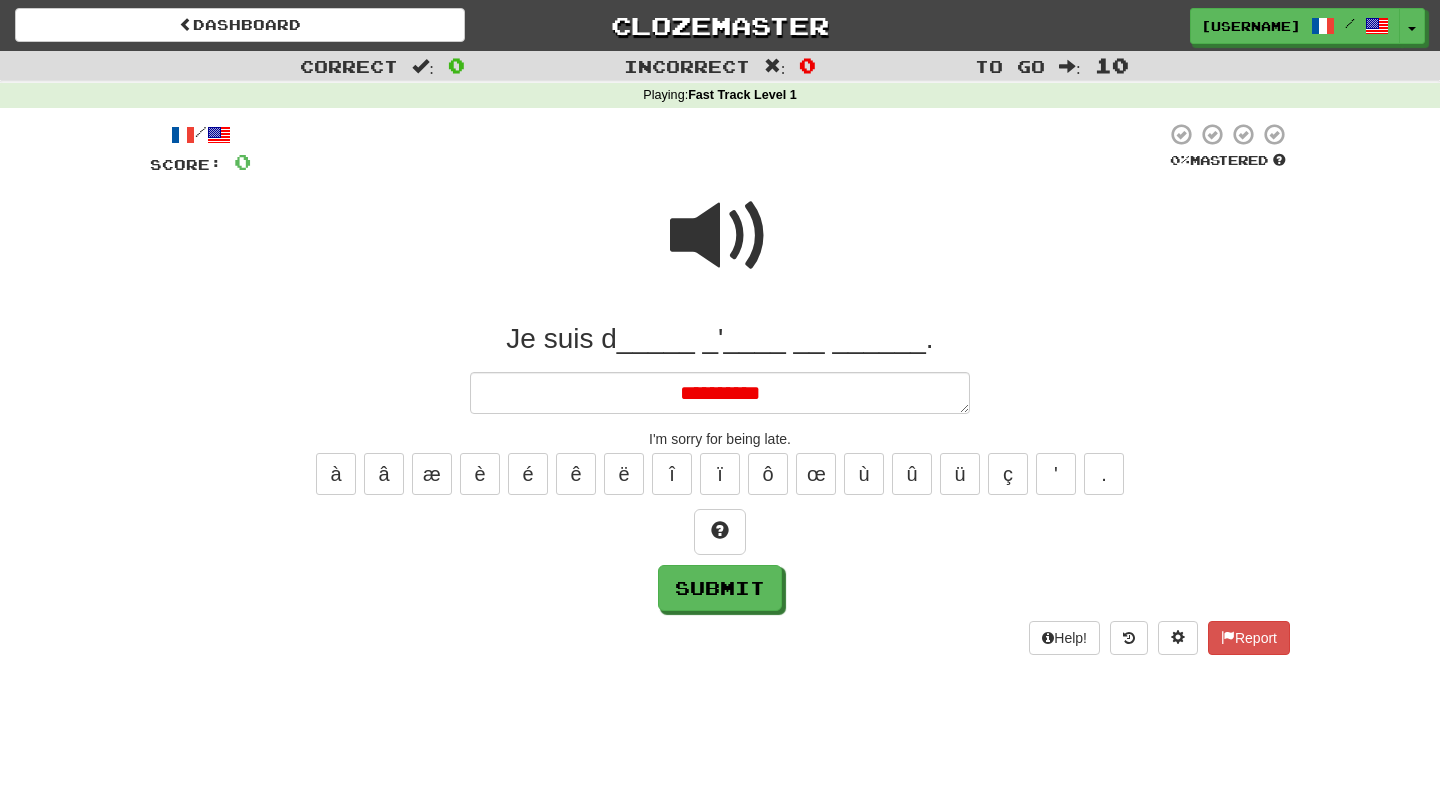 type on "*" 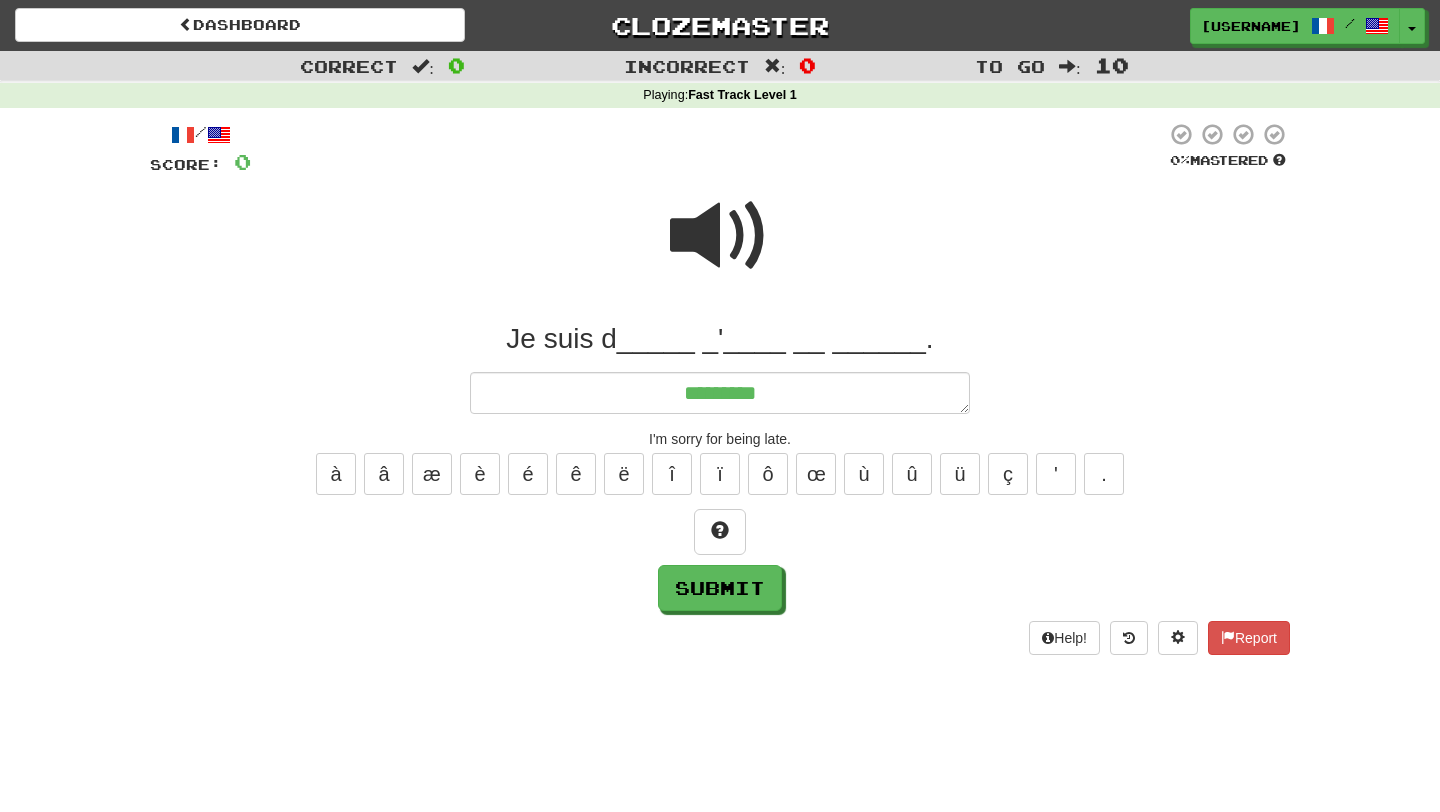 type on "*" 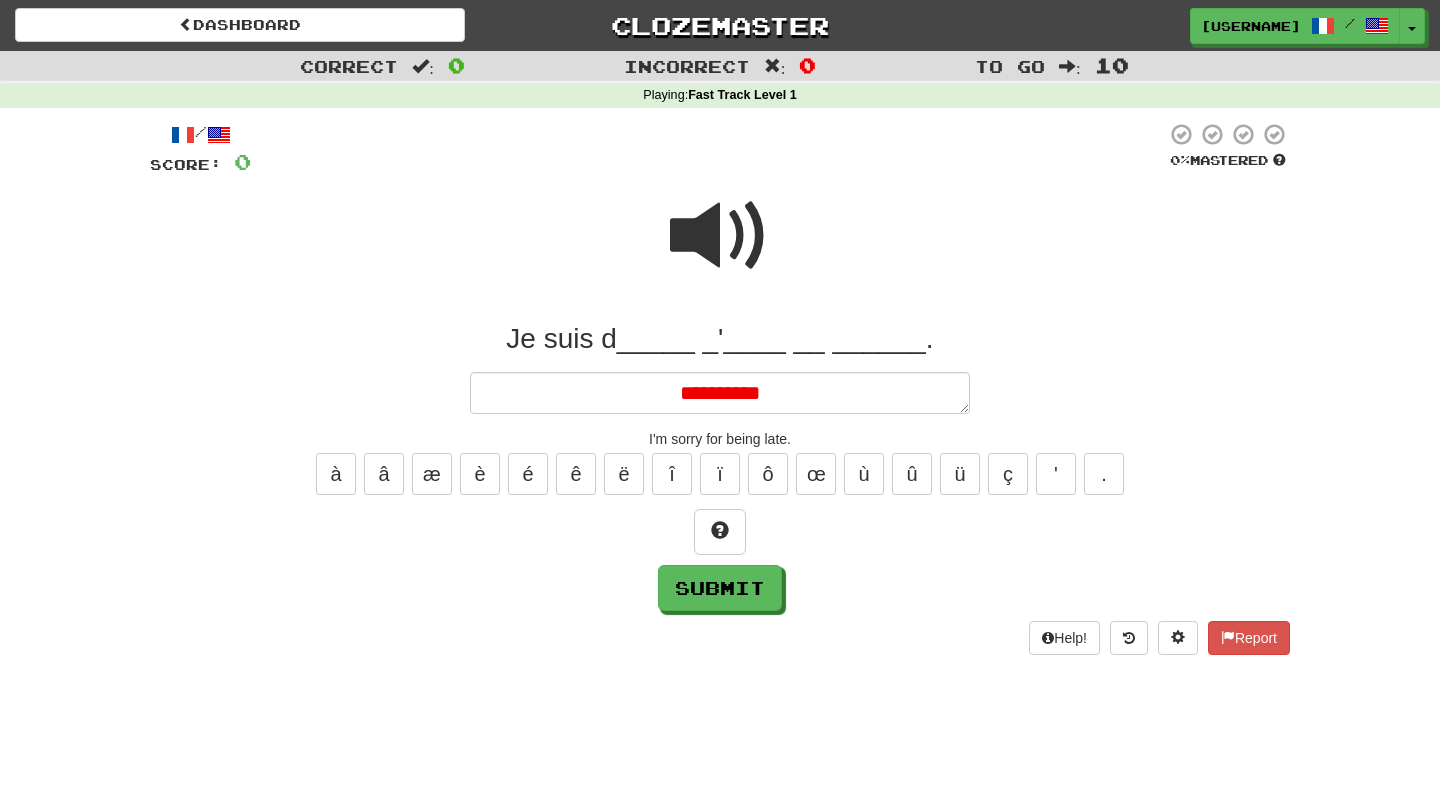 type on "*" 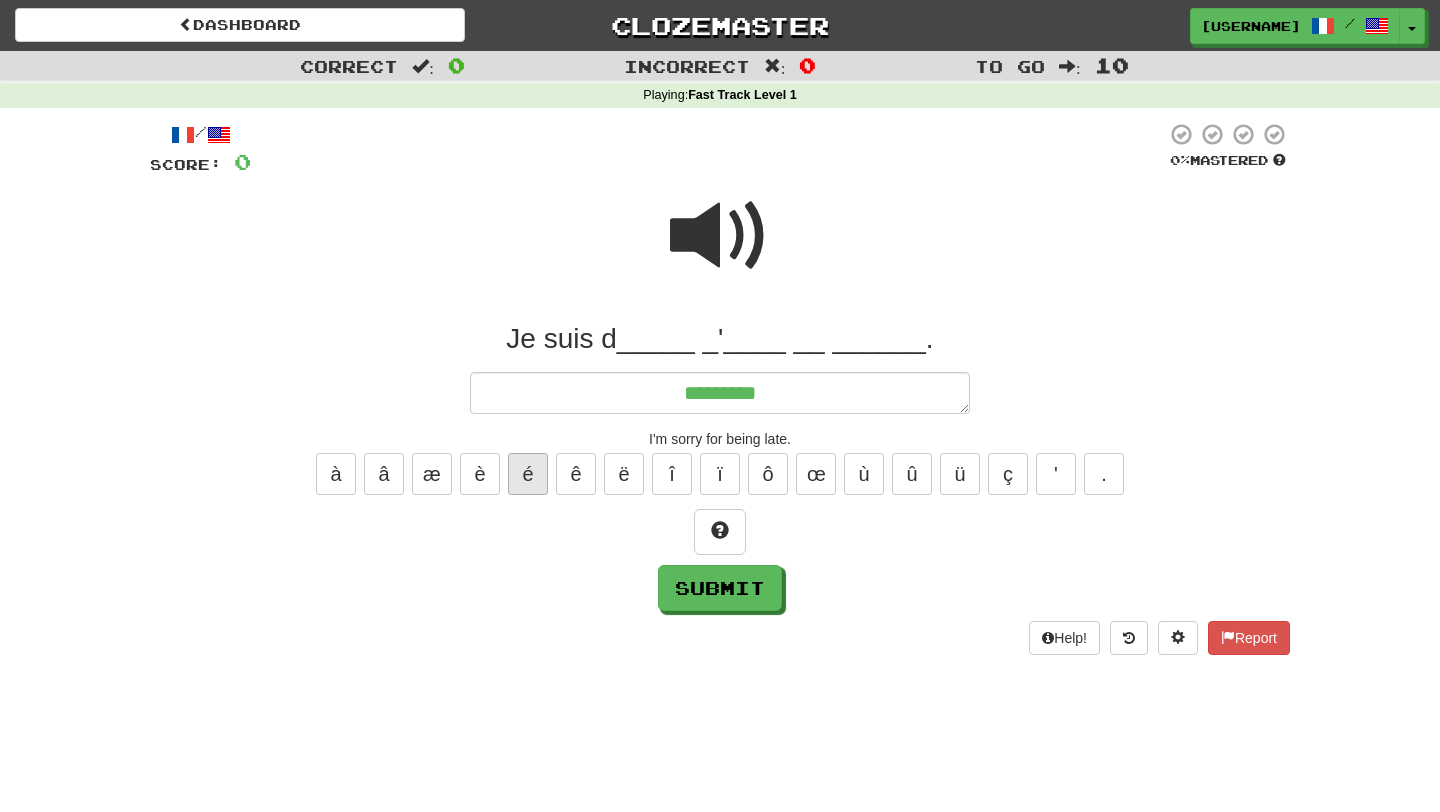 type on "*********" 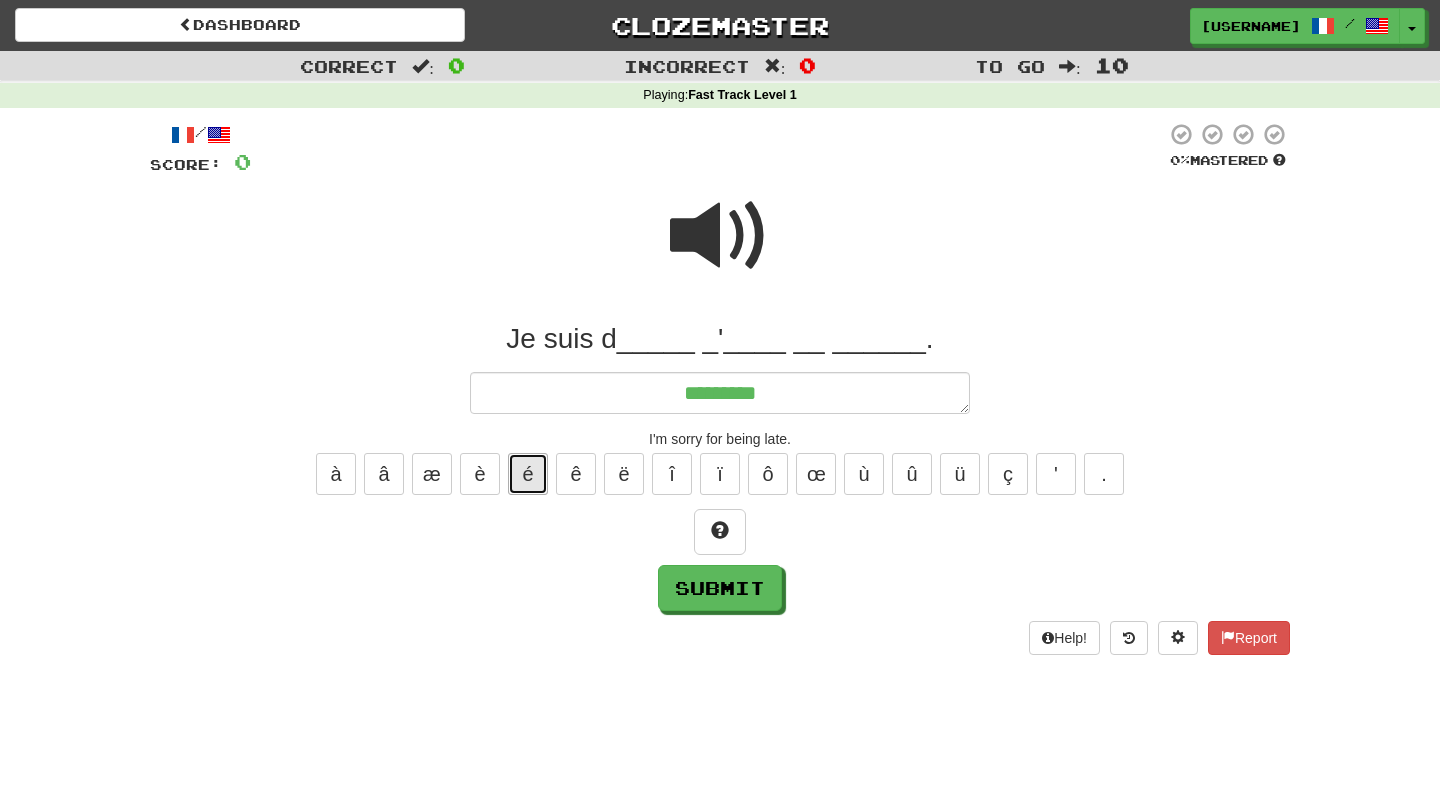 click on "é" at bounding box center [528, 474] 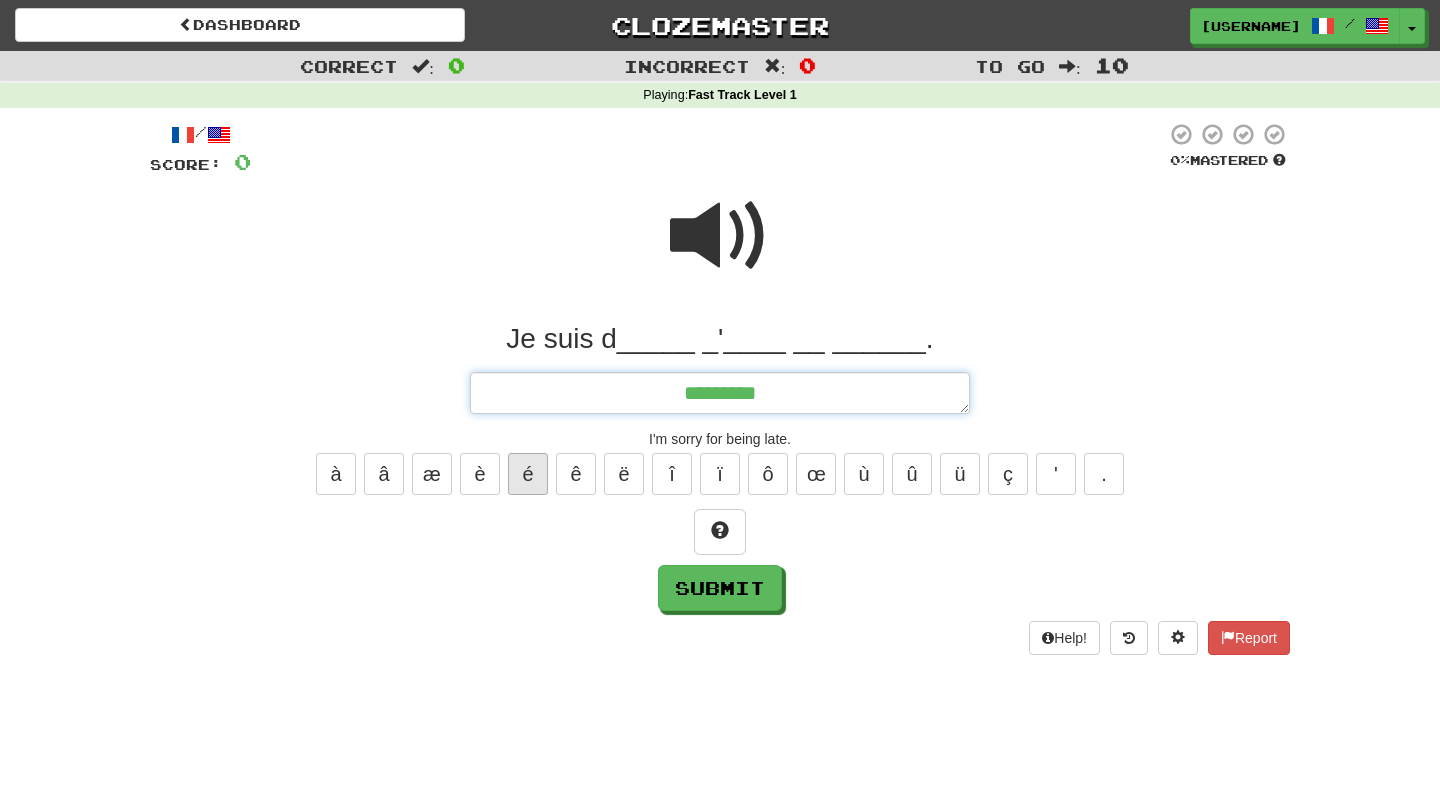 type on "*" 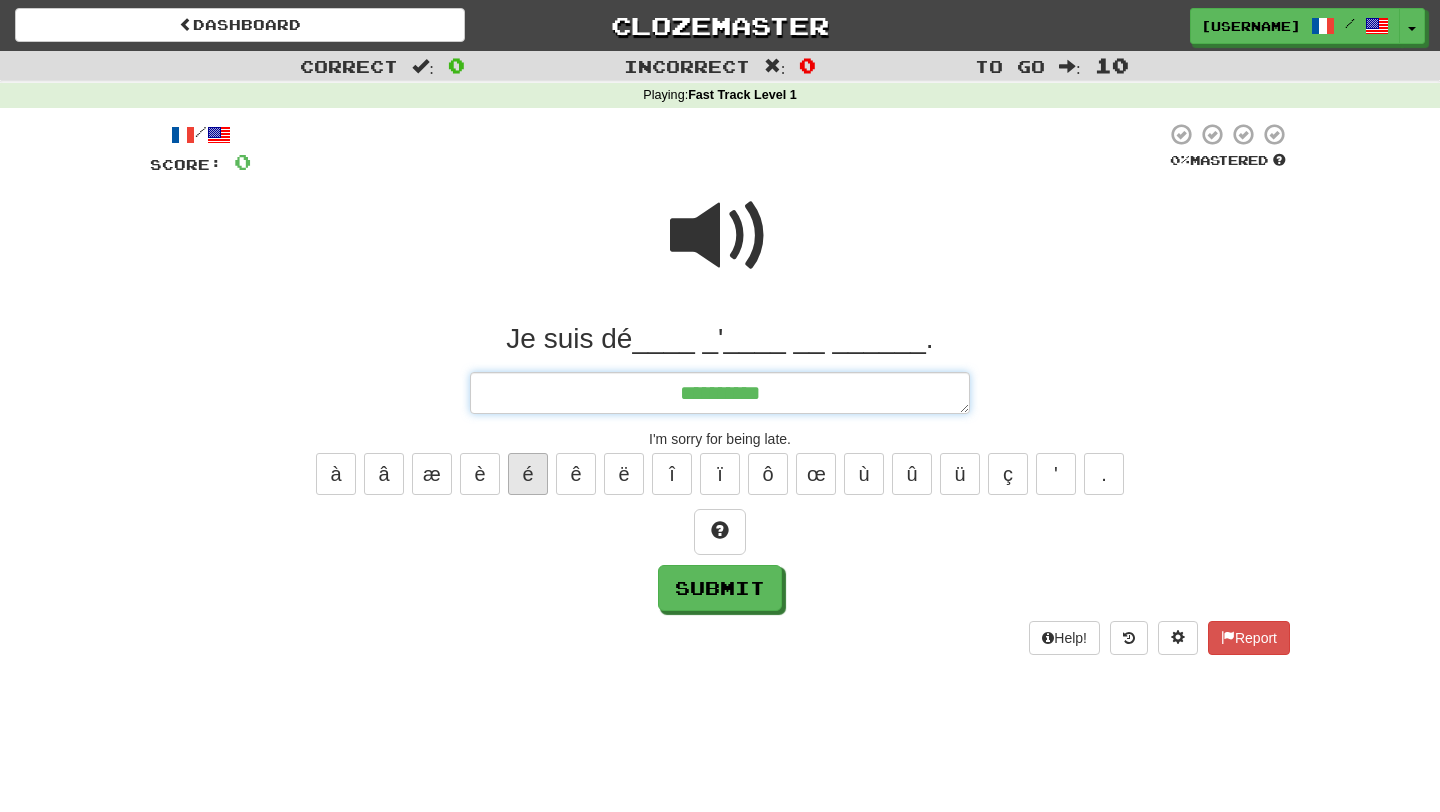 type on "*" 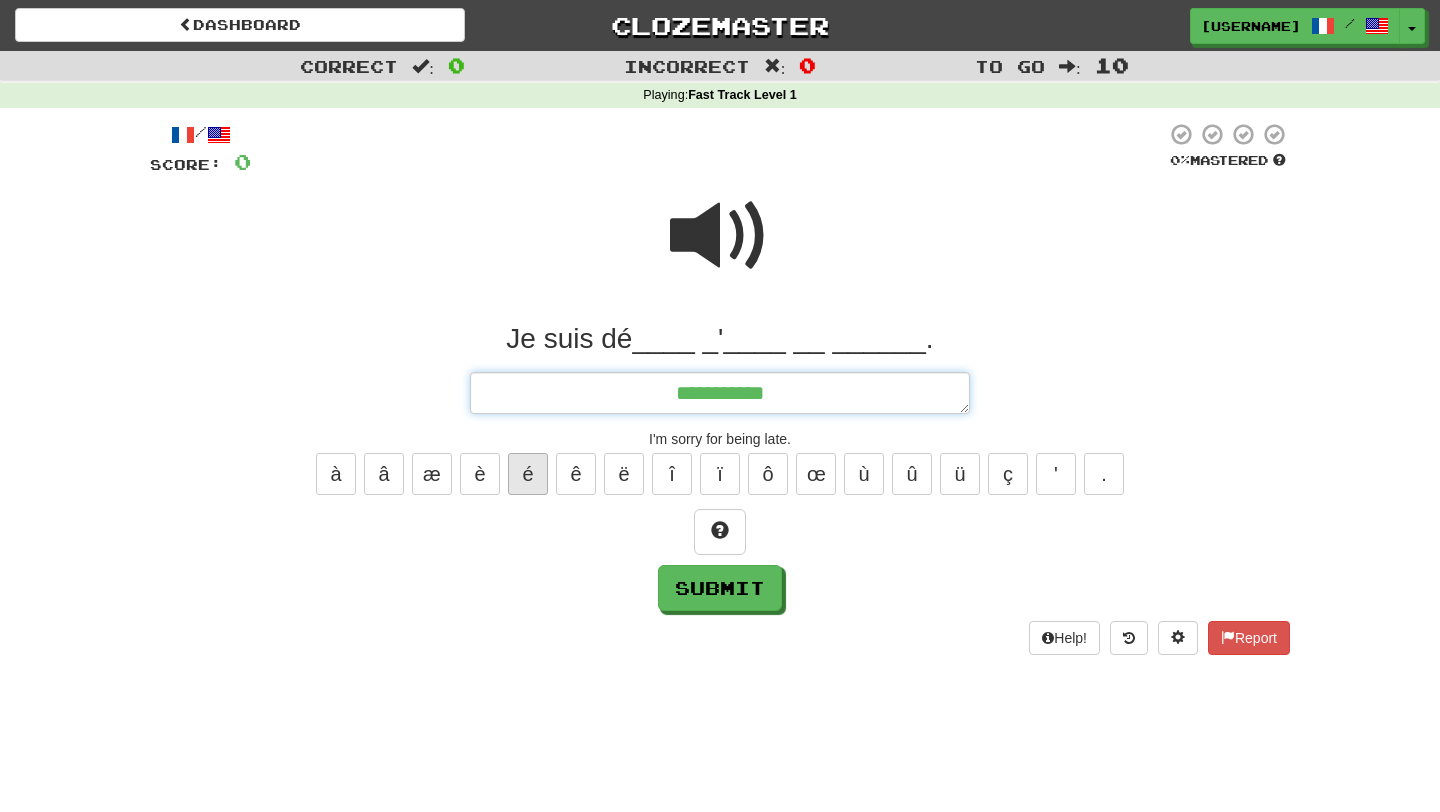type on "*" 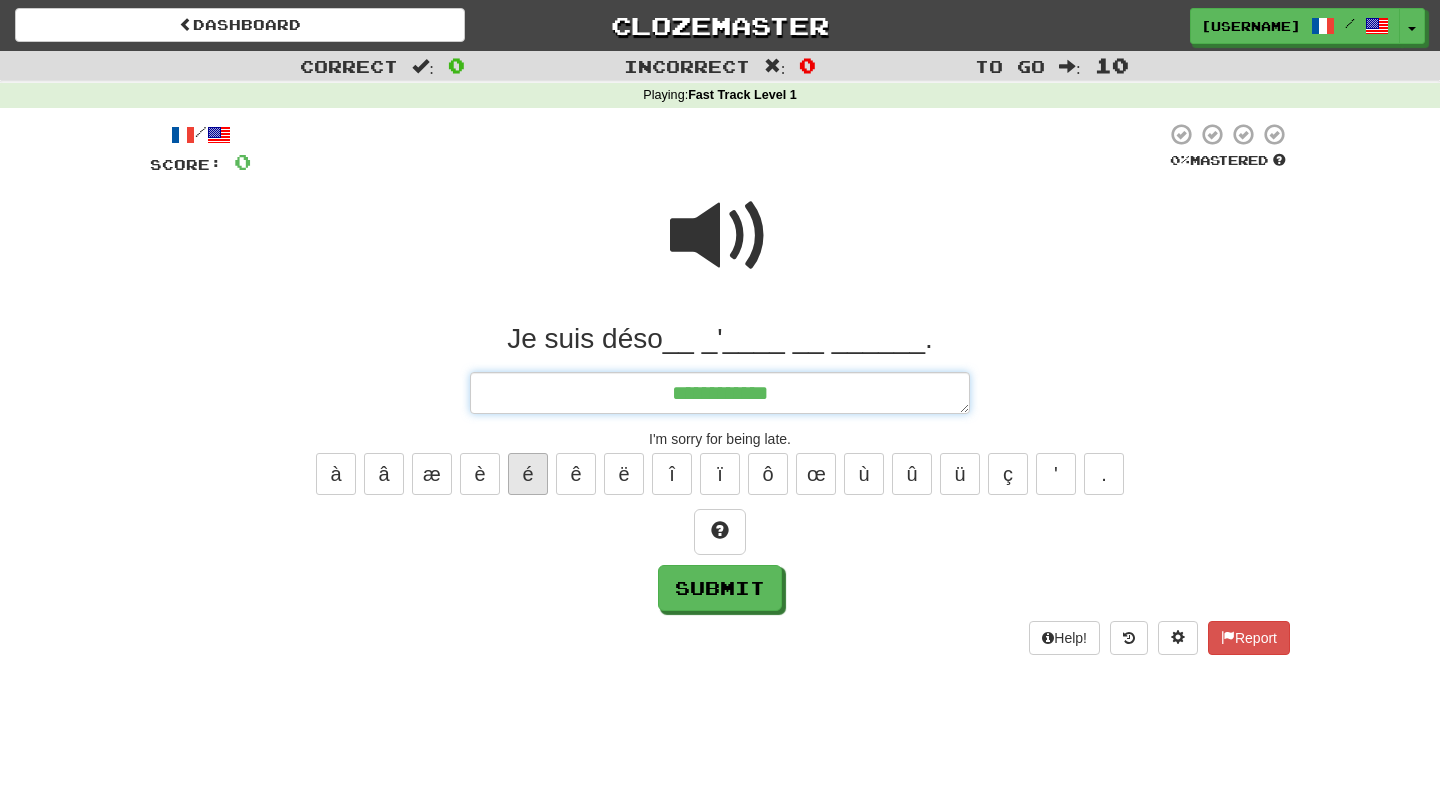 type on "*" 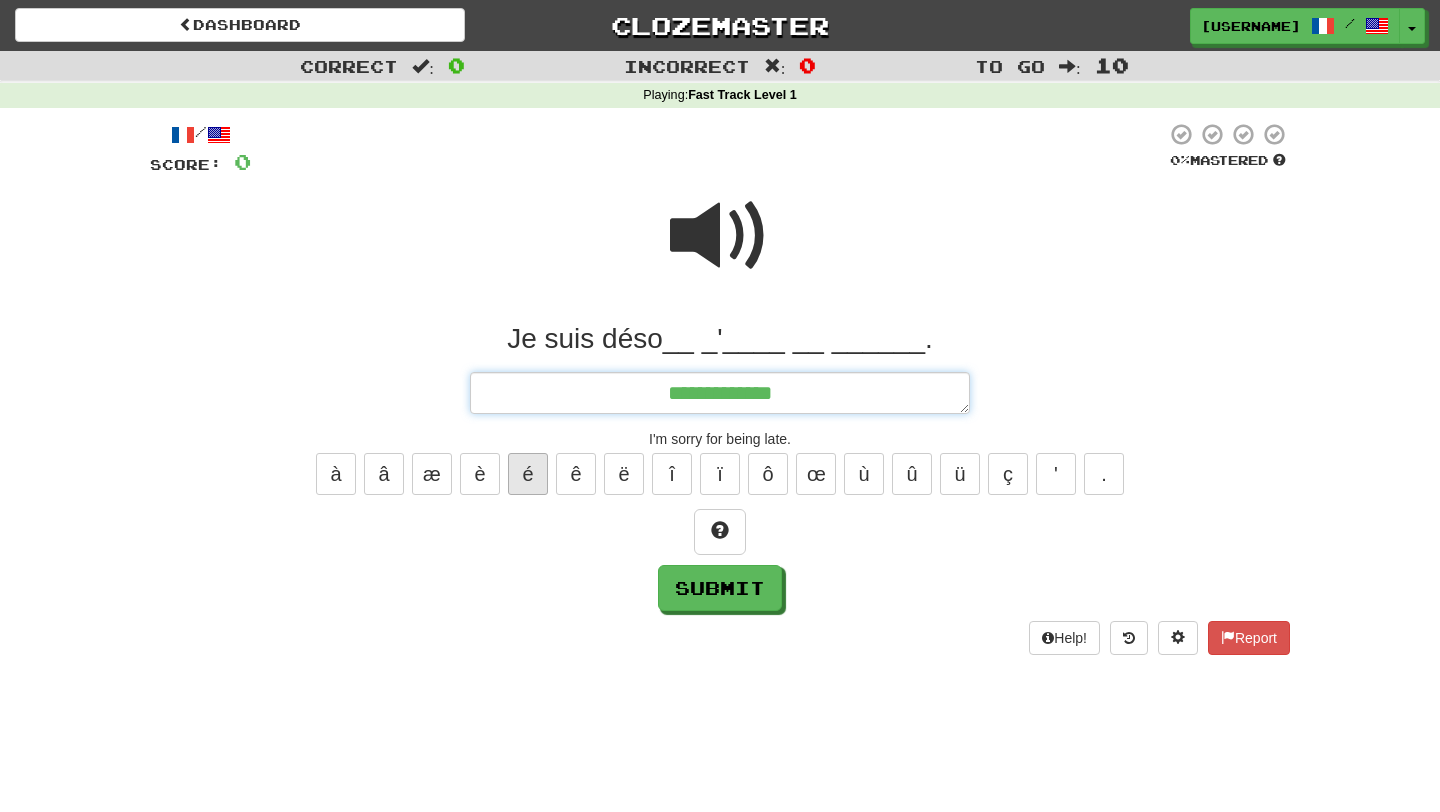 type on "*" 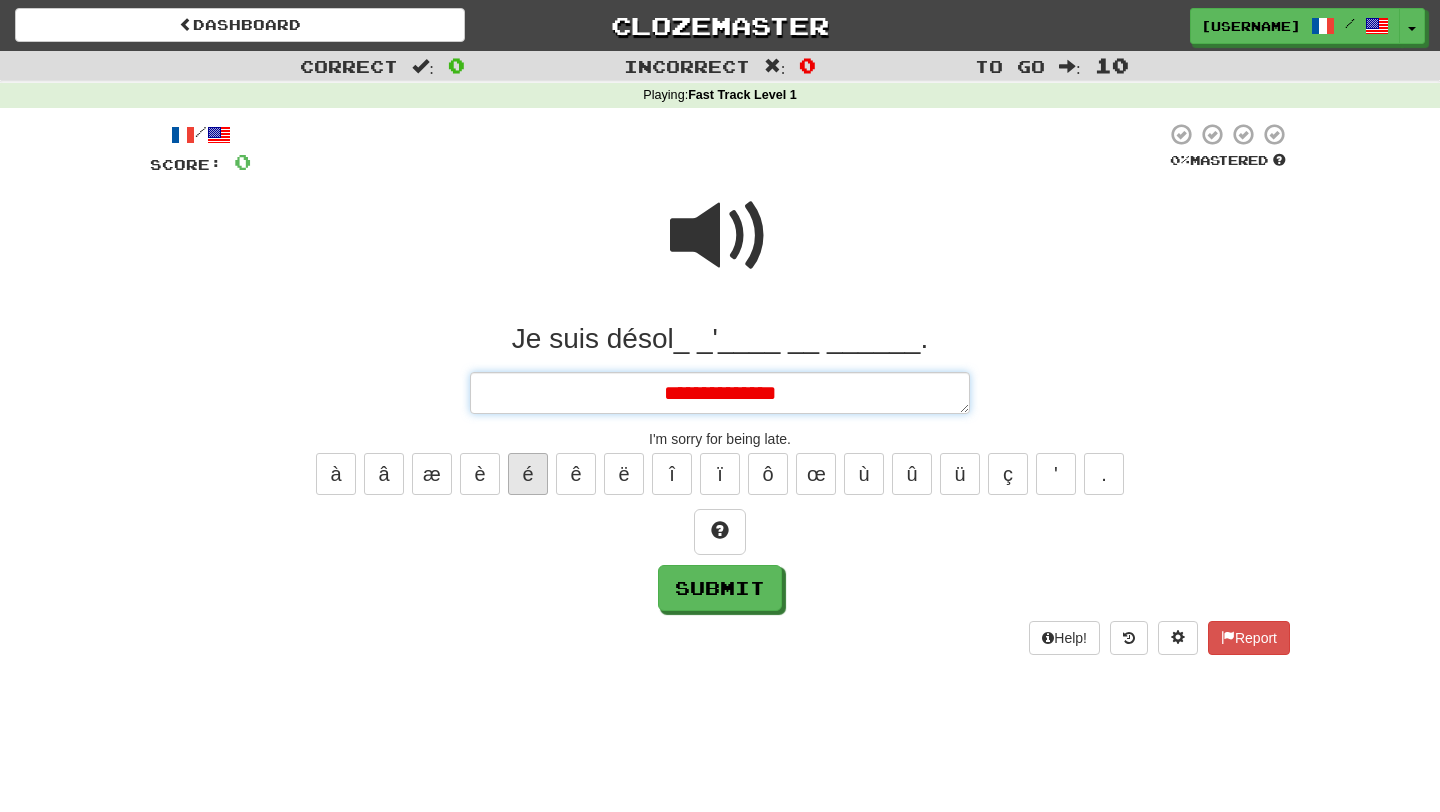 type on "*" 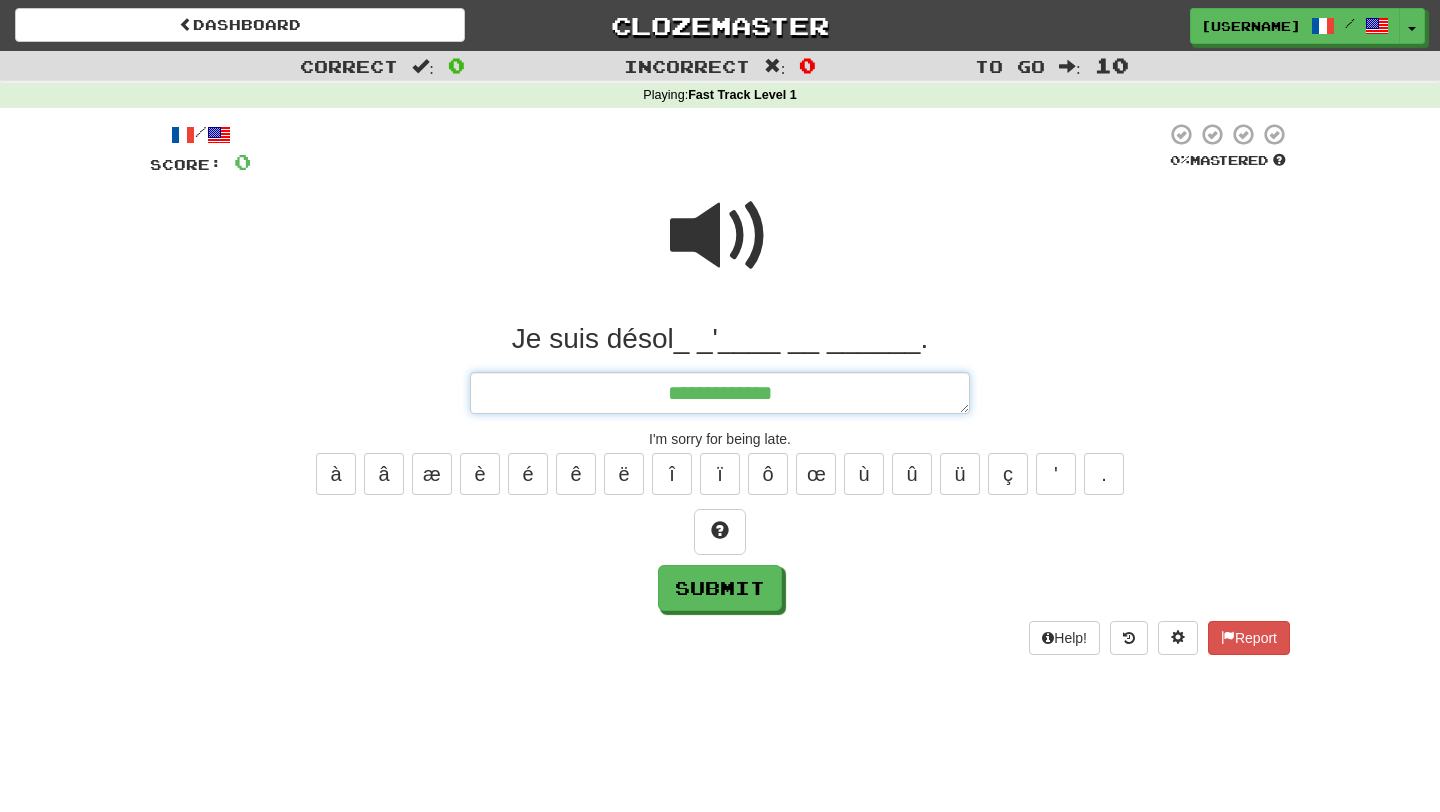 type on "**********" 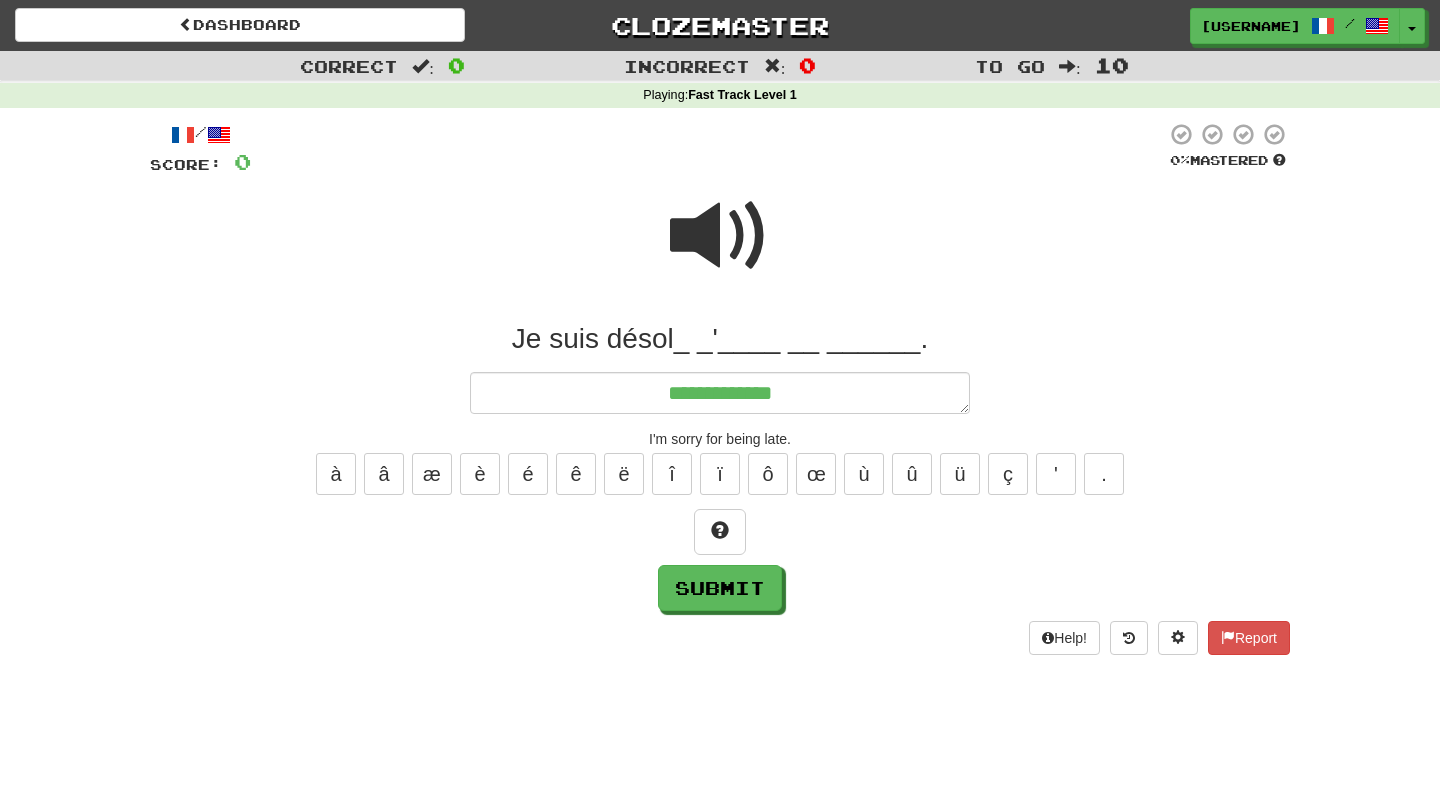 click on "à â æ è é ê ë î ï ô œ ù û ü ç ' ." at bounding box center [720, 474] 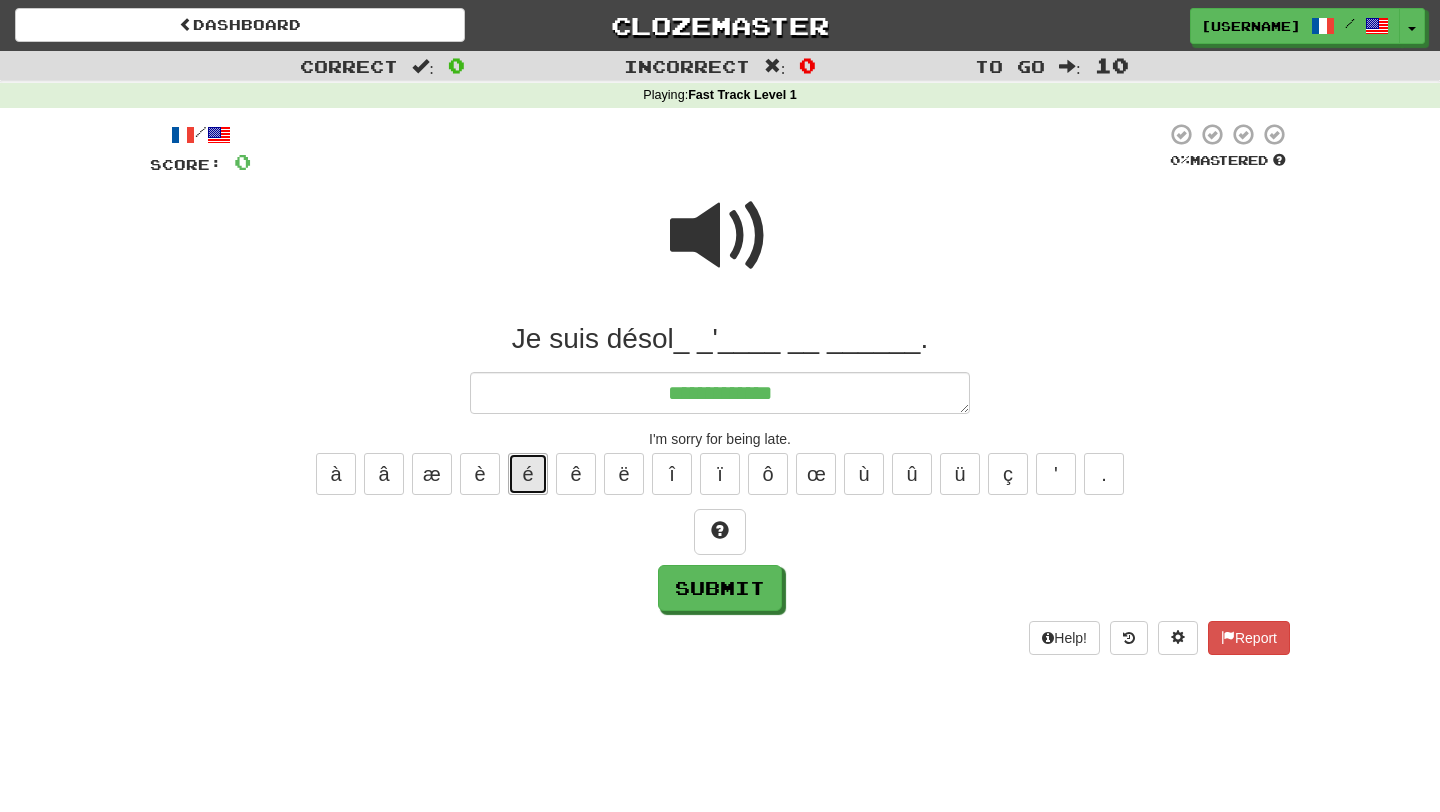 click on "é" at bounding box center (528, 474) 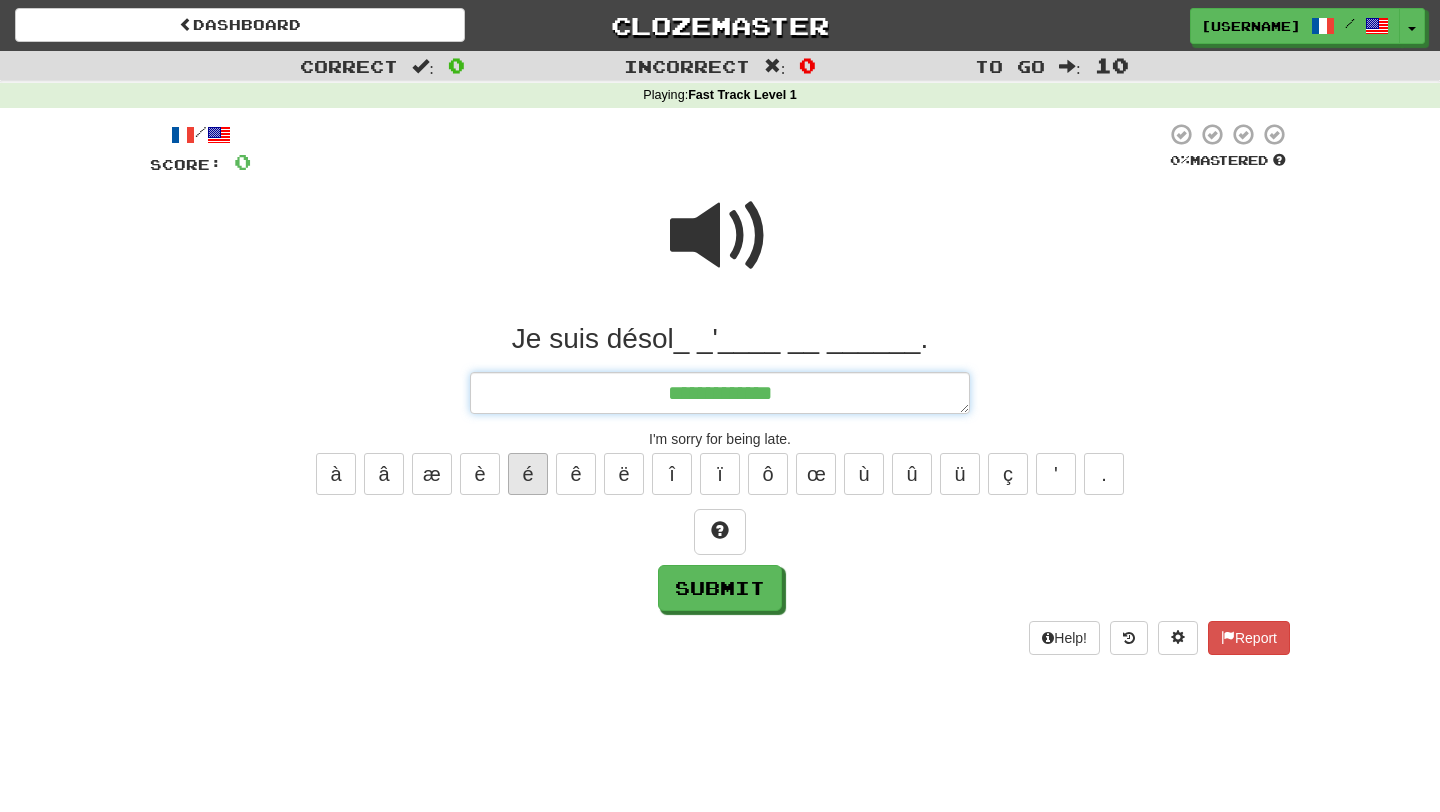 type on "*" 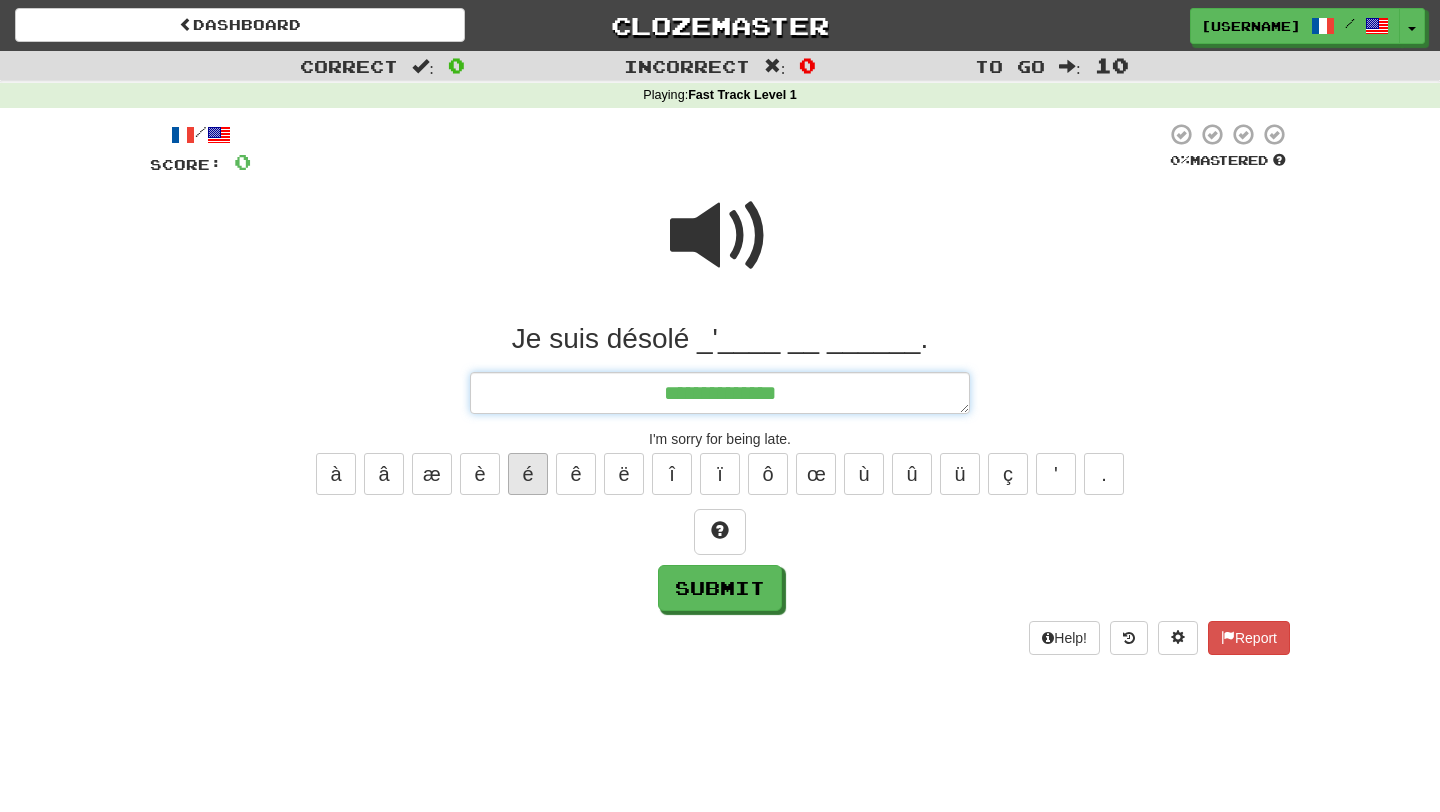 type on "*" 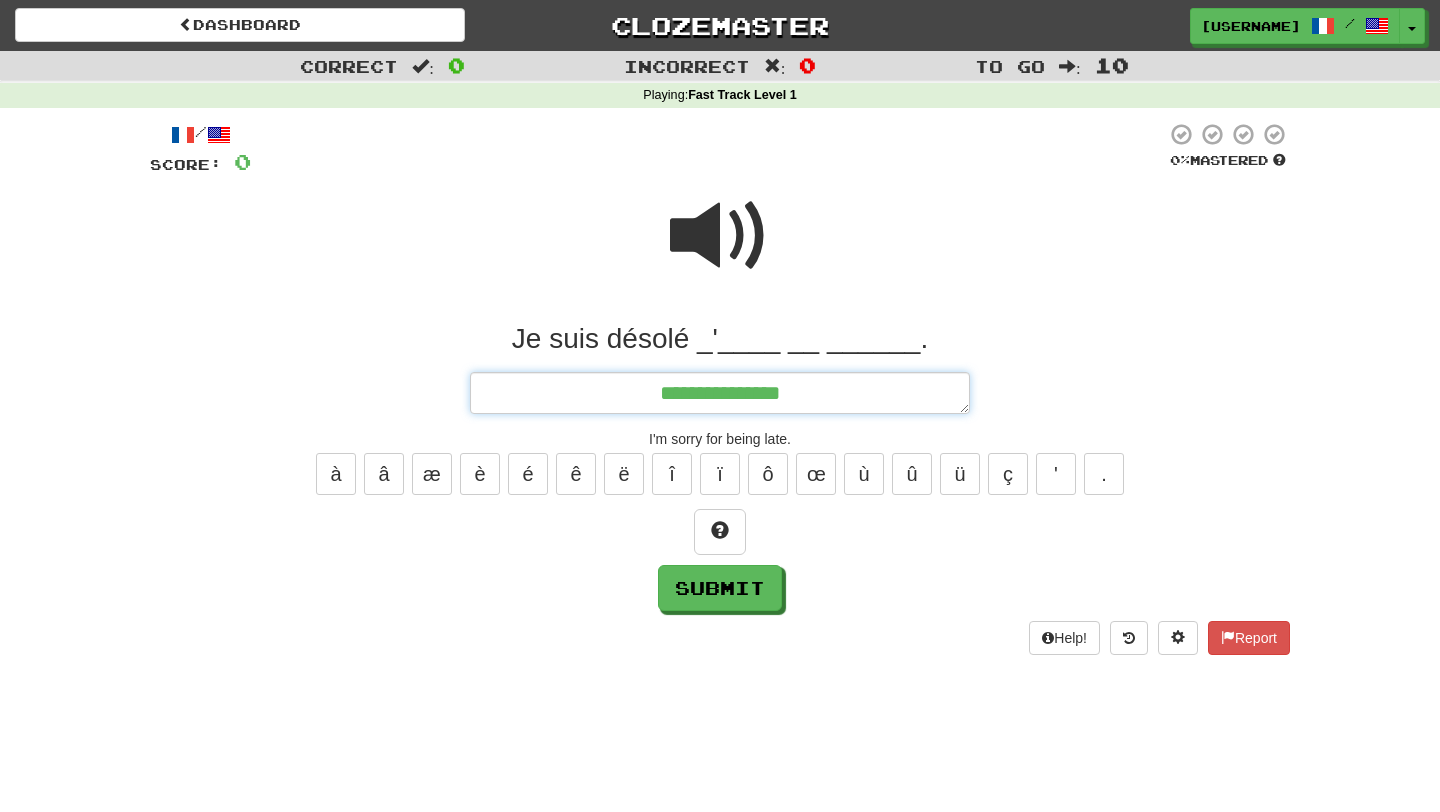 type on "**********" 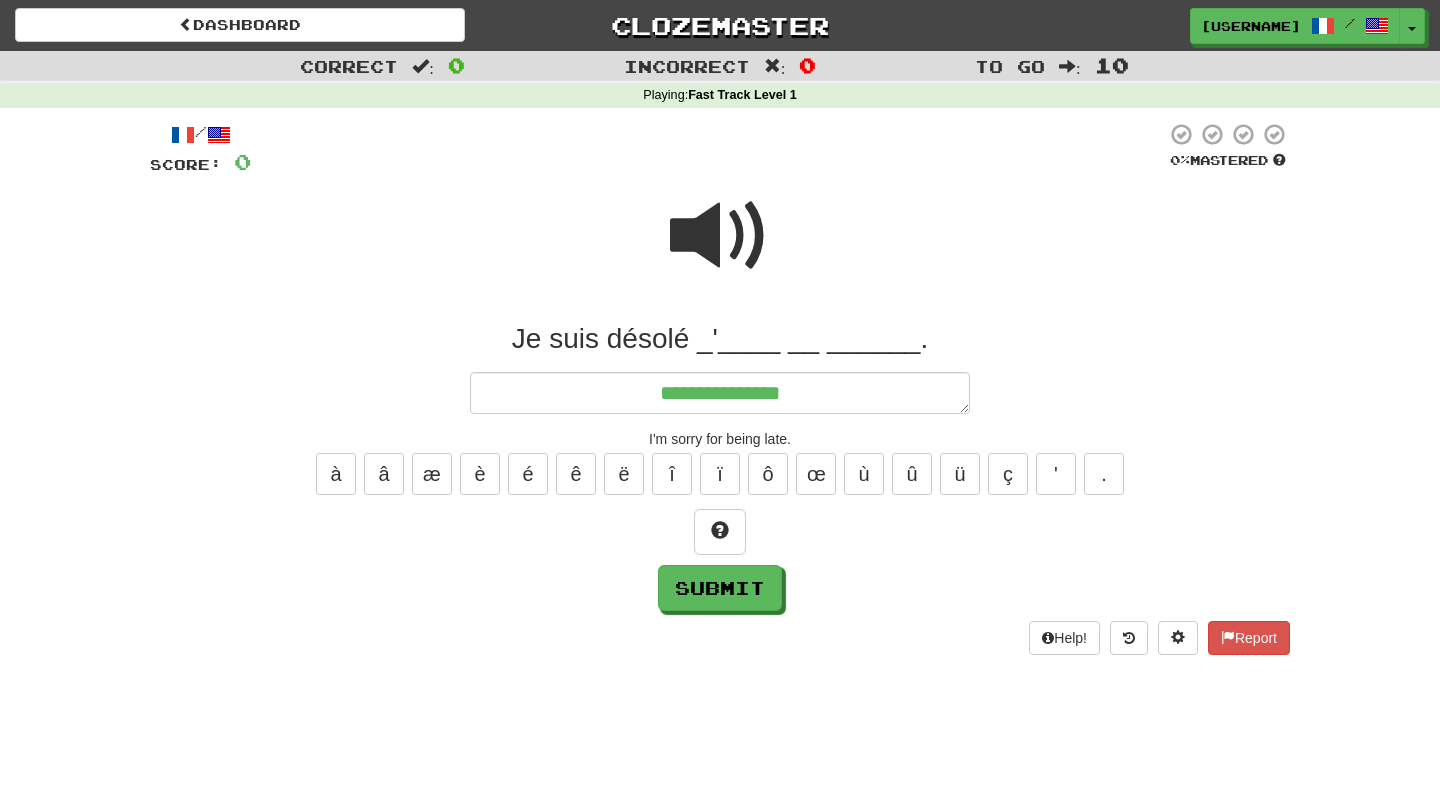 click at bounding box center (720, 236) 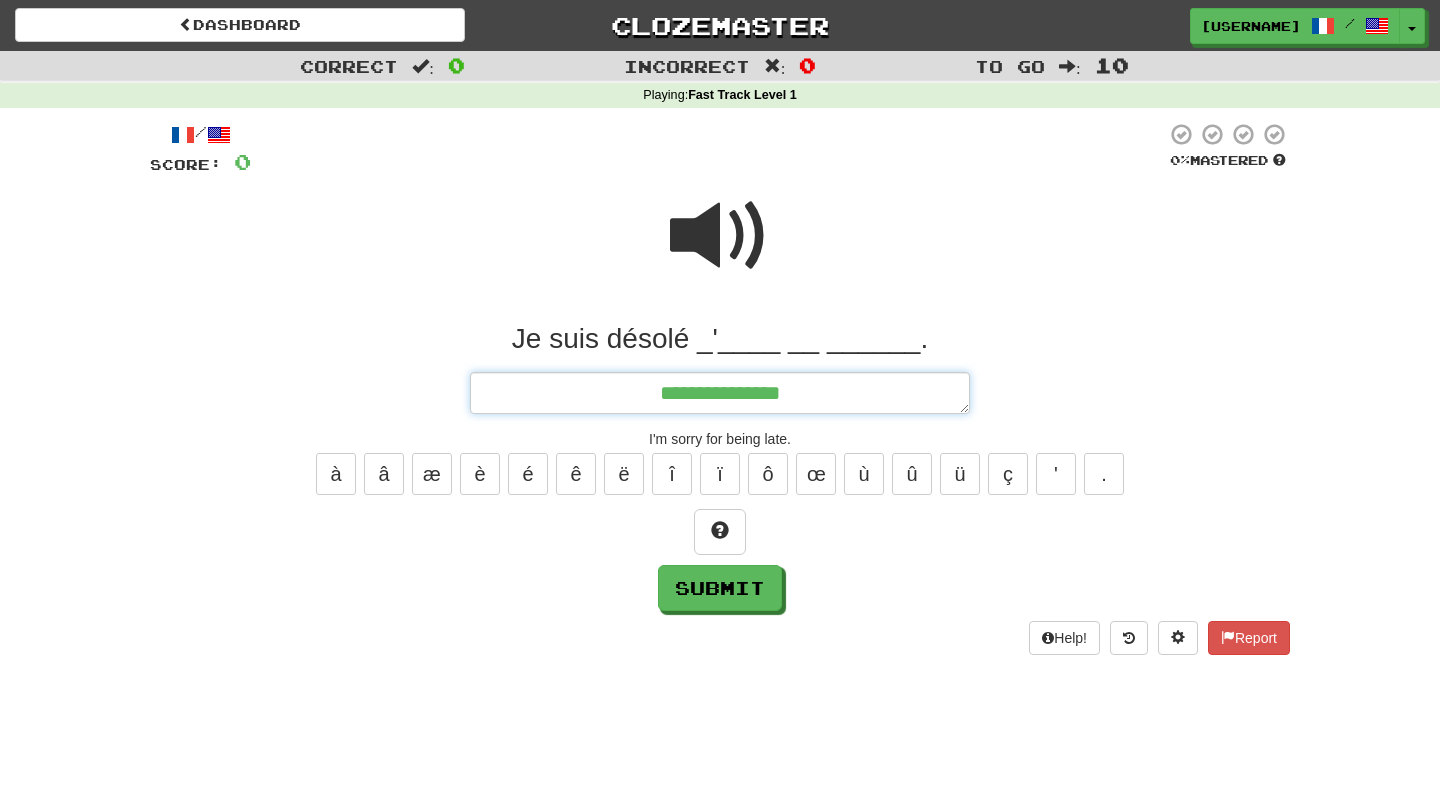 click on "**********" at bounding box center [720, 393] 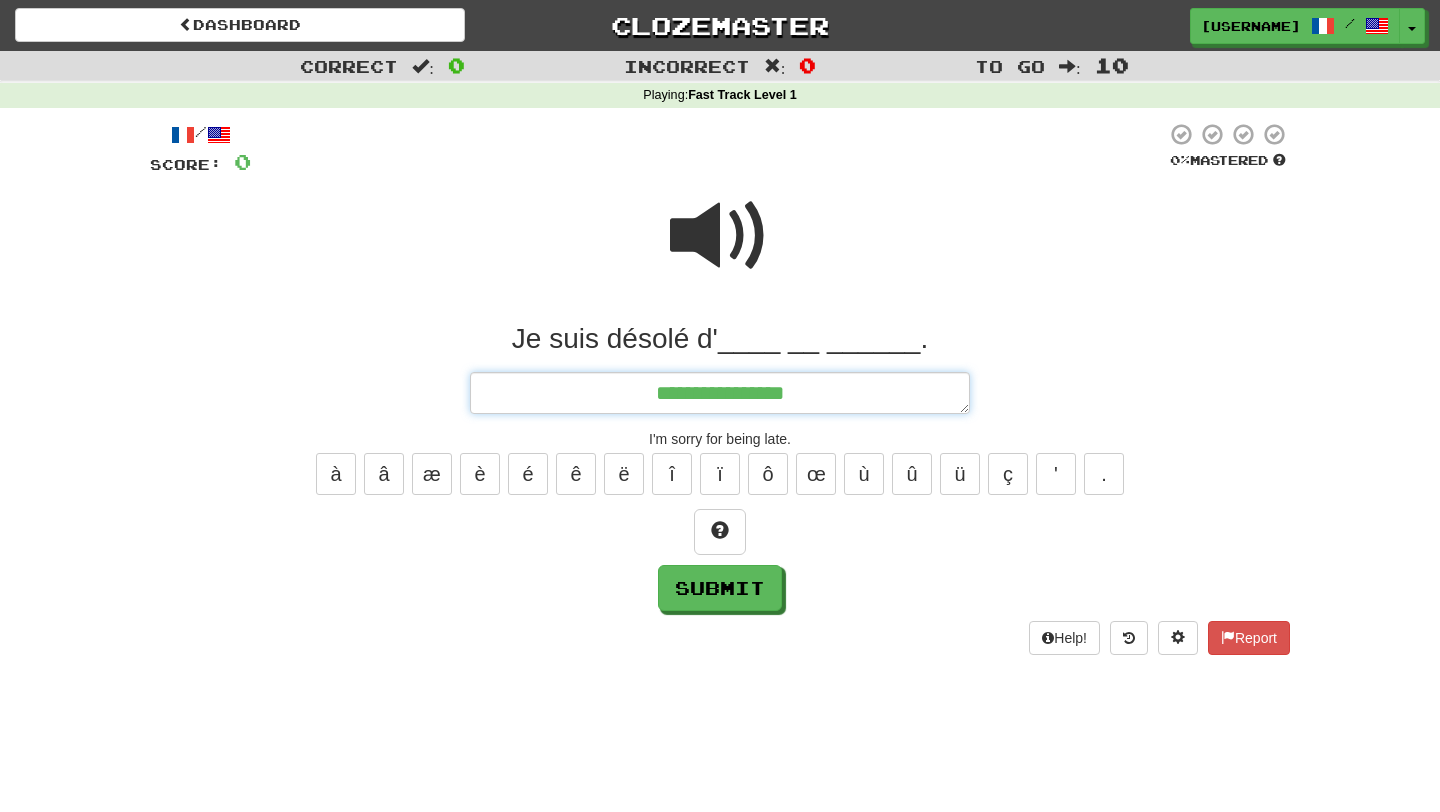 type on "*" 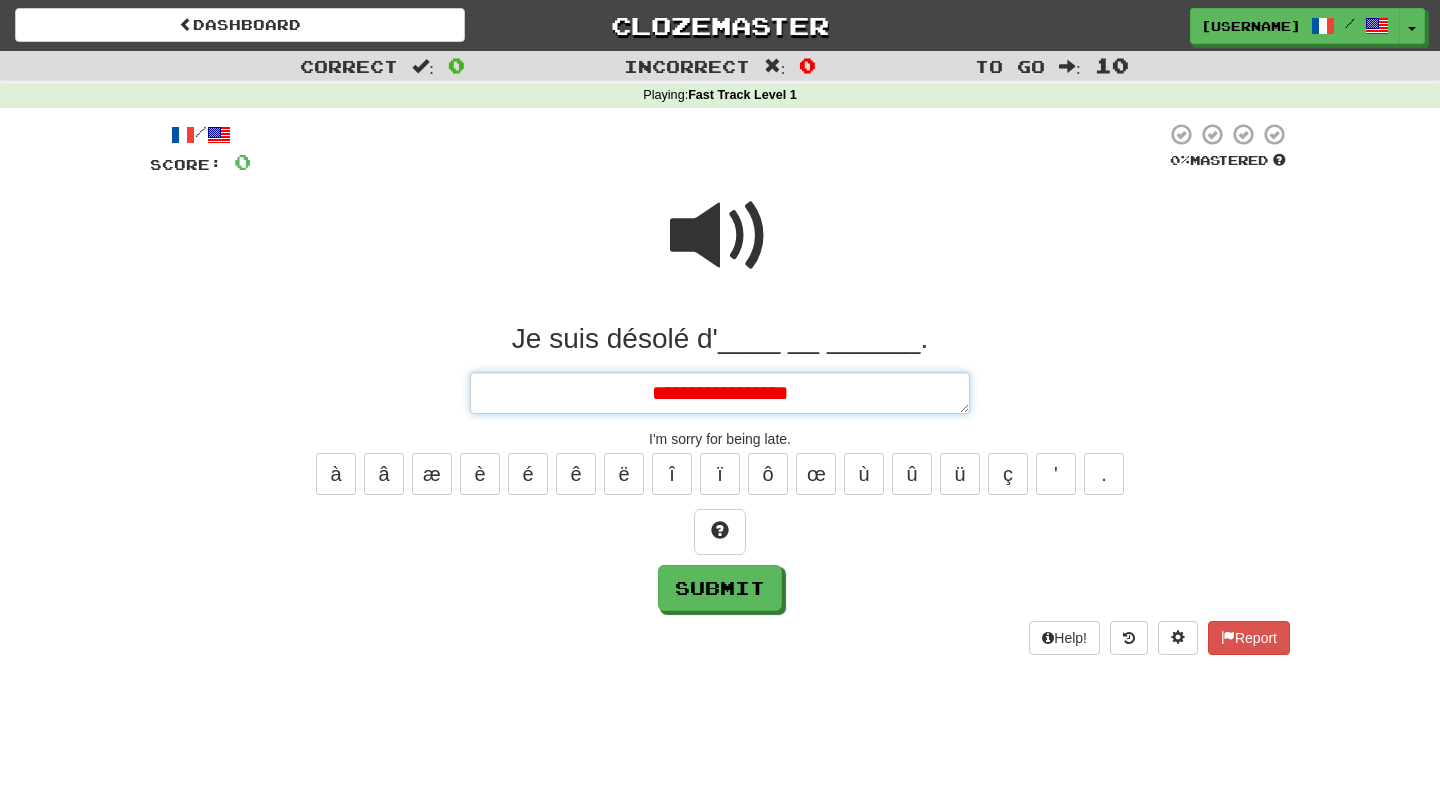 type on "*" 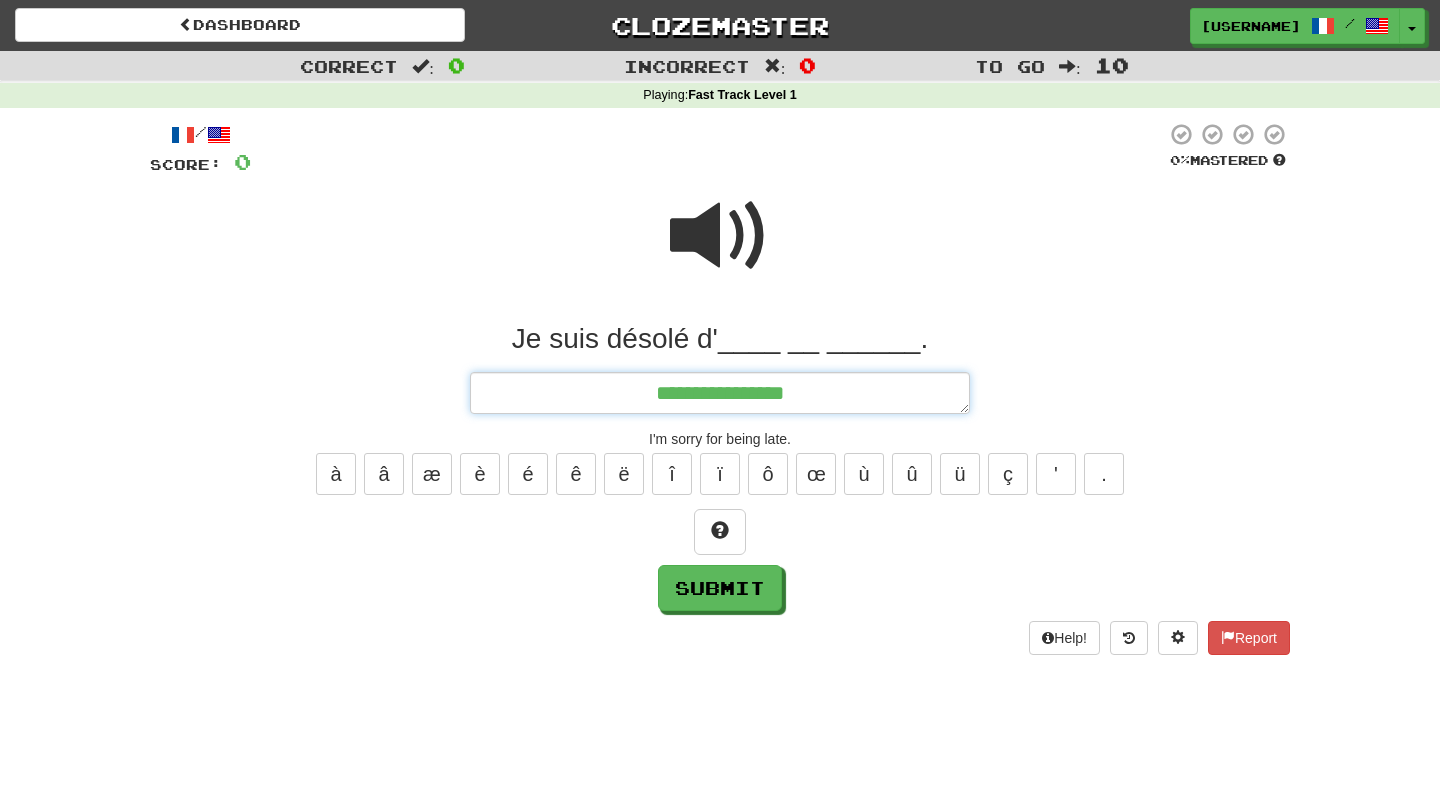 type on "*" 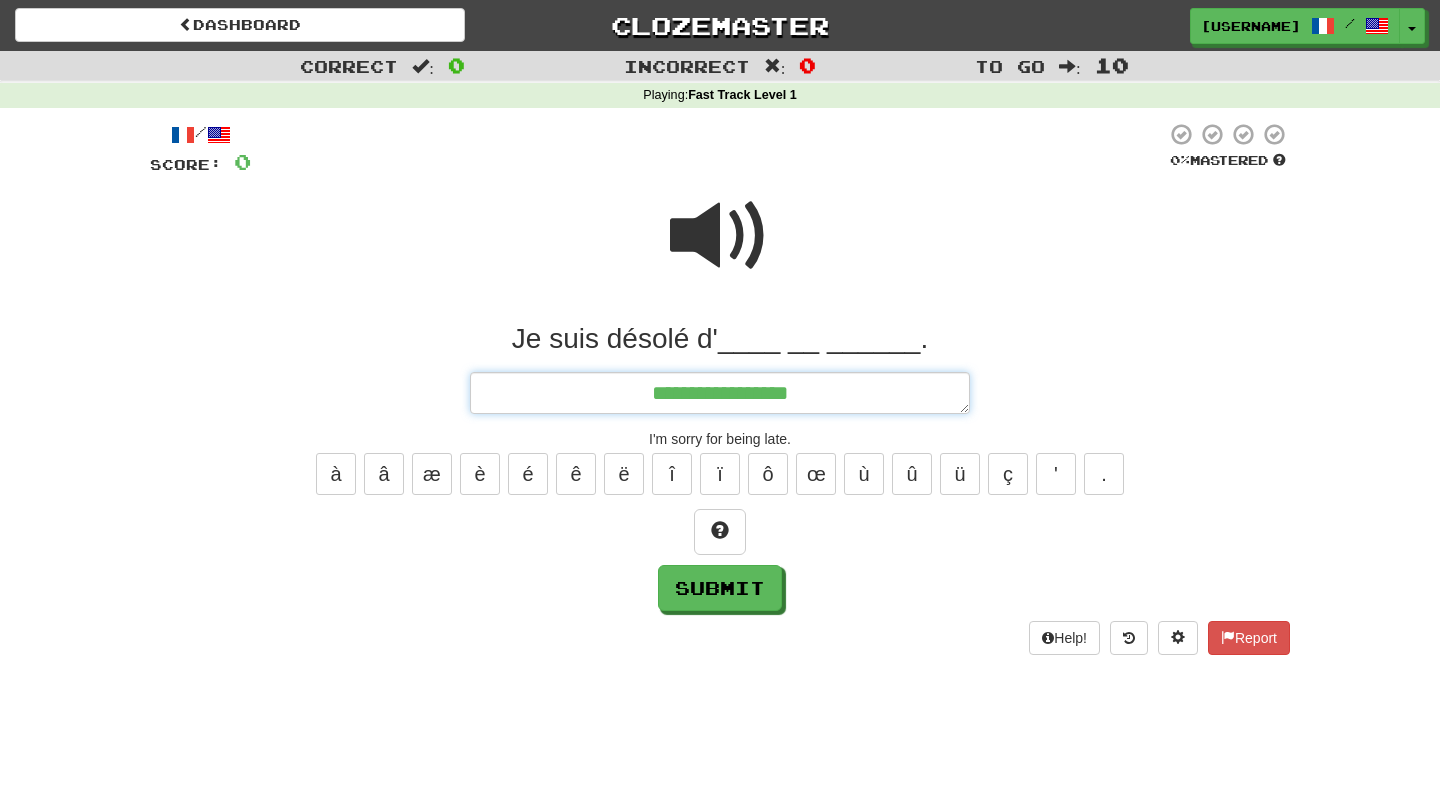type on "*" 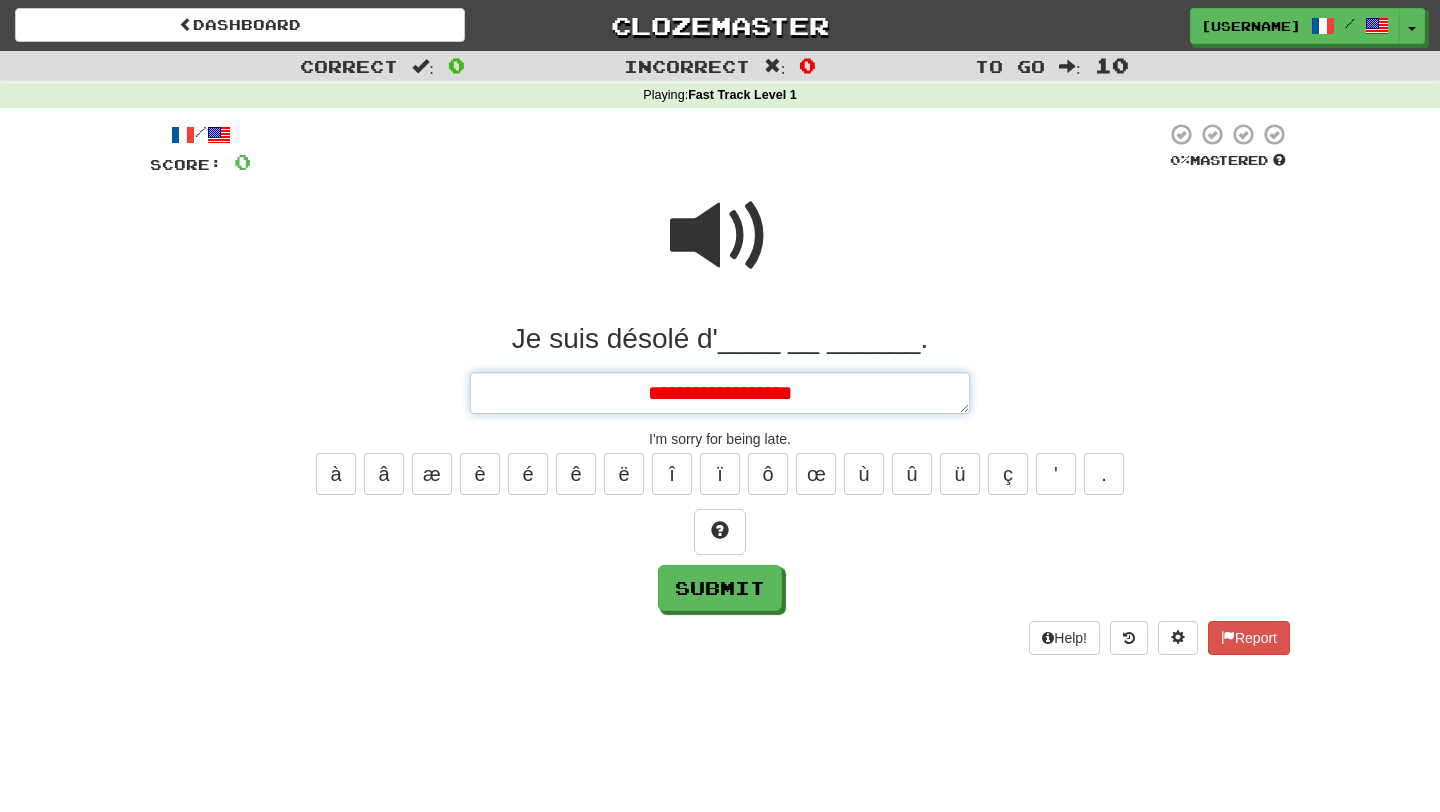 type on "*" 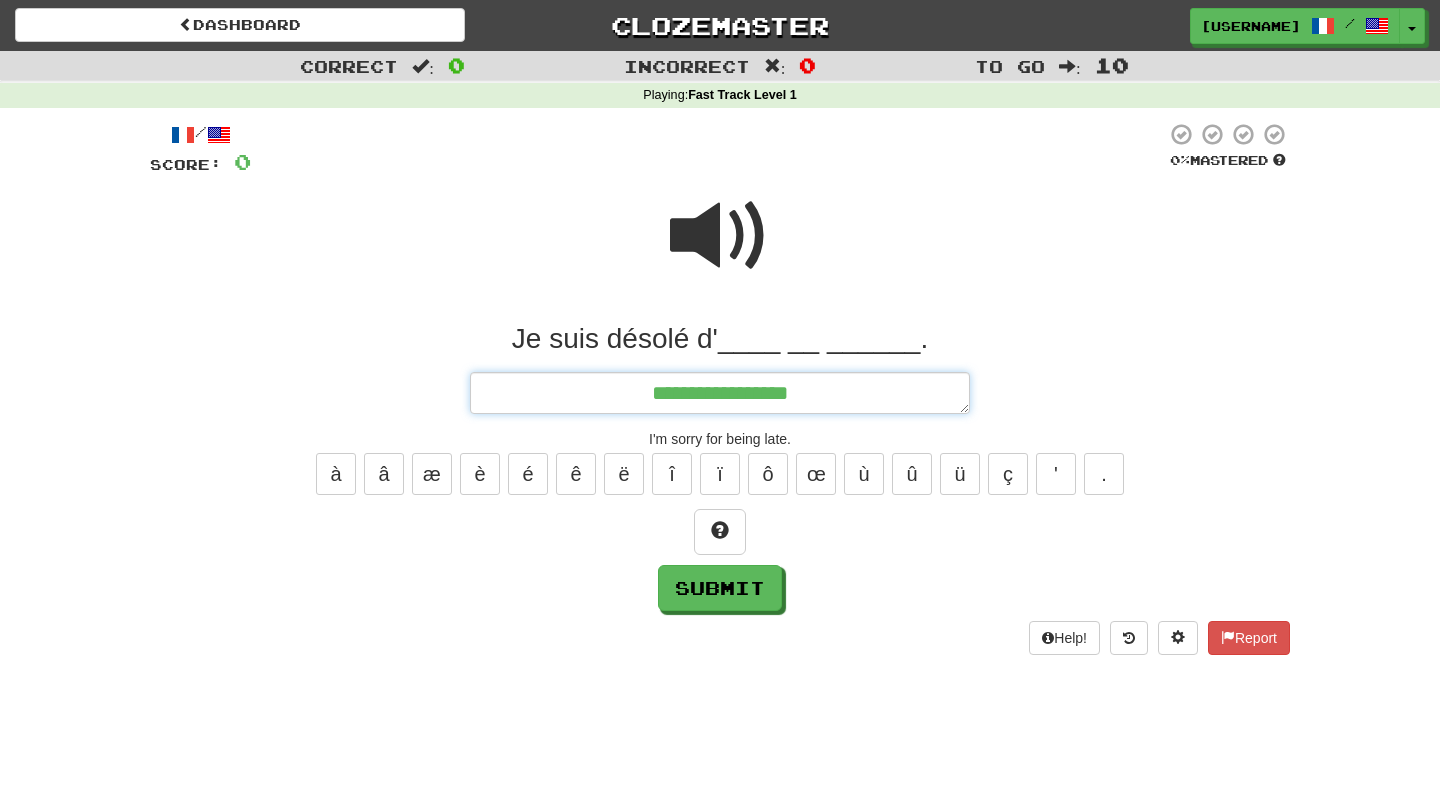 type on "*" 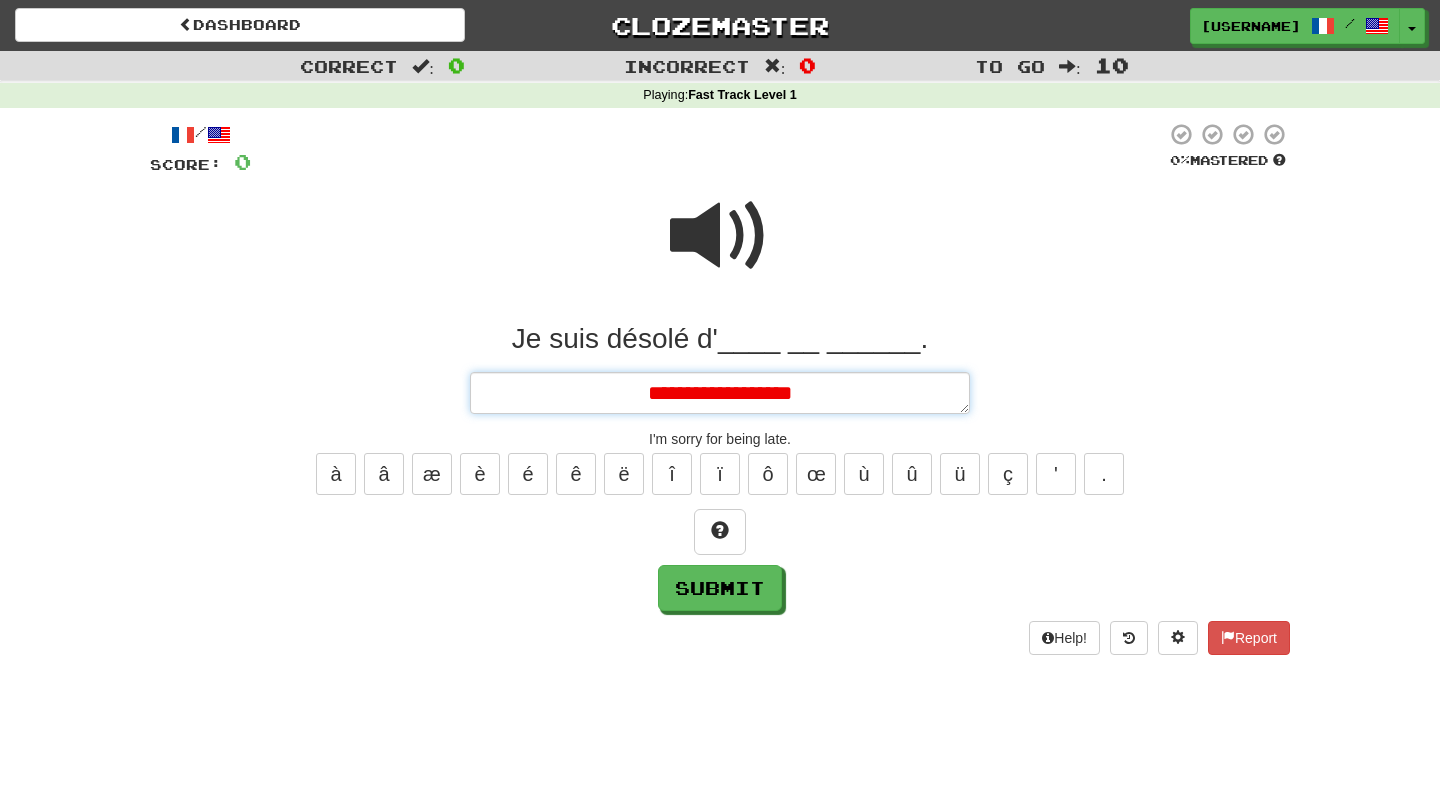 type on "*" 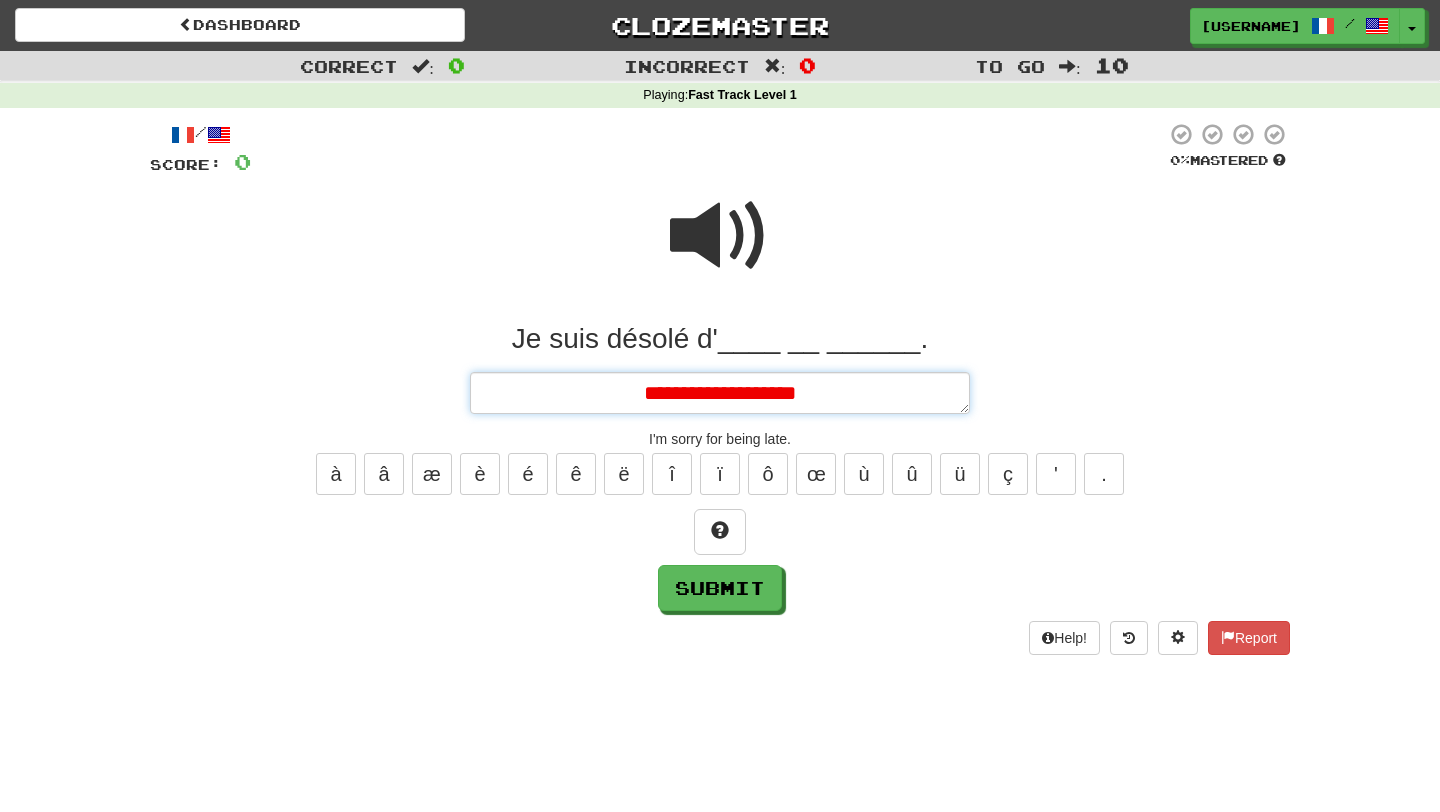 type on "*" 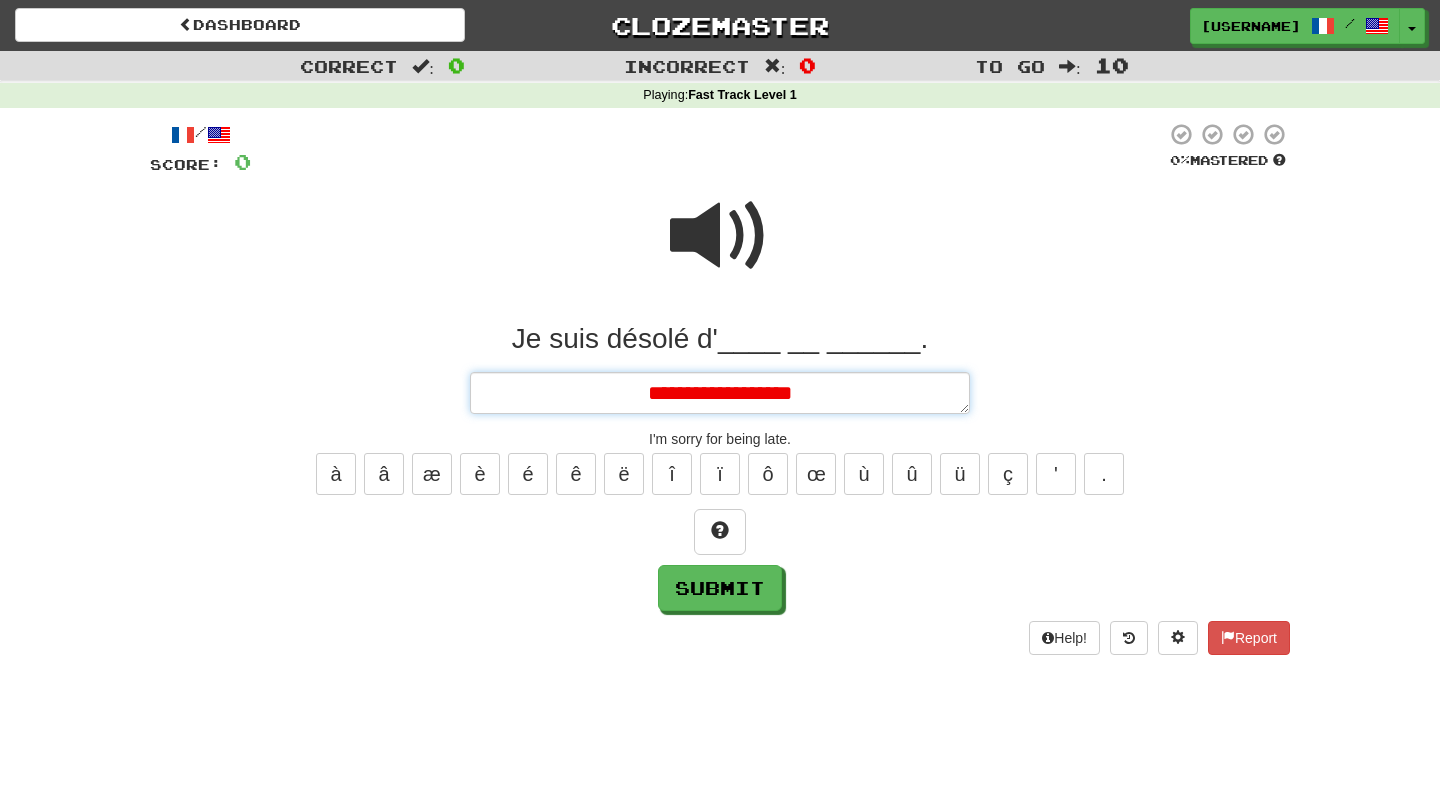 type on "*" 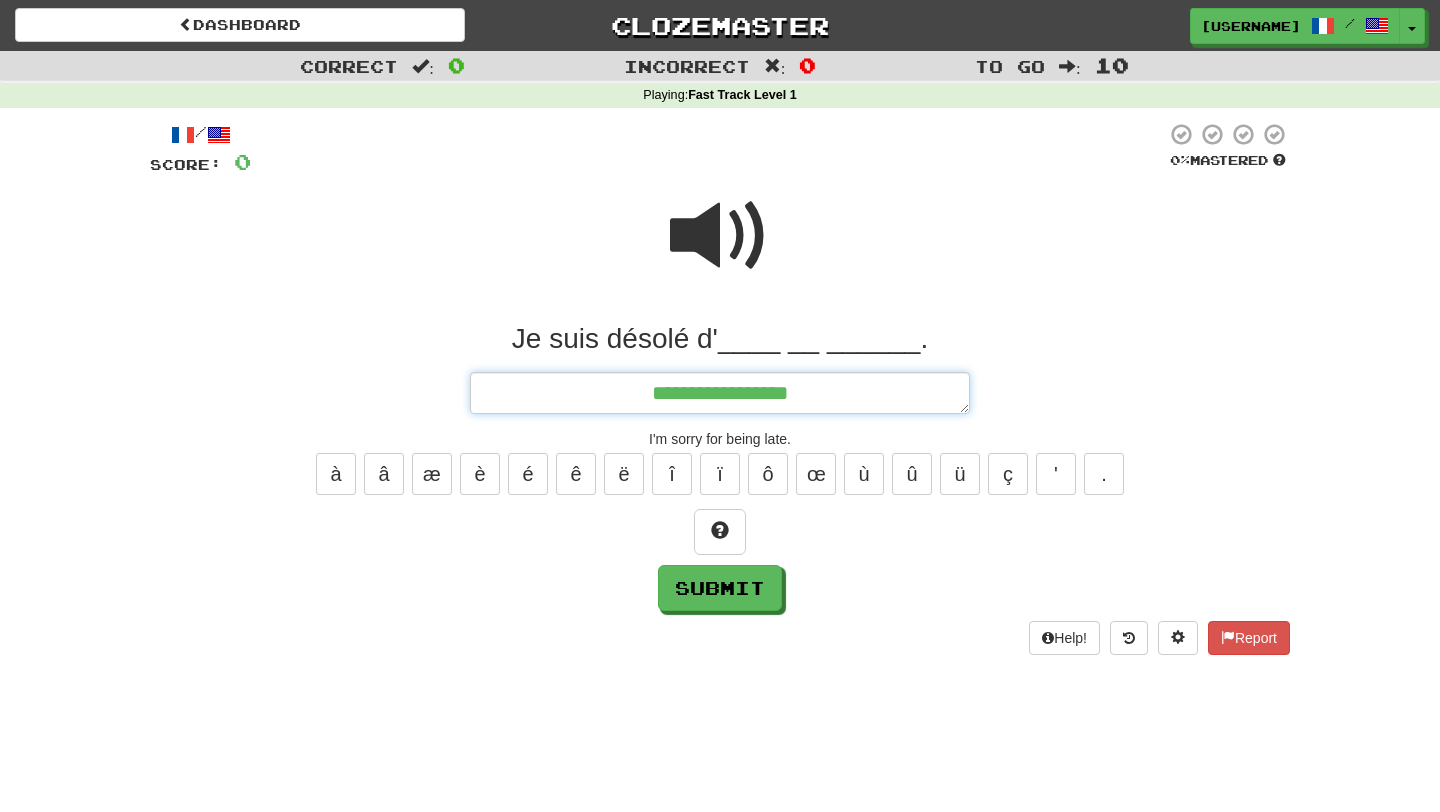 type on "*" 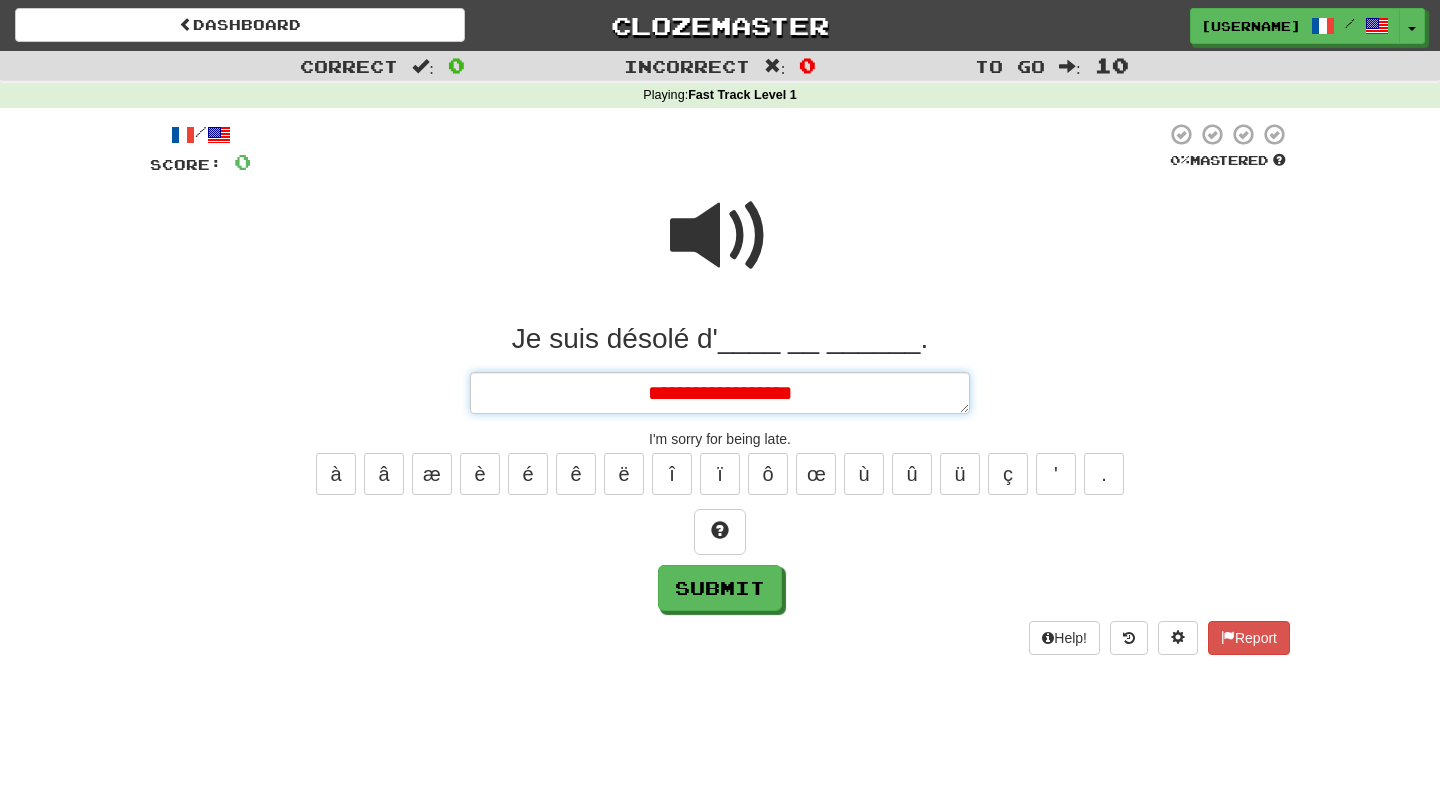 type on "*" 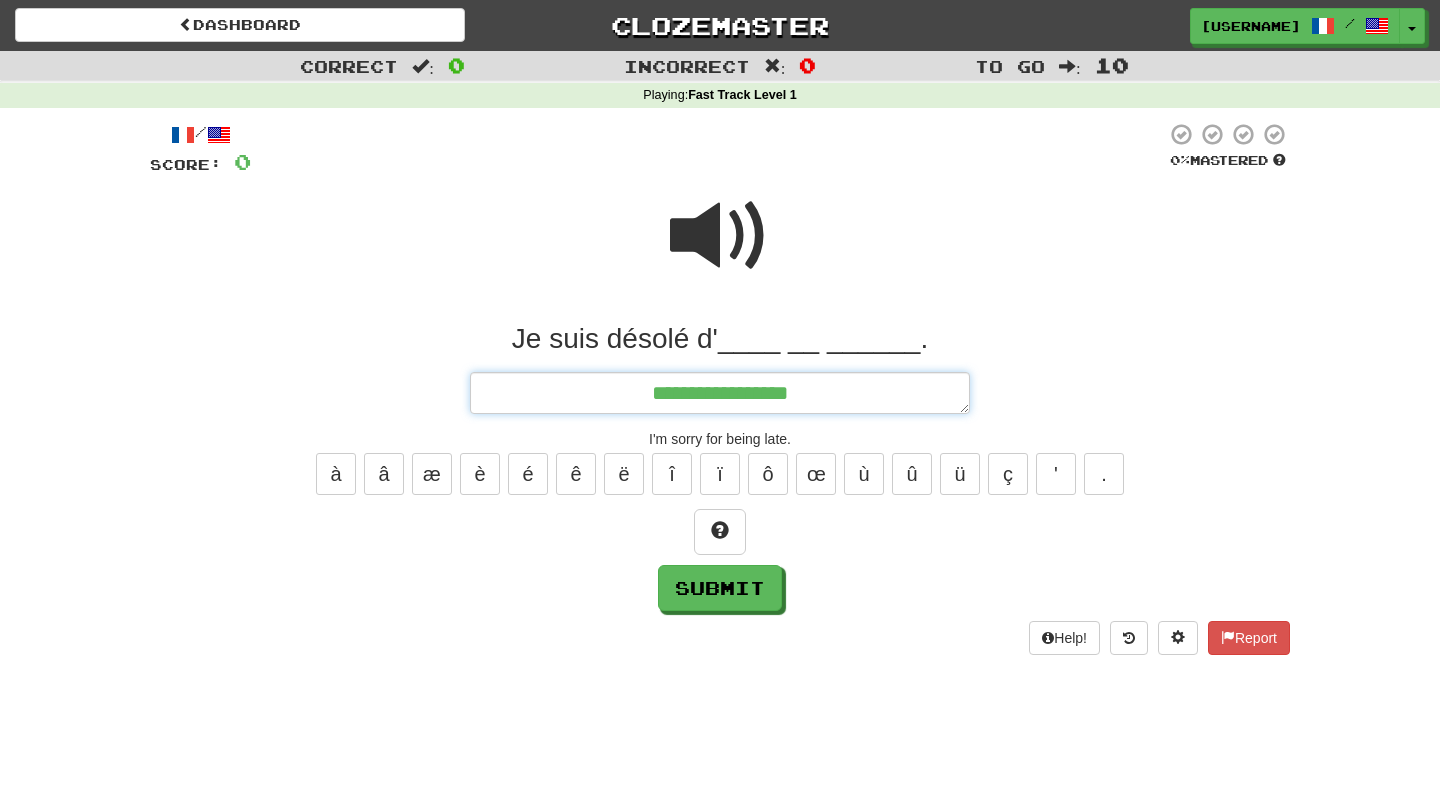 type on "**********" 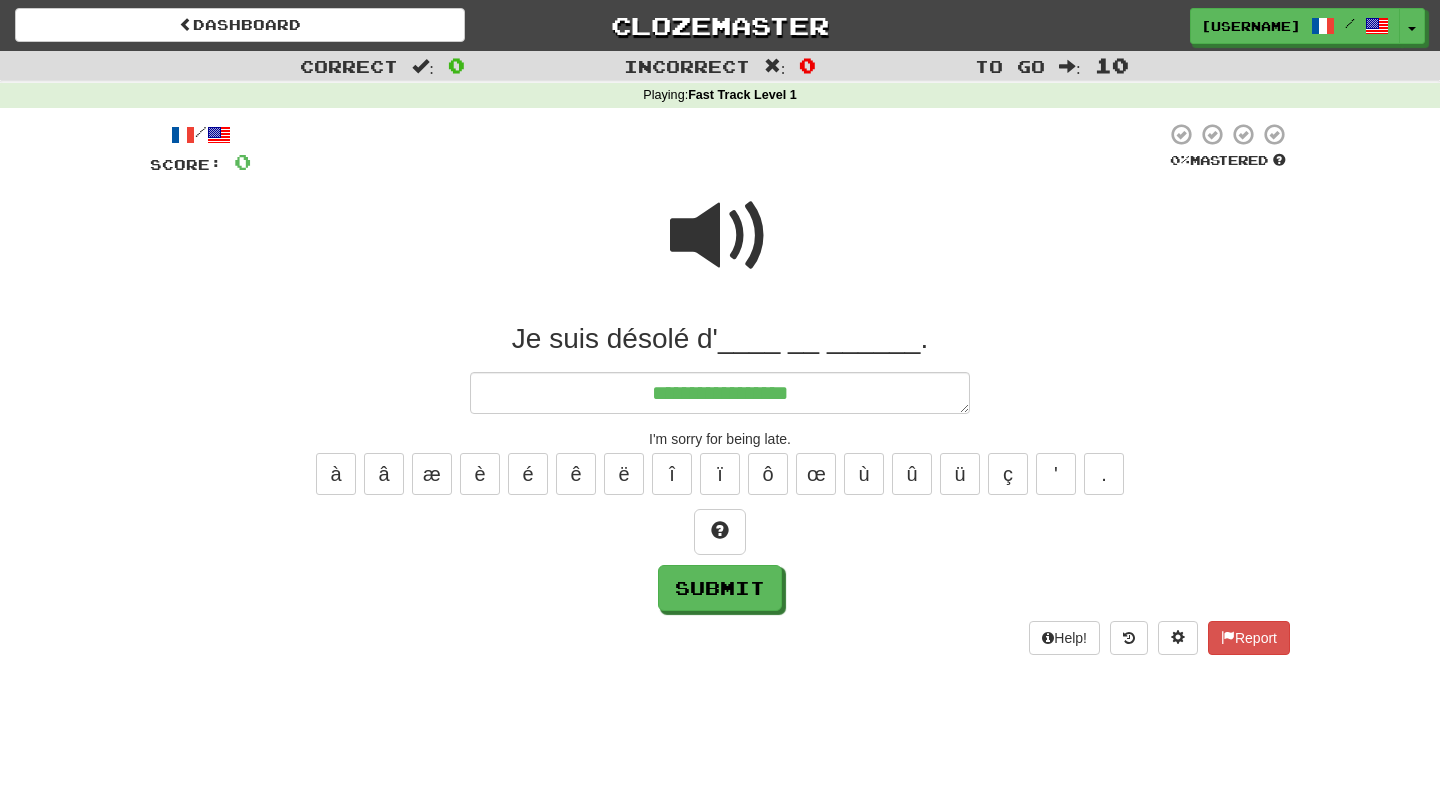 click at bounding box center [720, 236] 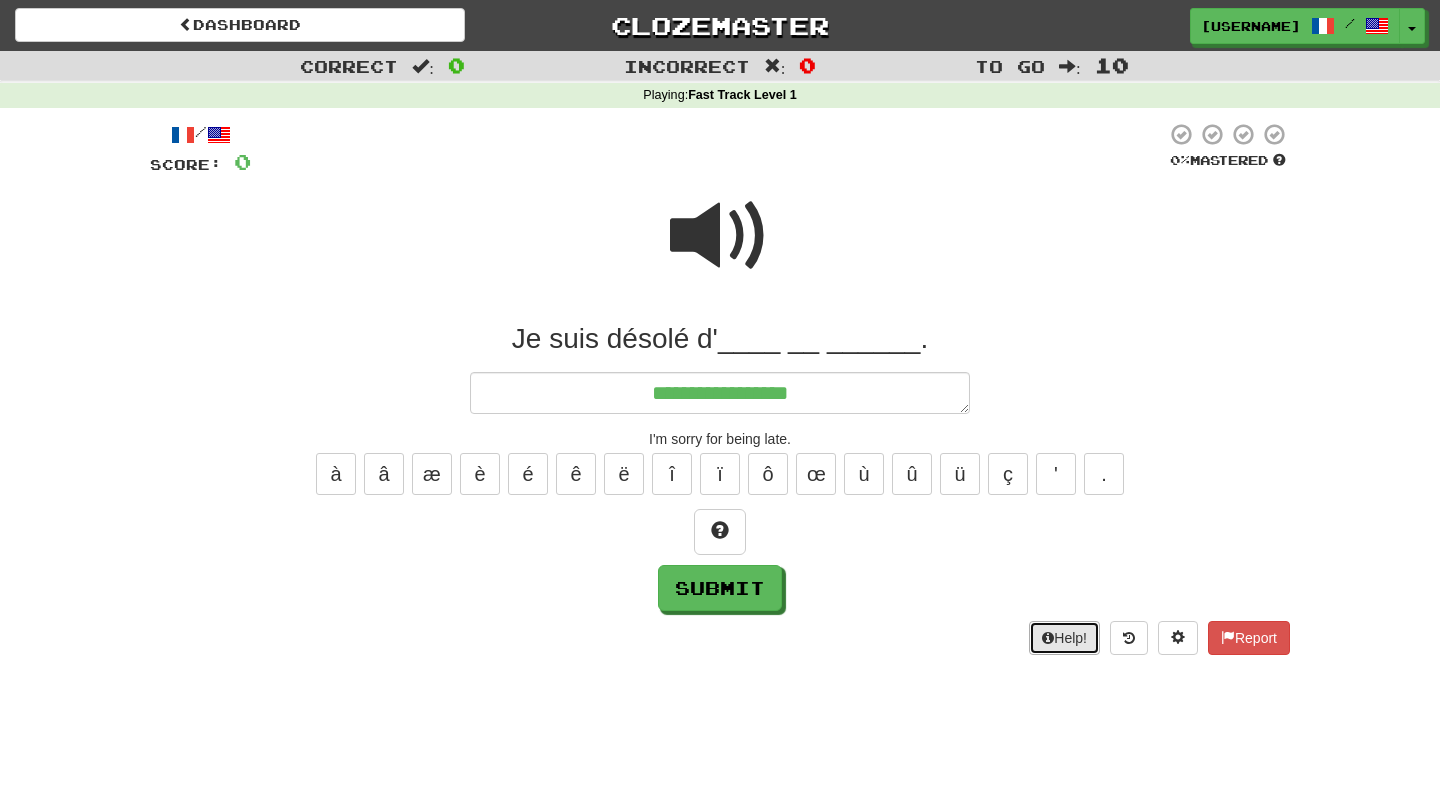click on "Help!" at bounding box center (1064, 638) 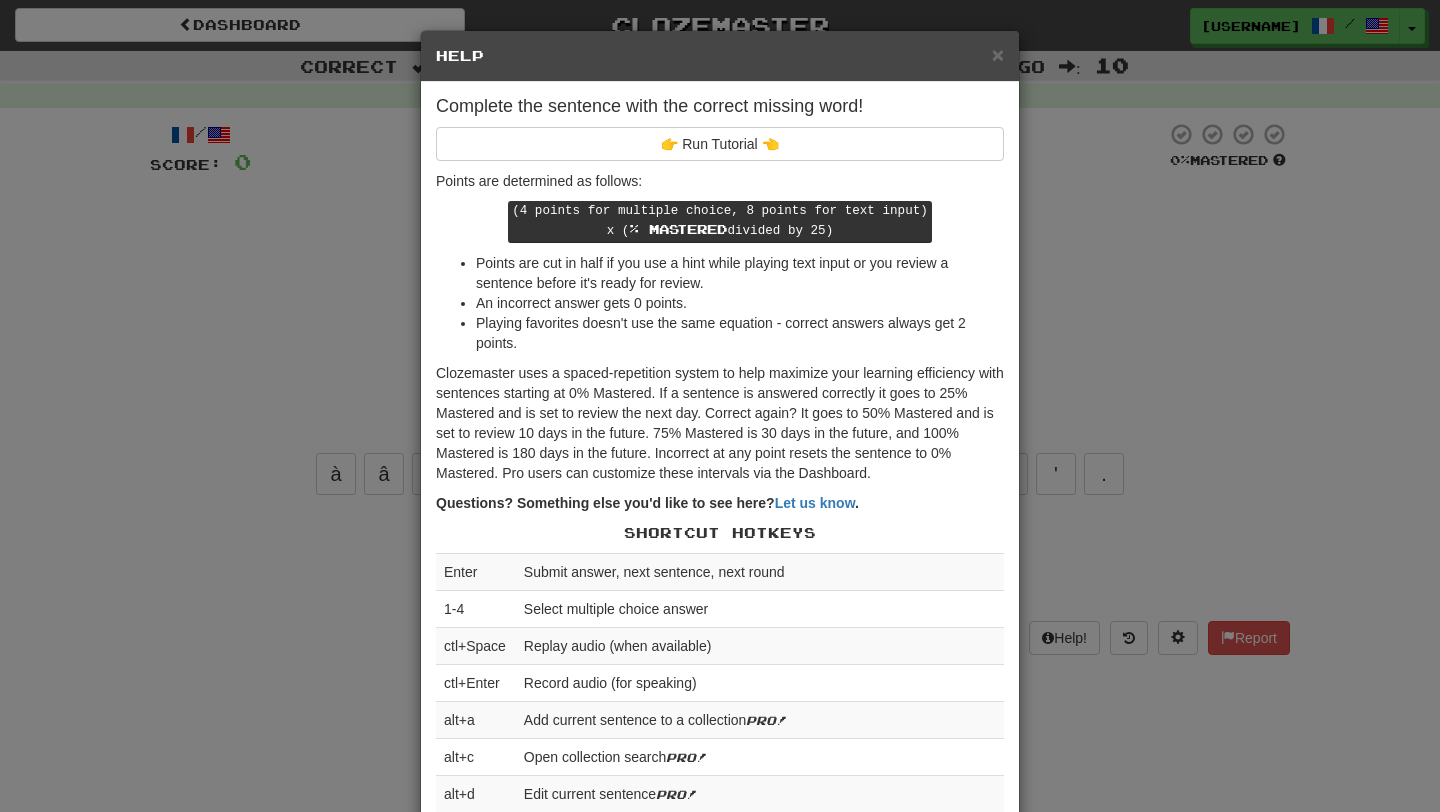 click on "× Help Complete the sentence with the correct missing word! 👉 Run Tutorial 👈 Points are determined as follows: (4 points for multiple choice, 8 points for text input)  x ( % Mastered  divided by 25) Points are cut in half if you use a hint while playing text input or you review a sentence before it's ready for review. An incorrect answer gets 0 points. Playing favorites doesn't use the same equation - correct answers always get 2 points. Clozemaster uses a spaced-repetition system to help maximize your learning efficiency with sentences starting at 0% Mastered. If a sentence is answered correctly it goes to 25% Mastered and is set to review the next day. Correct again? It goes to 50% Mastered and is set to review 10 days in the future. 75% Mastered is 30 days in the future, and 100% Mastered is 180 days in the future. Incorrect at any point resets the sentence to 0% Mastered. Pro users can customize these intervals via the Dashboard. Questions? Something else you'd like to see here?  Let us know . 1-4" at bounding box center (720, 406) 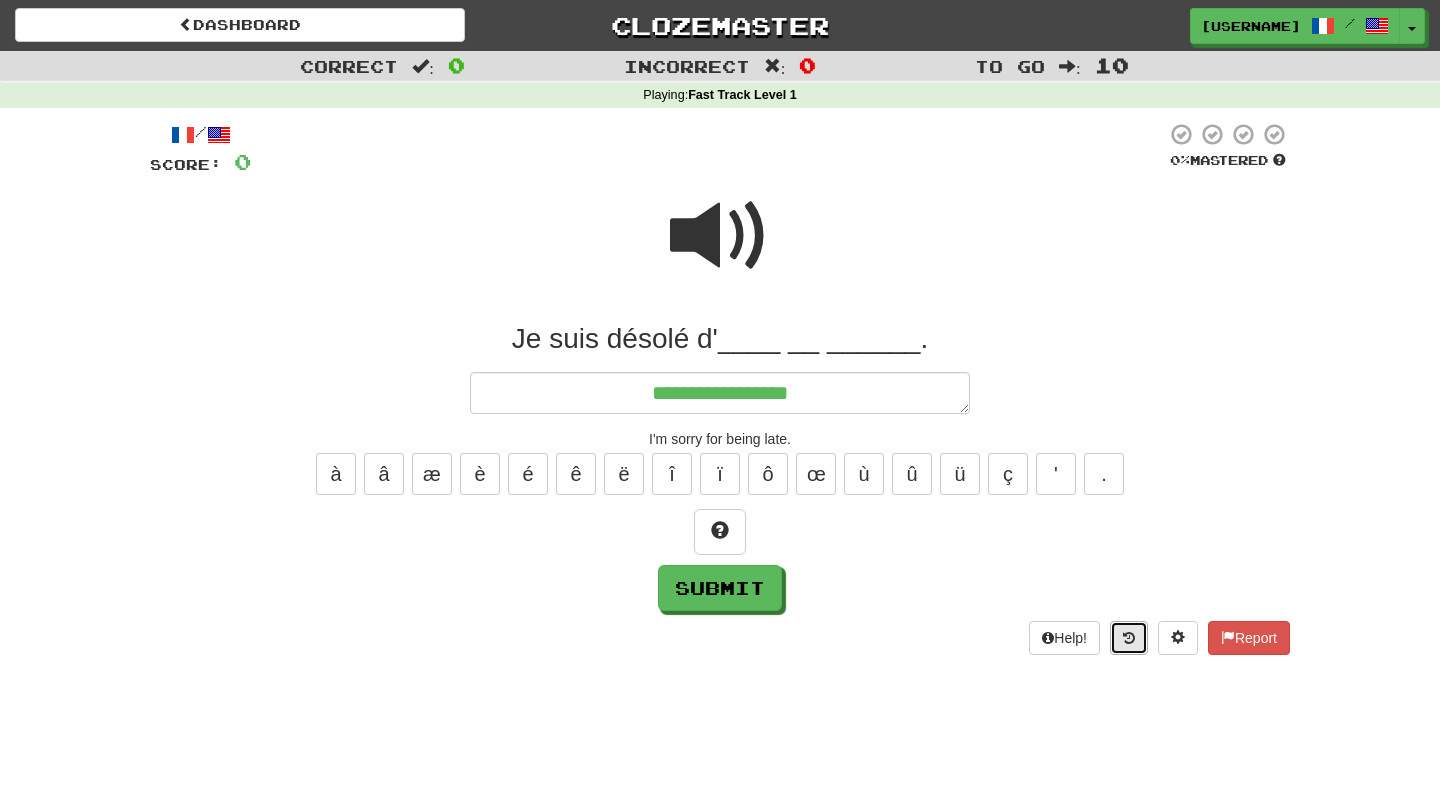 click at bounding box center [1129, 638] 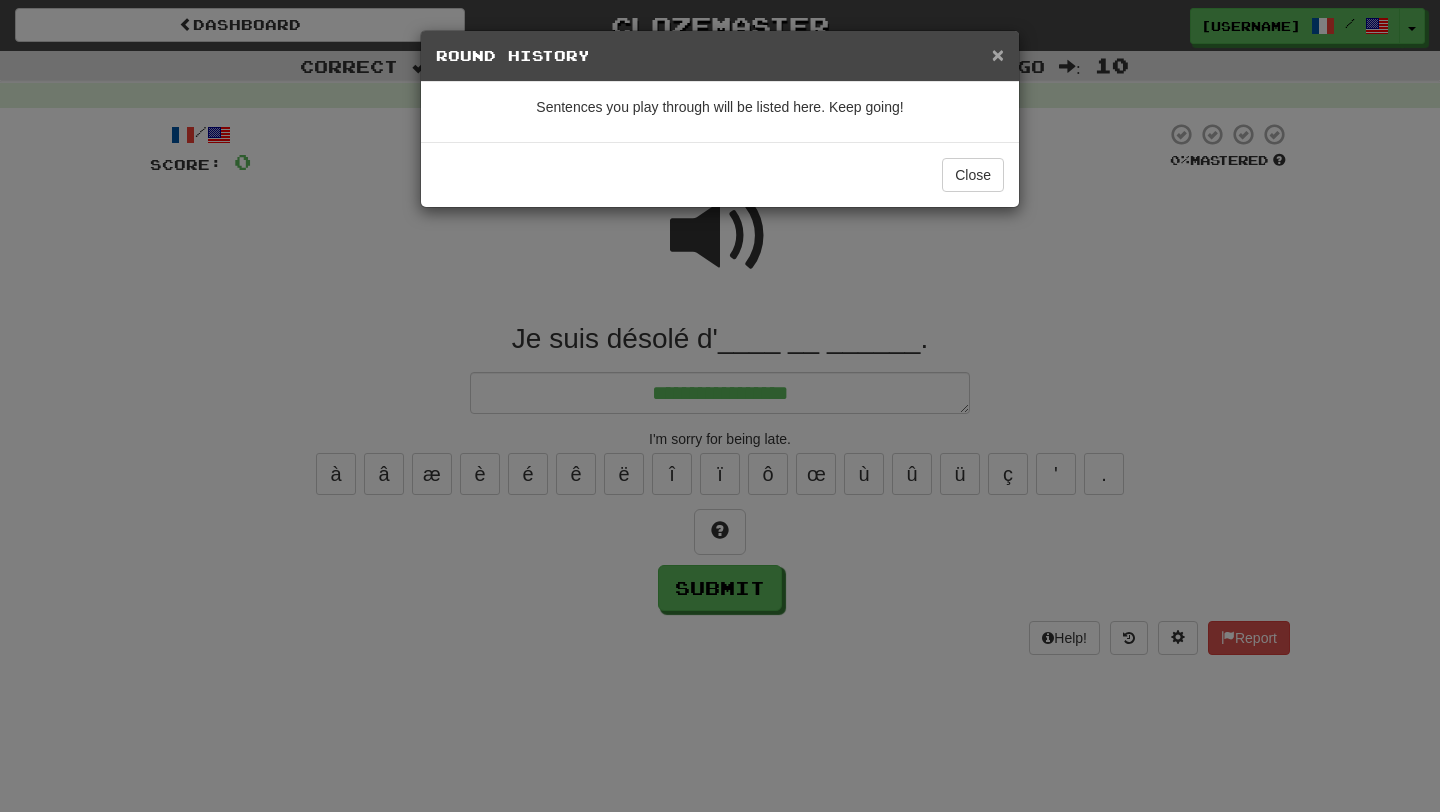 click on "×" at bounding box center (998, 54) 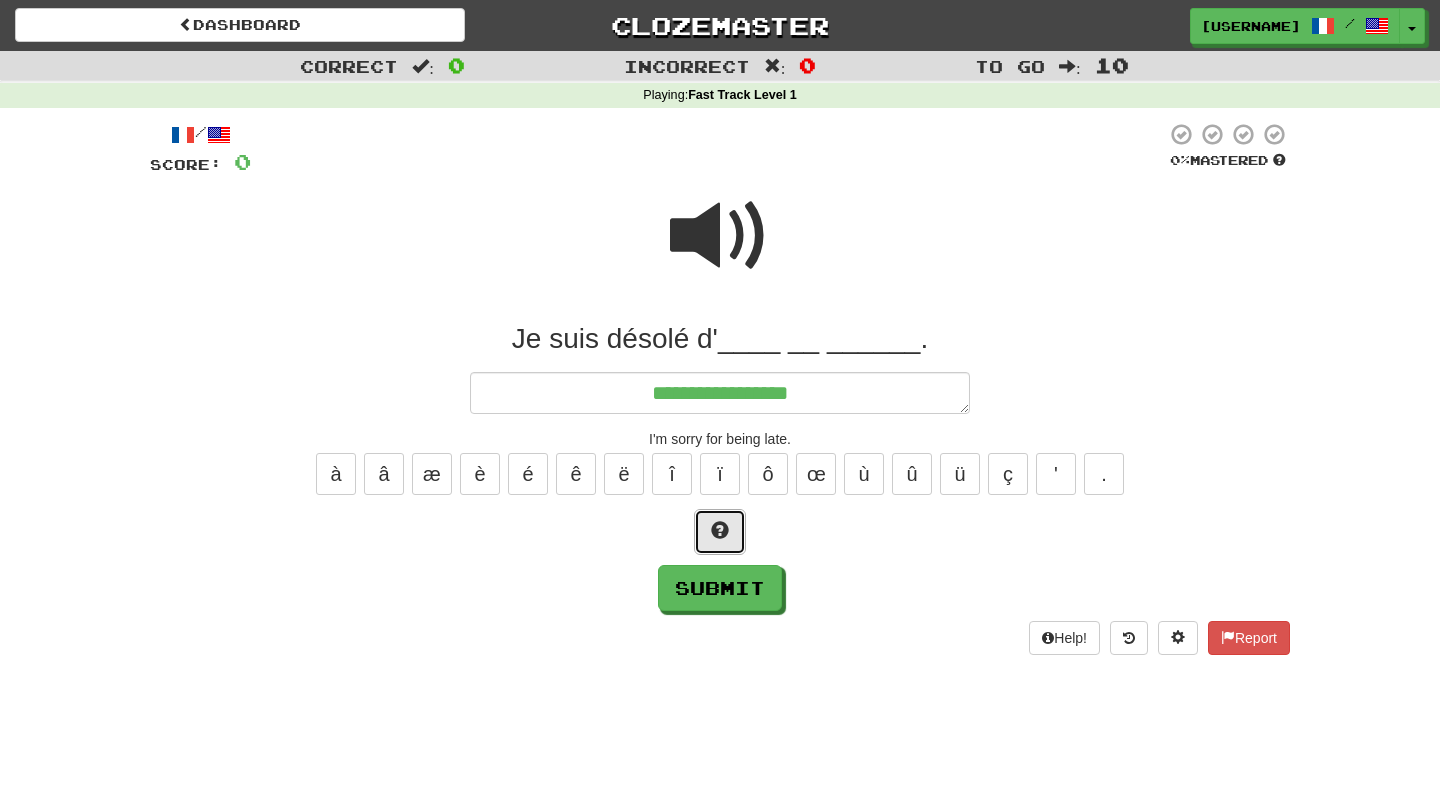 click at bounding box center (720, 530) 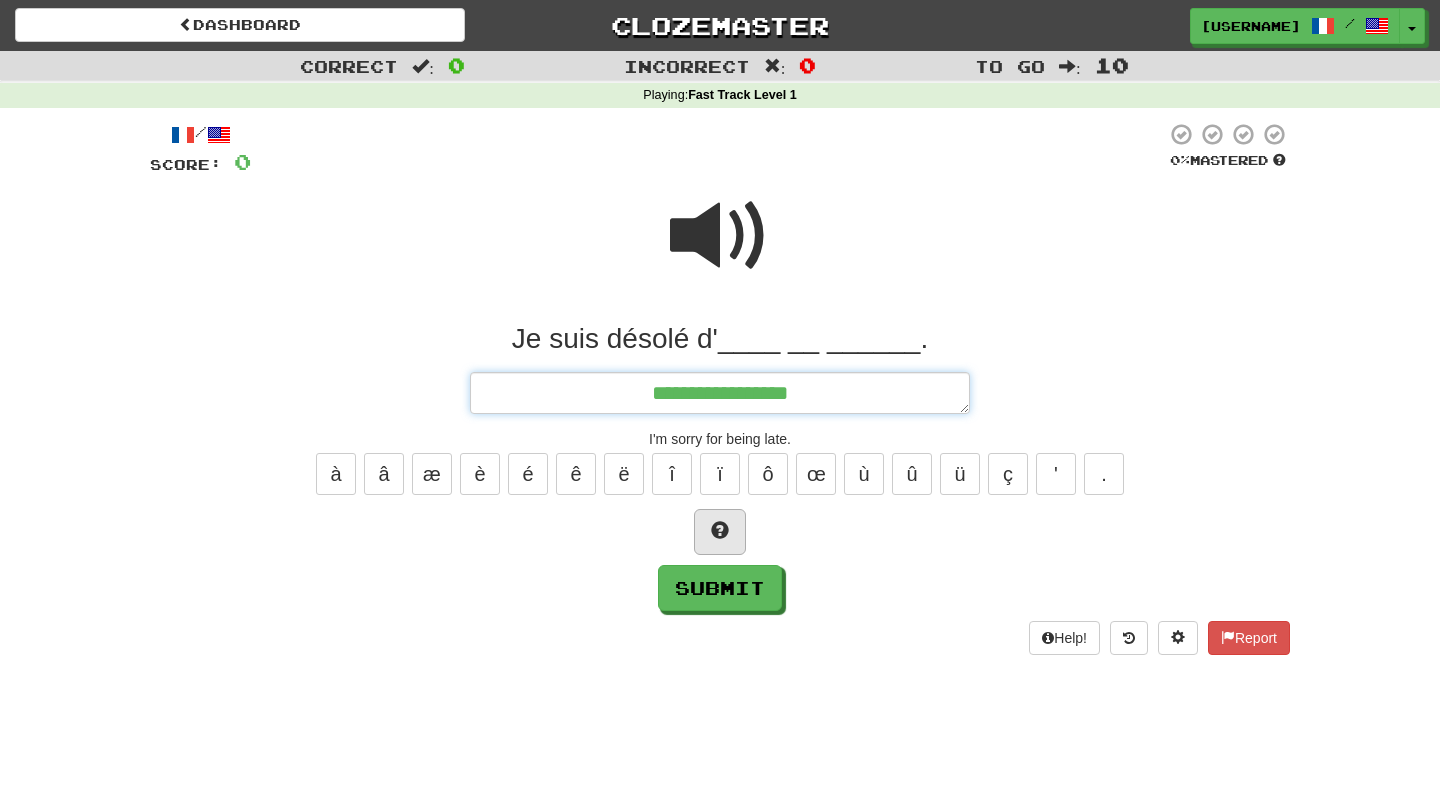 type on "*" 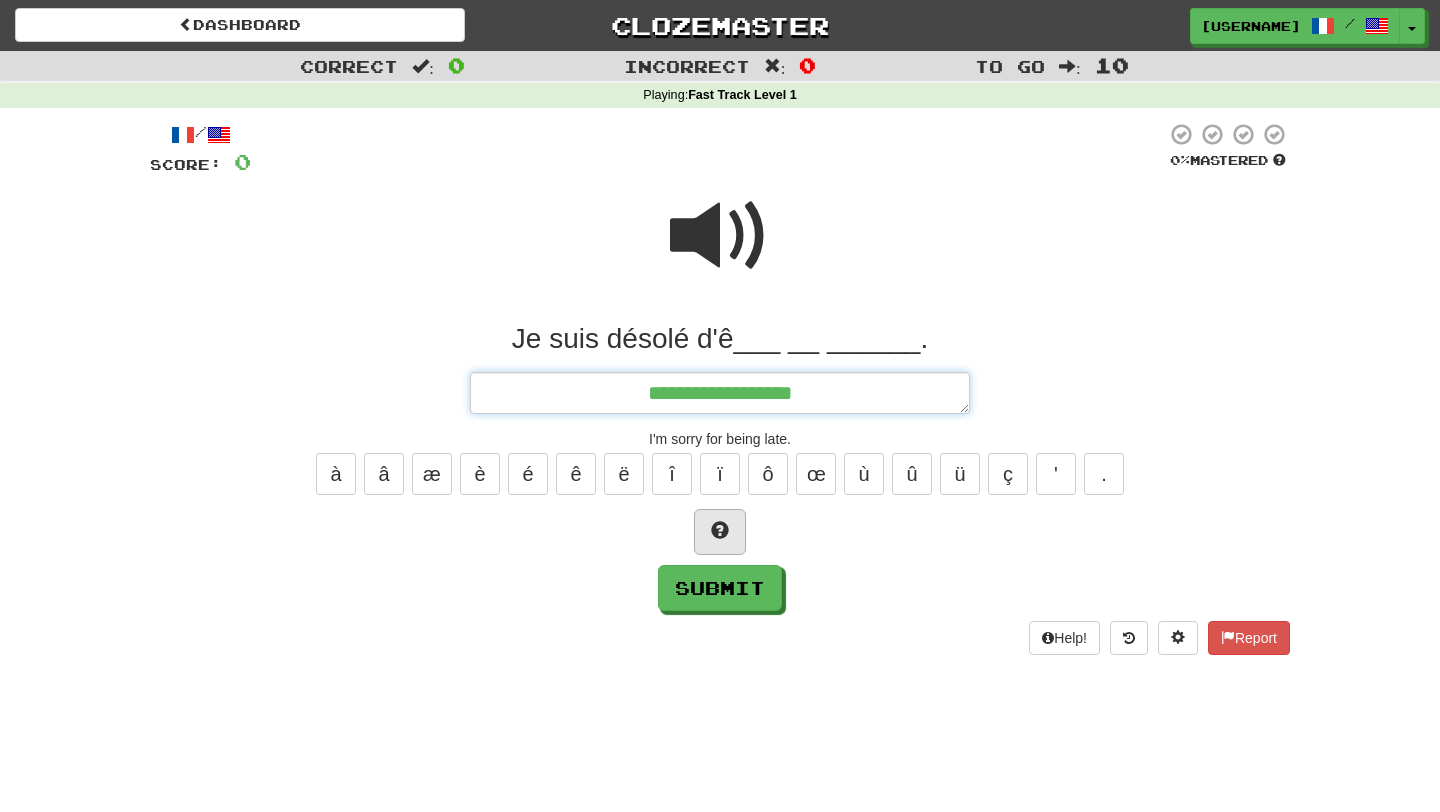 type on "*" 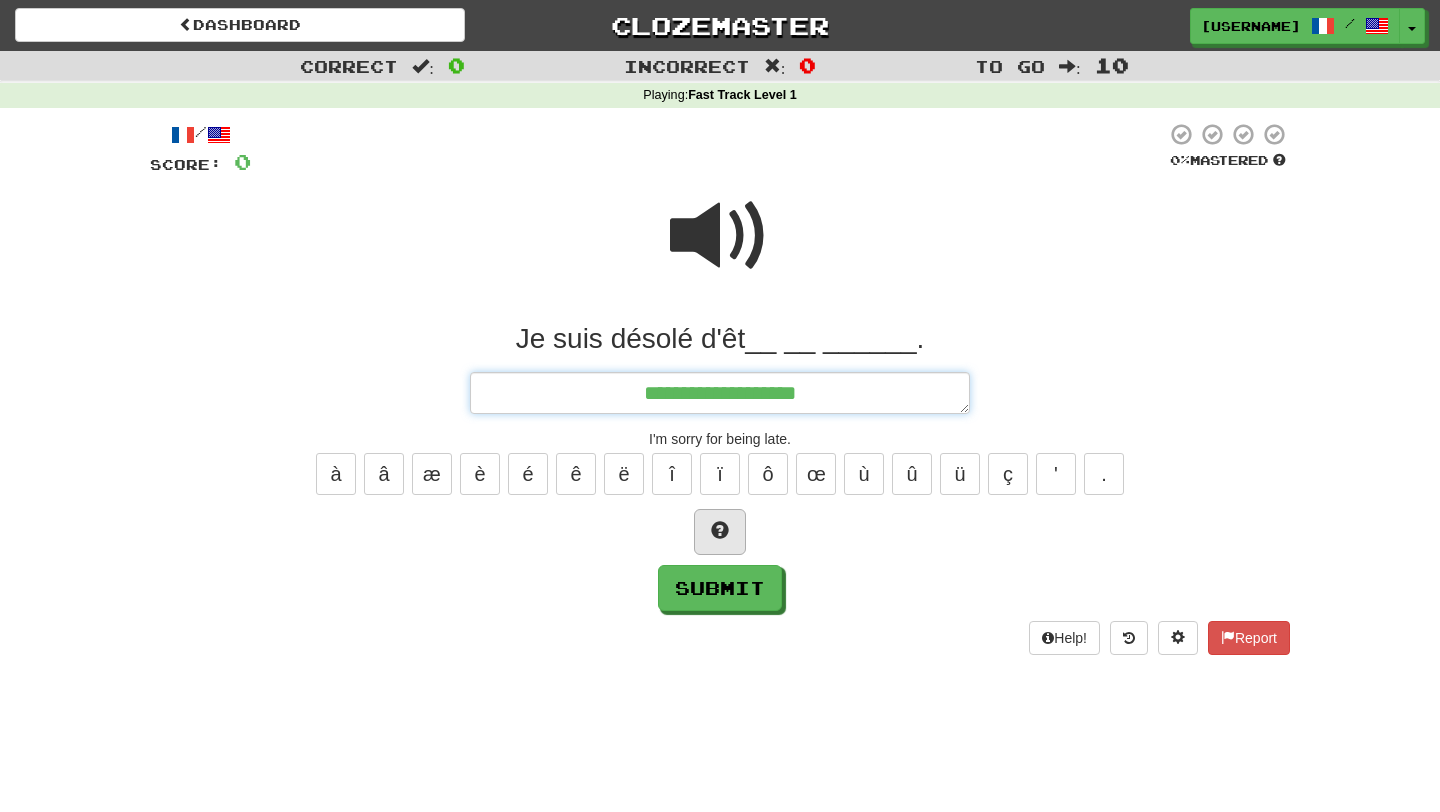 type on "*" 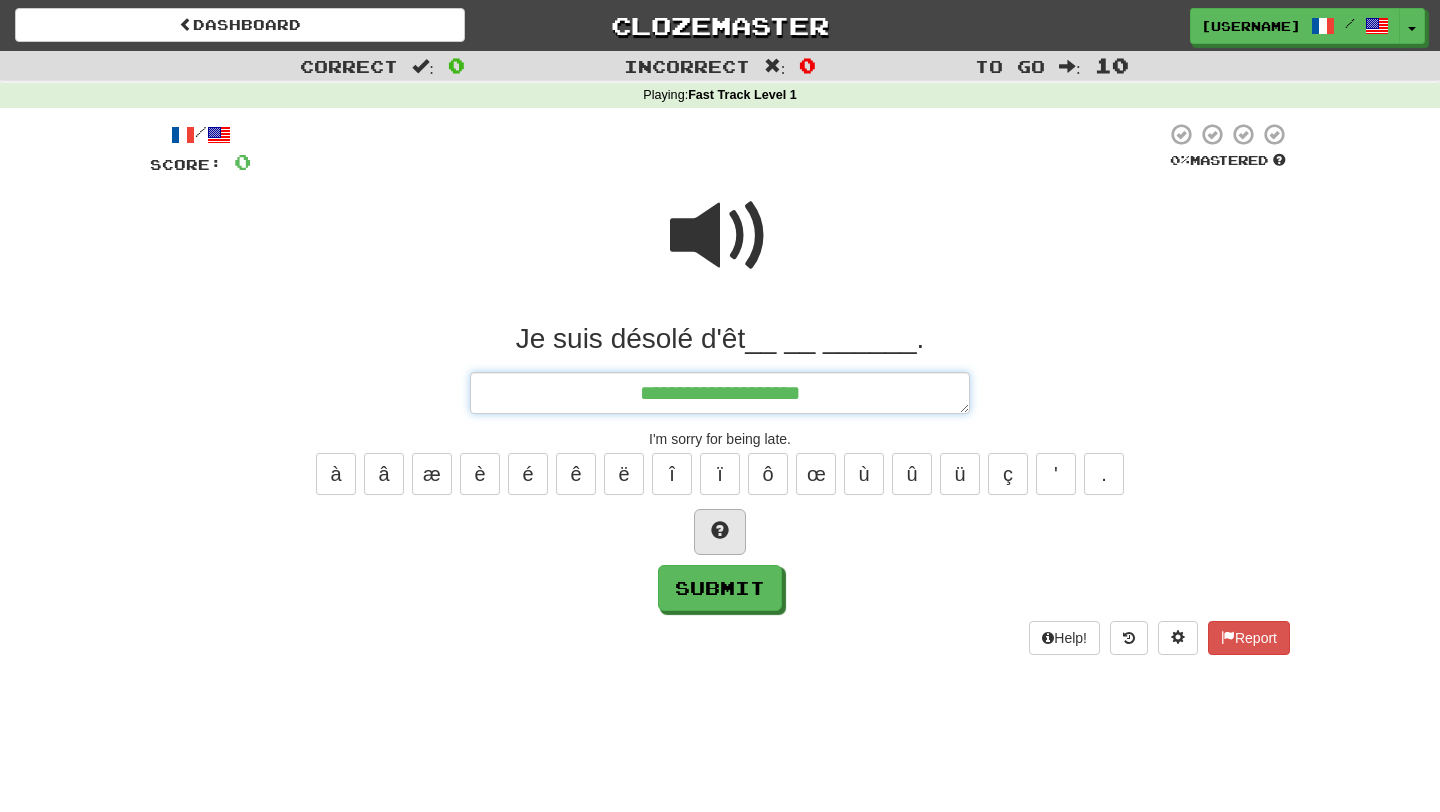 type on "*" 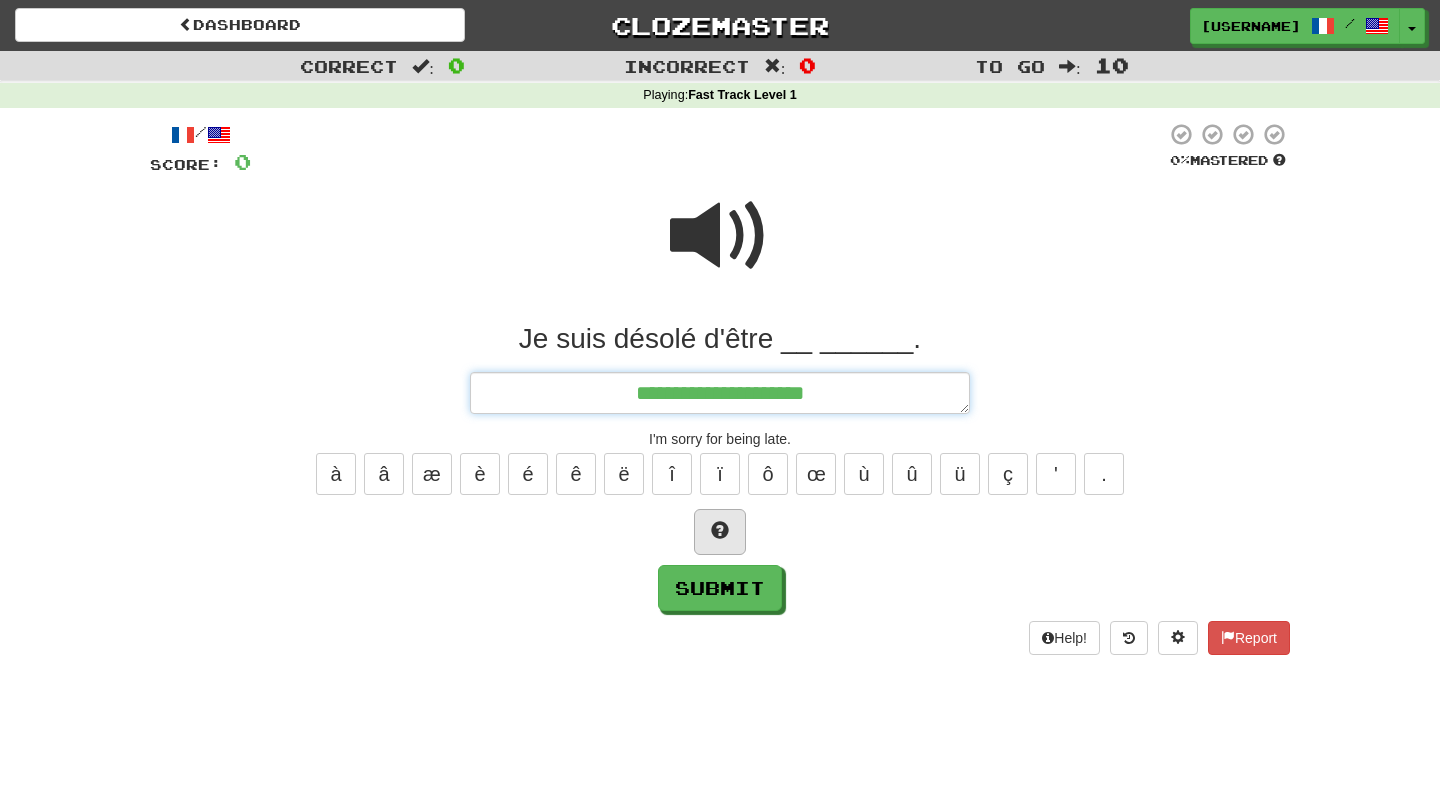 type on "*" 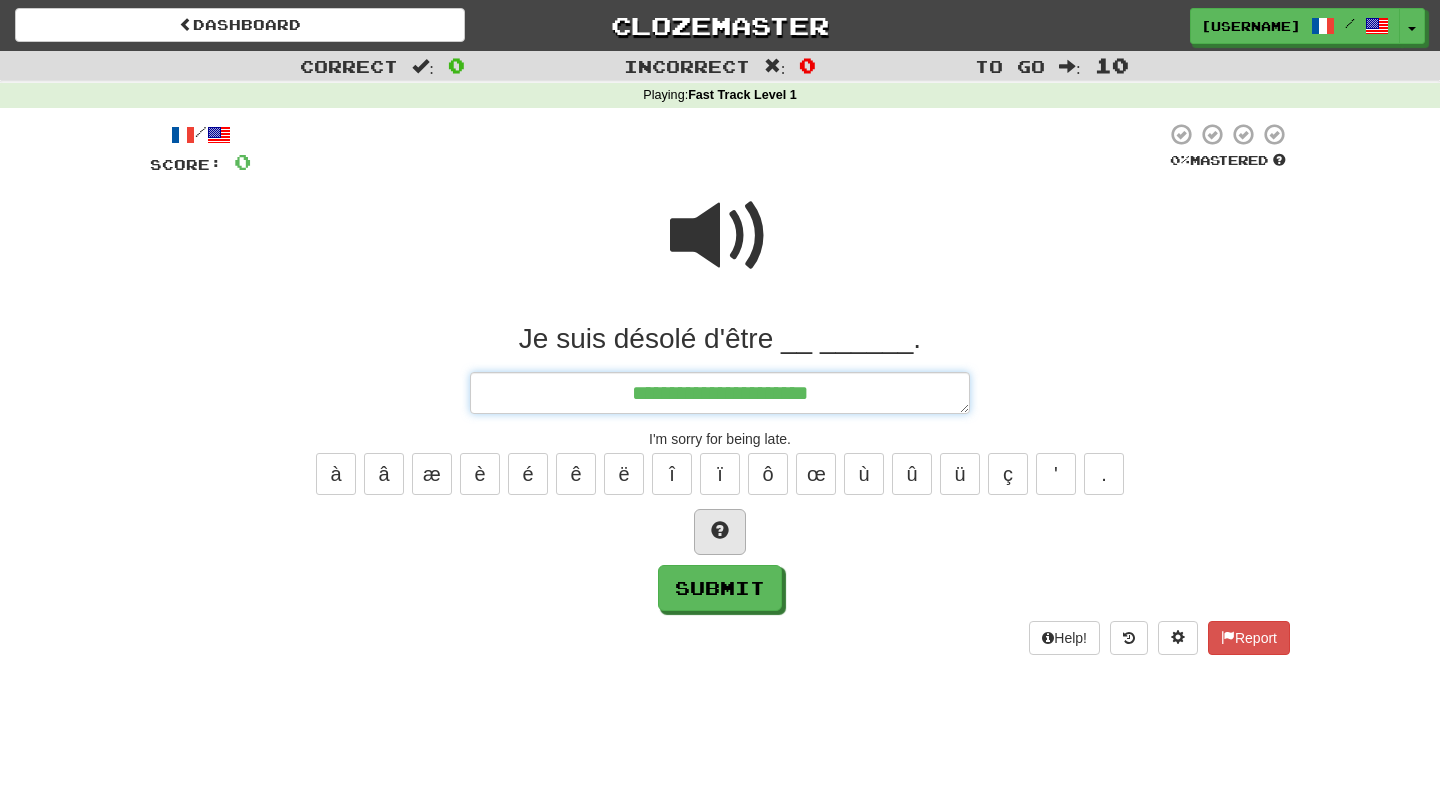 type on "*" 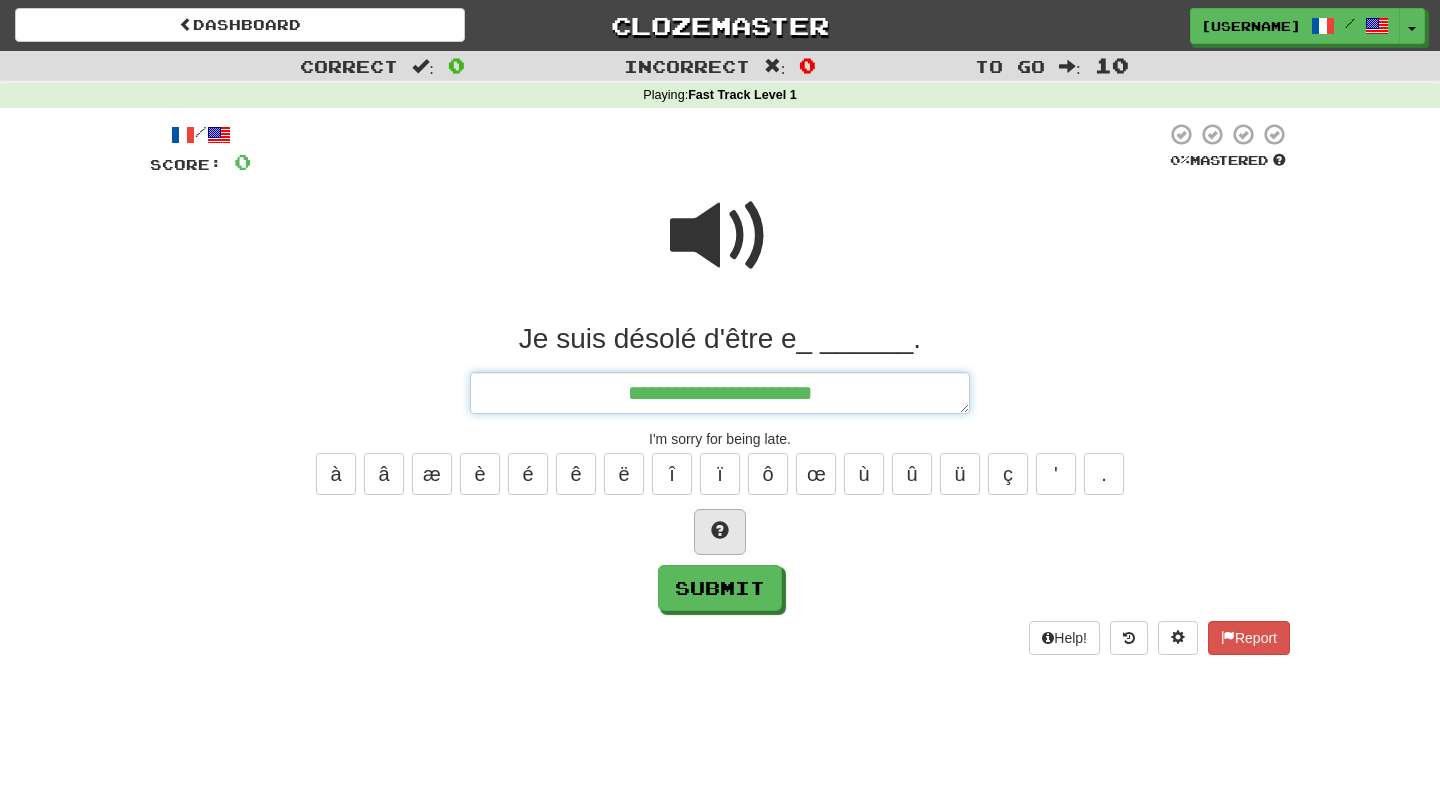 type on "*" 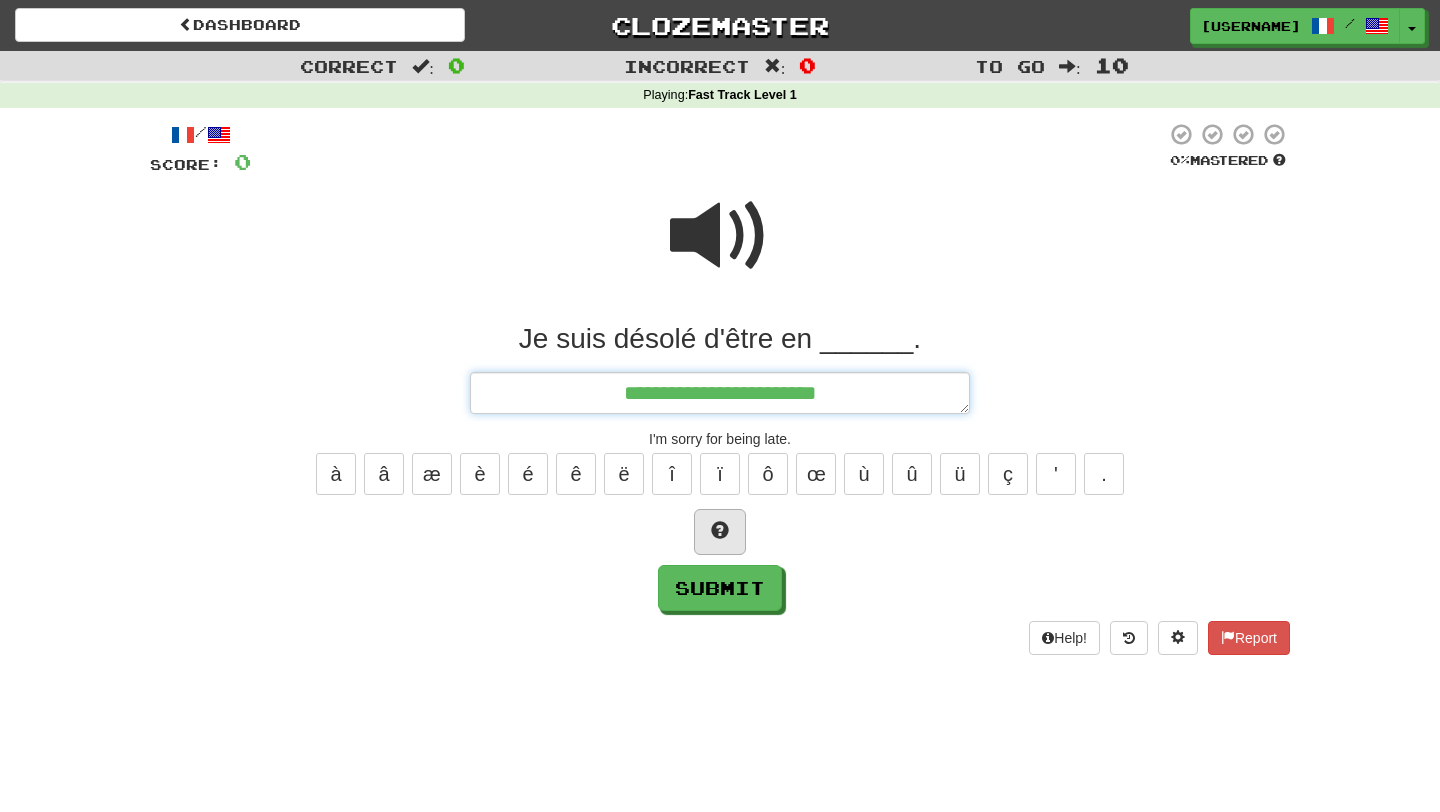 type on "*" 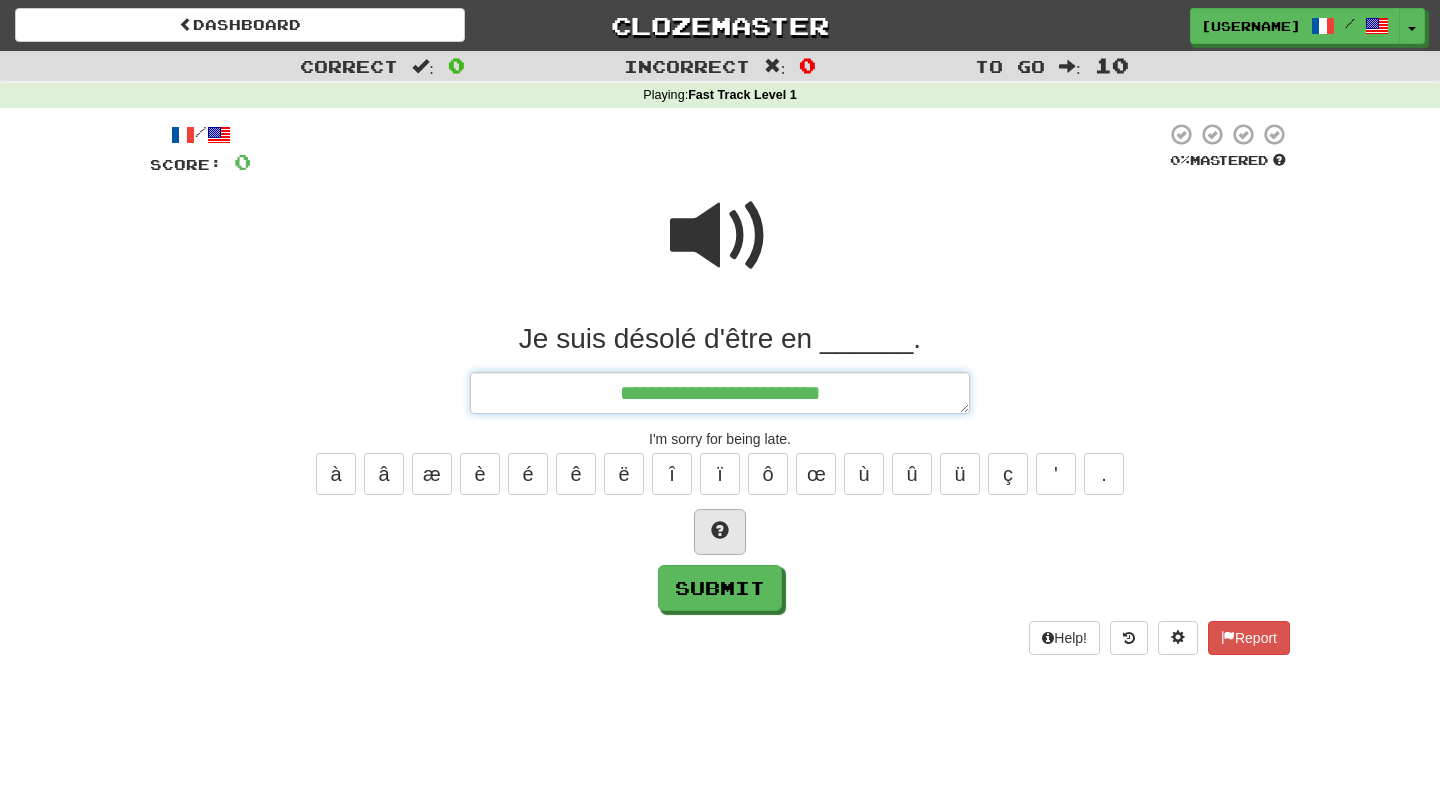 type on "*" 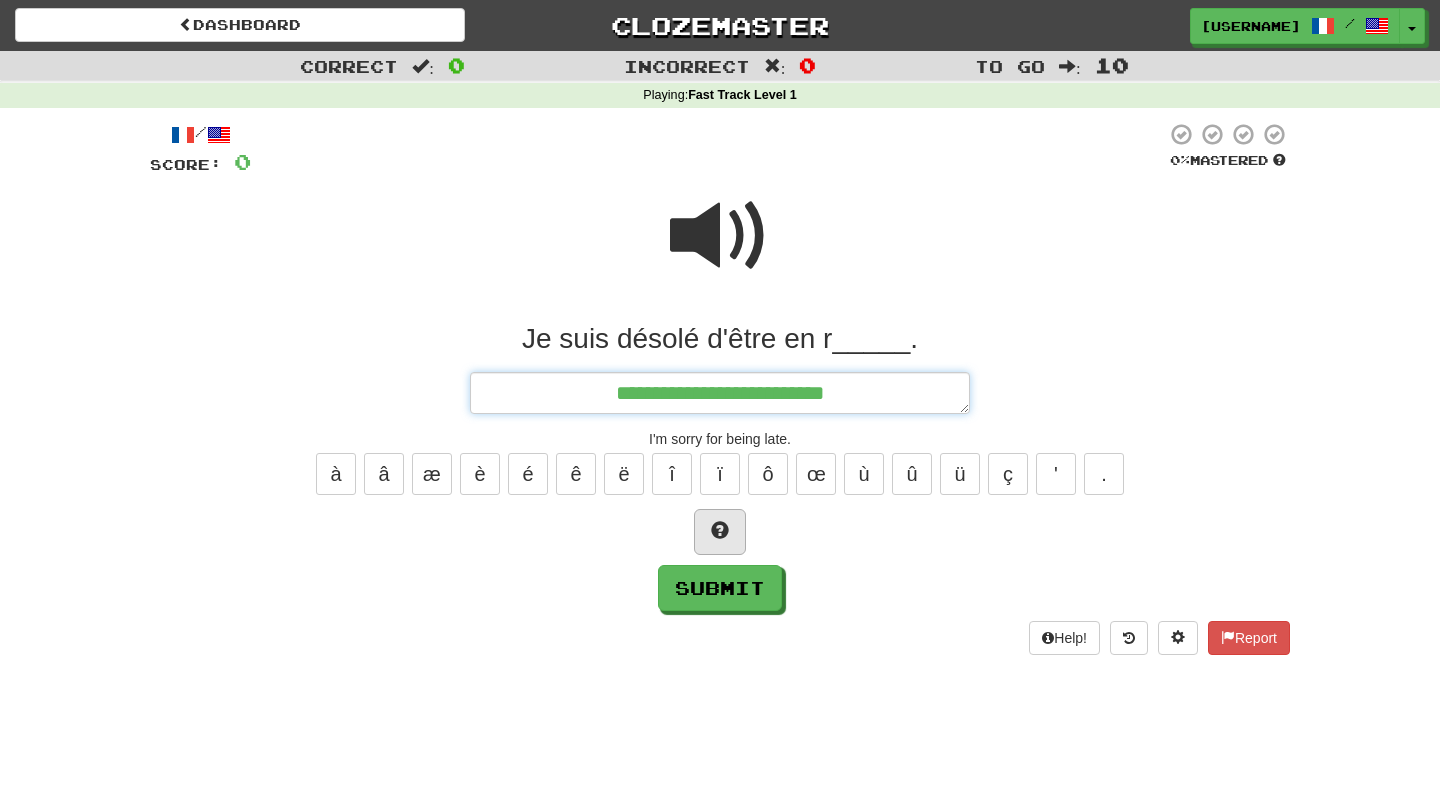 type on "*" 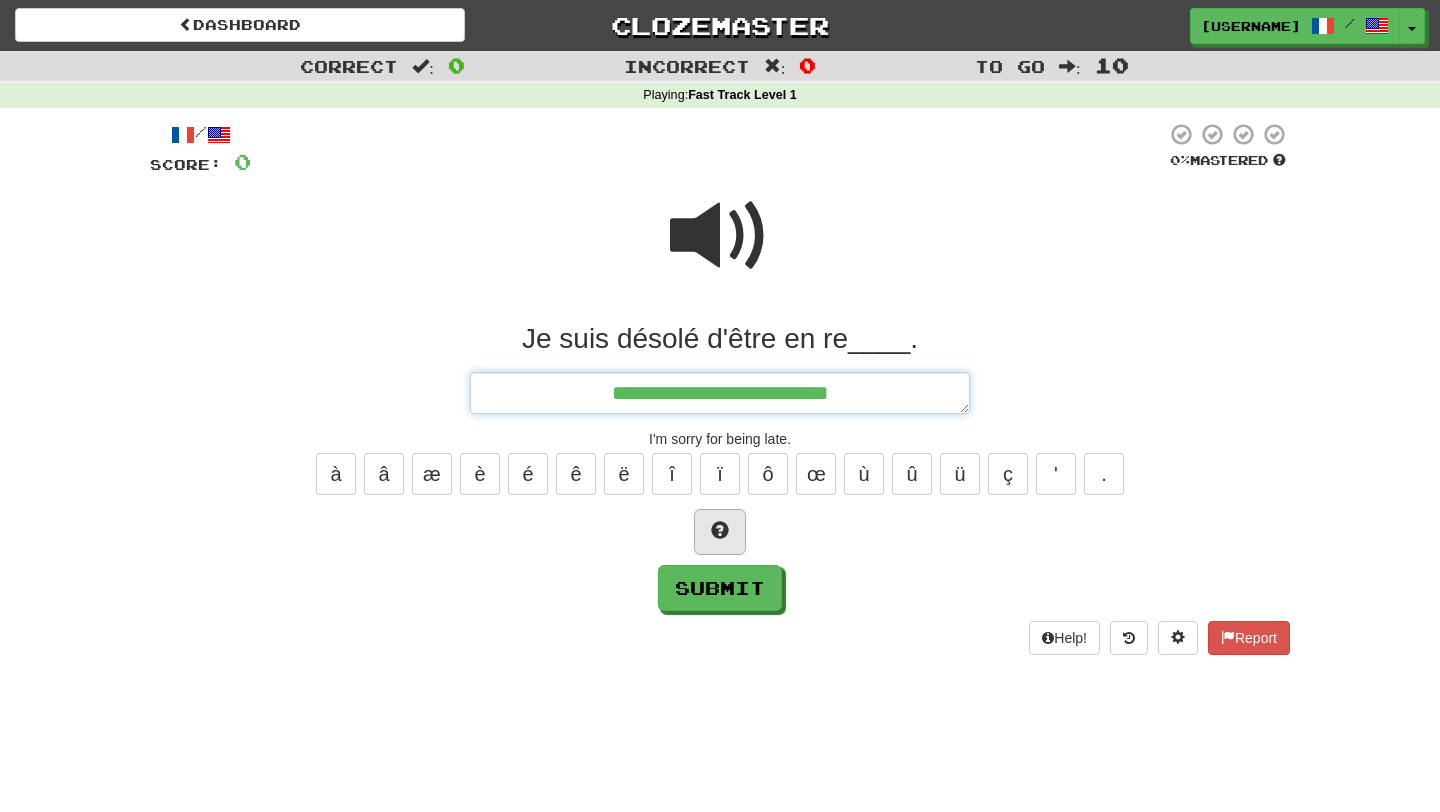 type on "*" 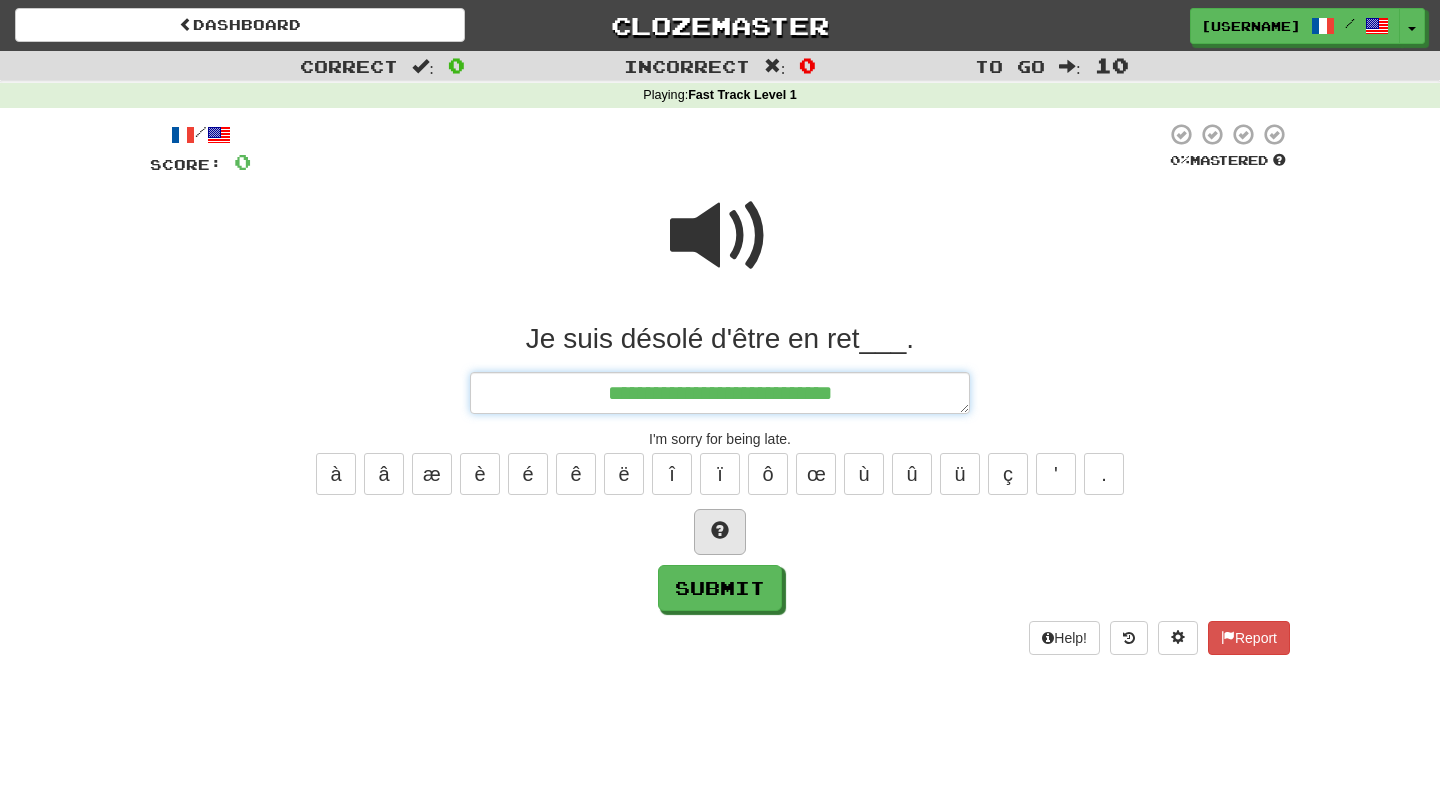 type on "*" 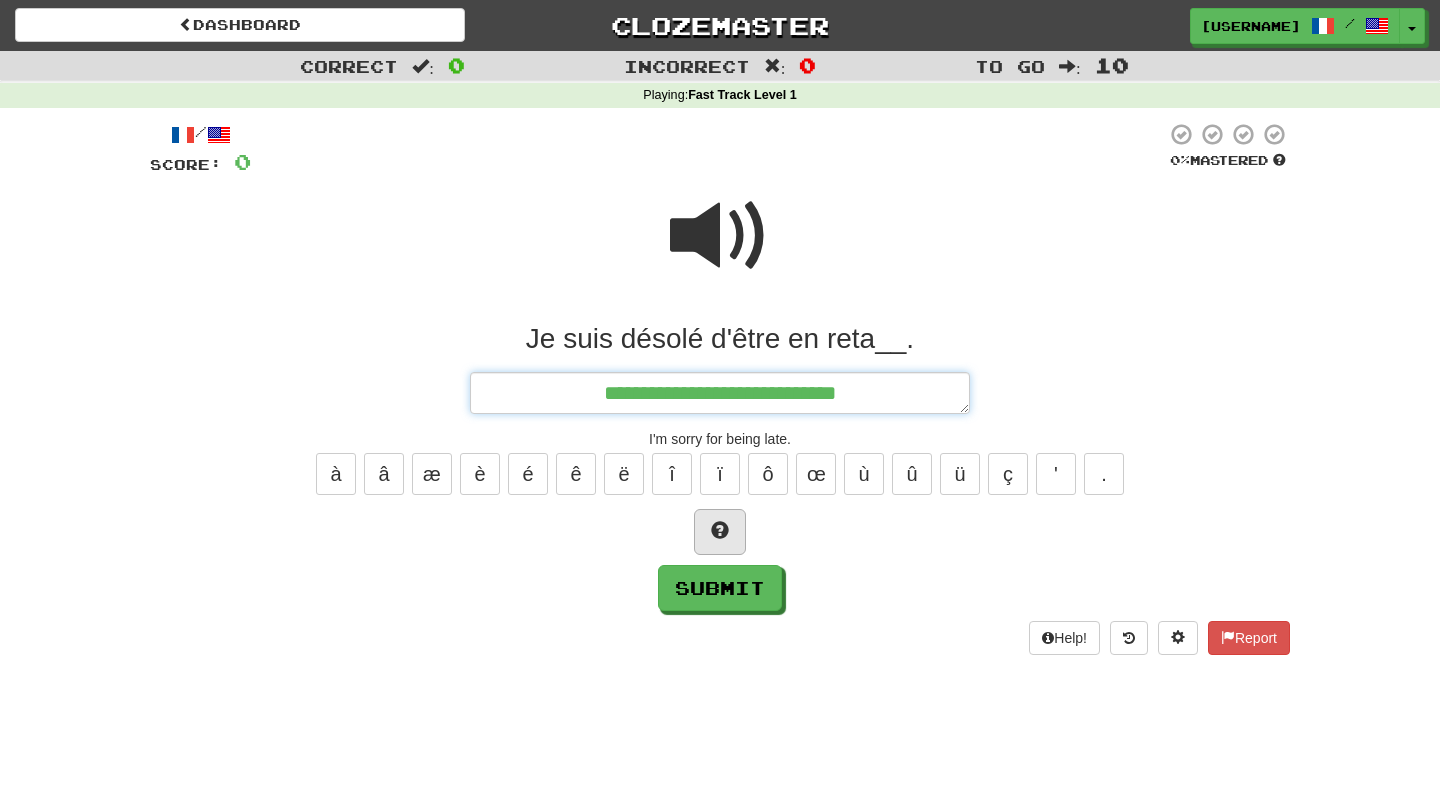 type on "*" 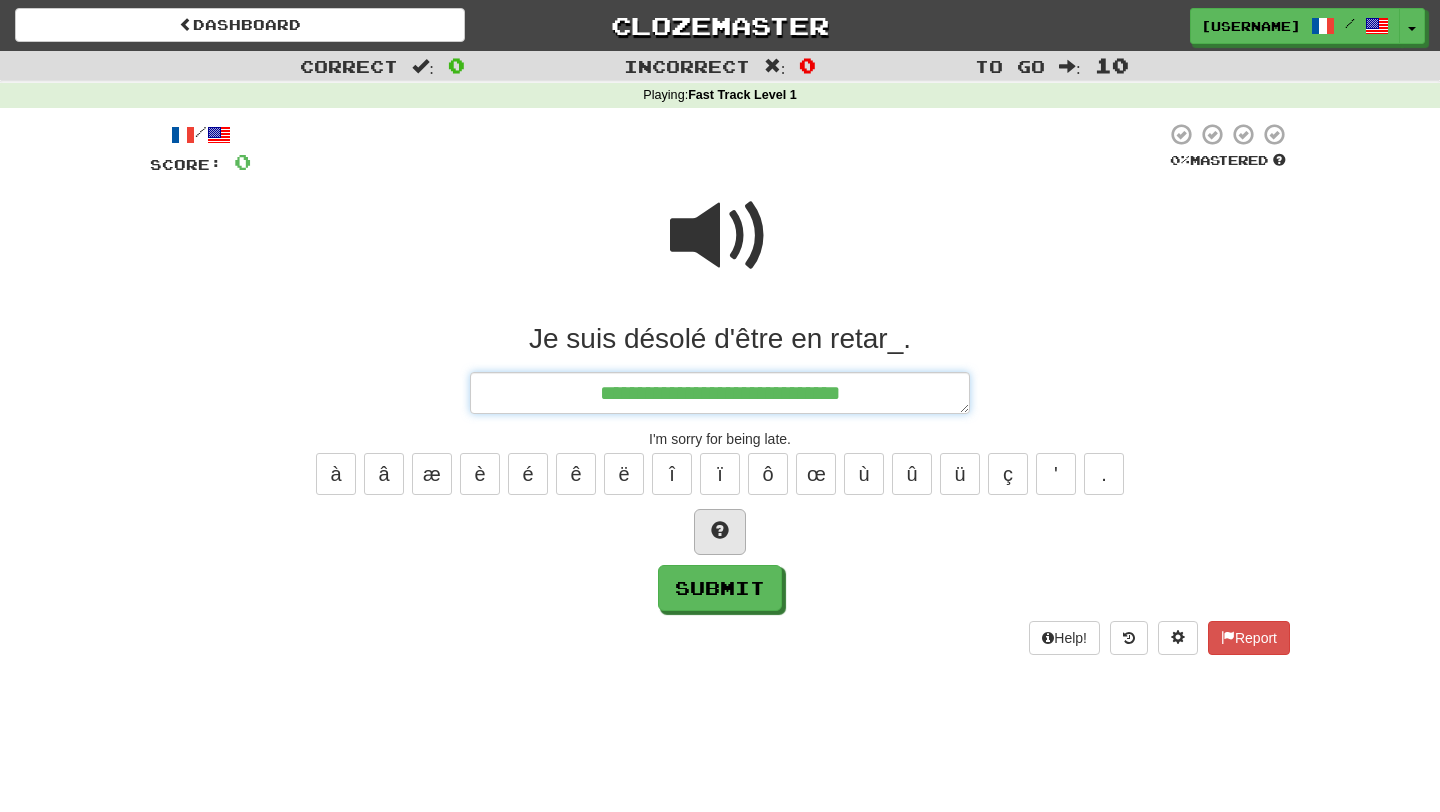 type on "*" 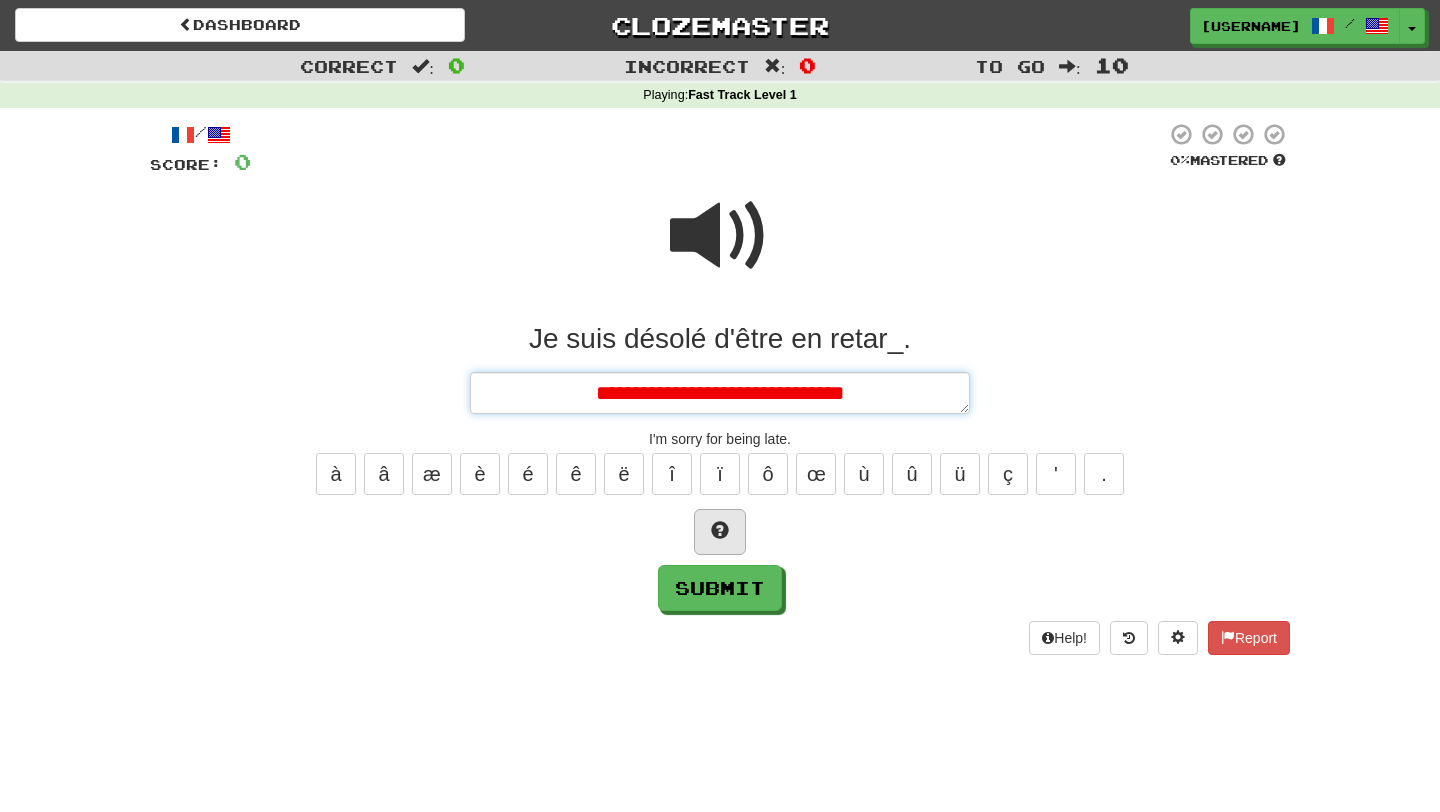 type on "*" 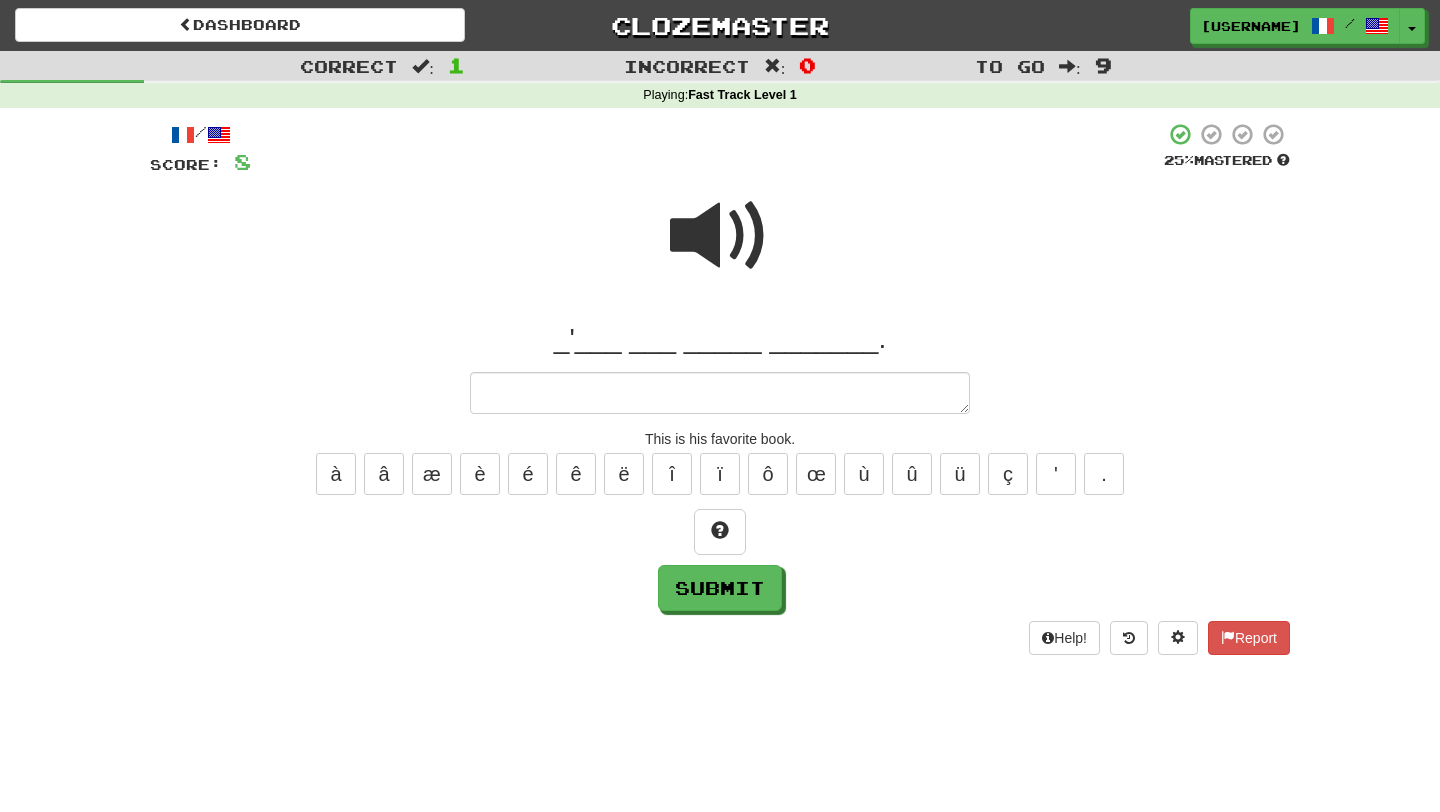 type on "*" 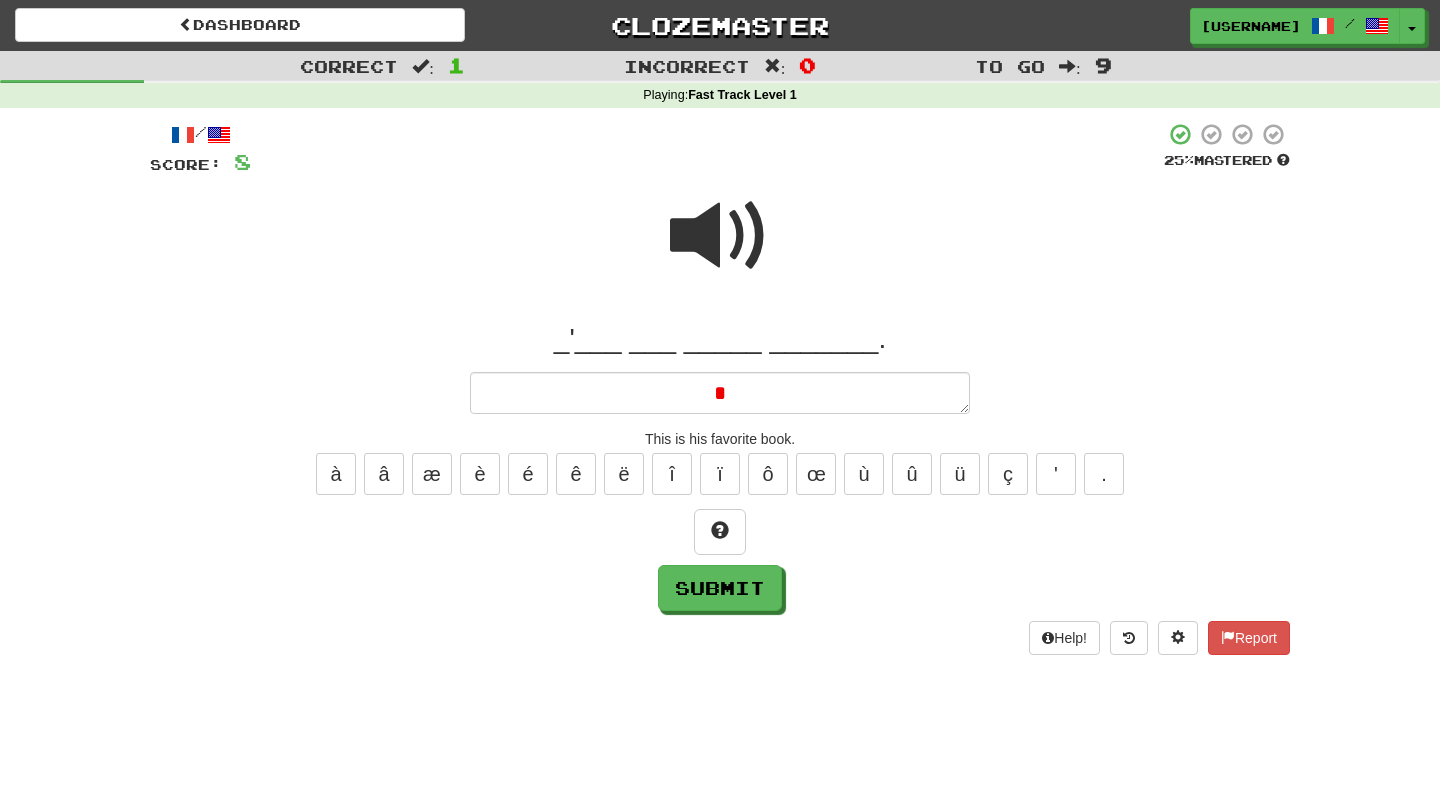 type 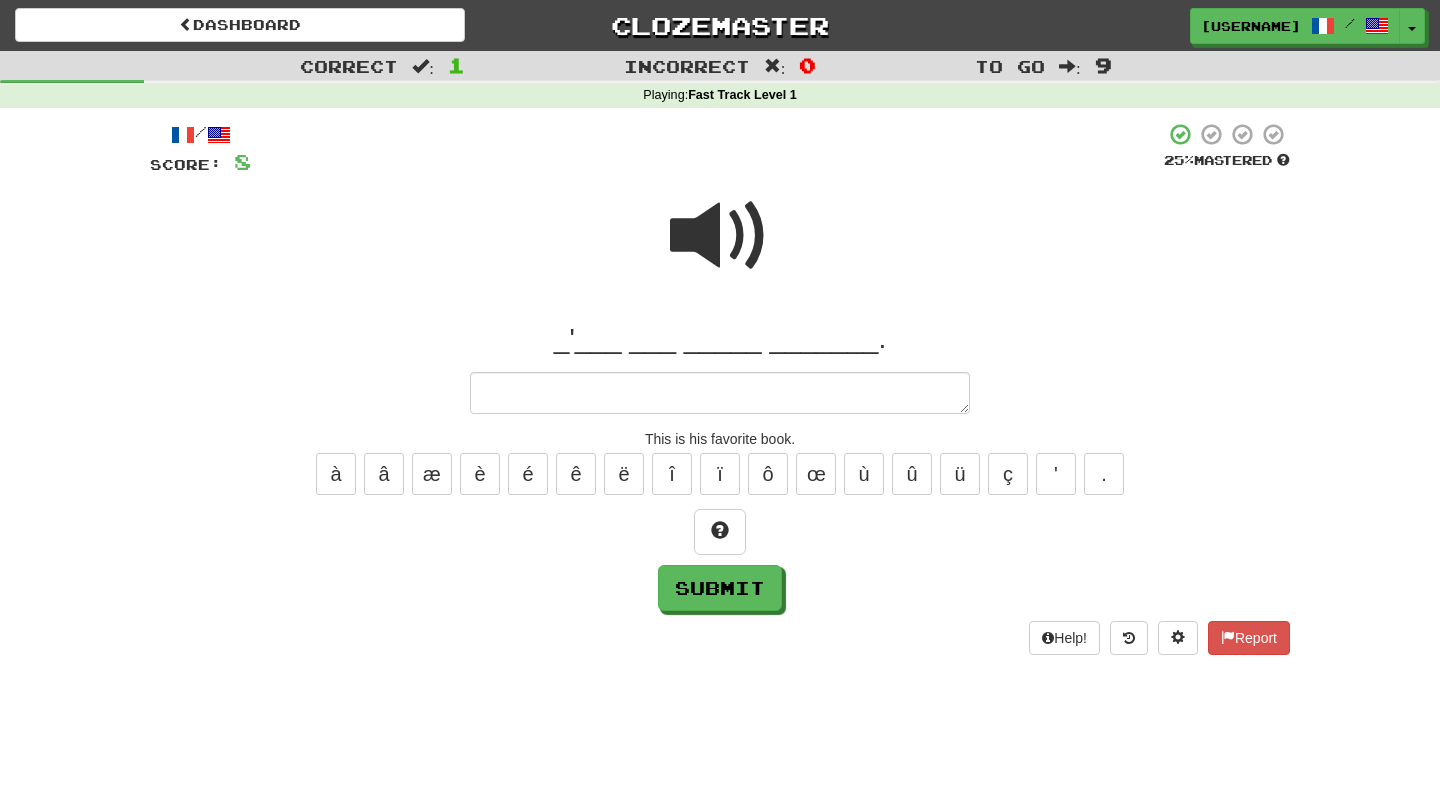 type on "*" 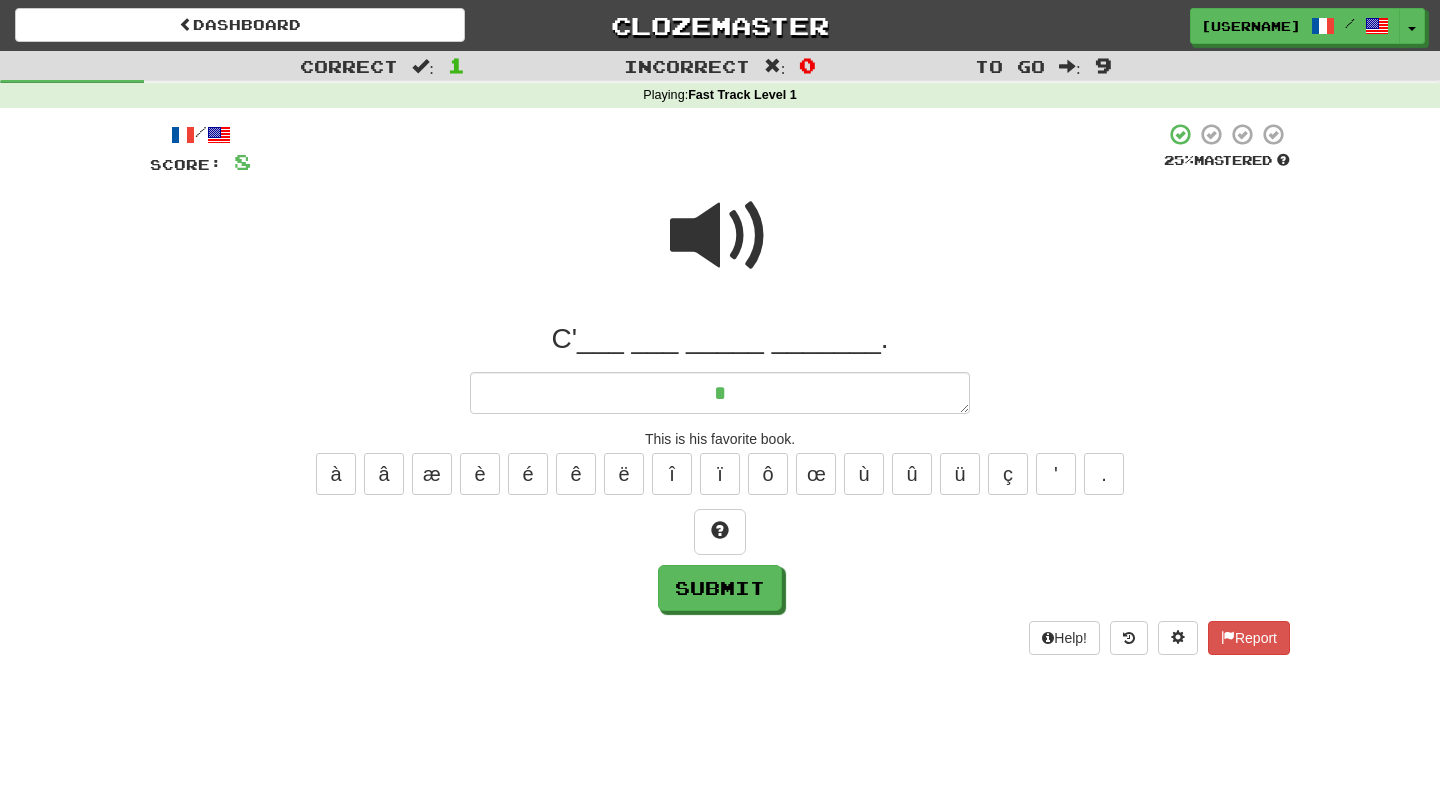 type on "*" 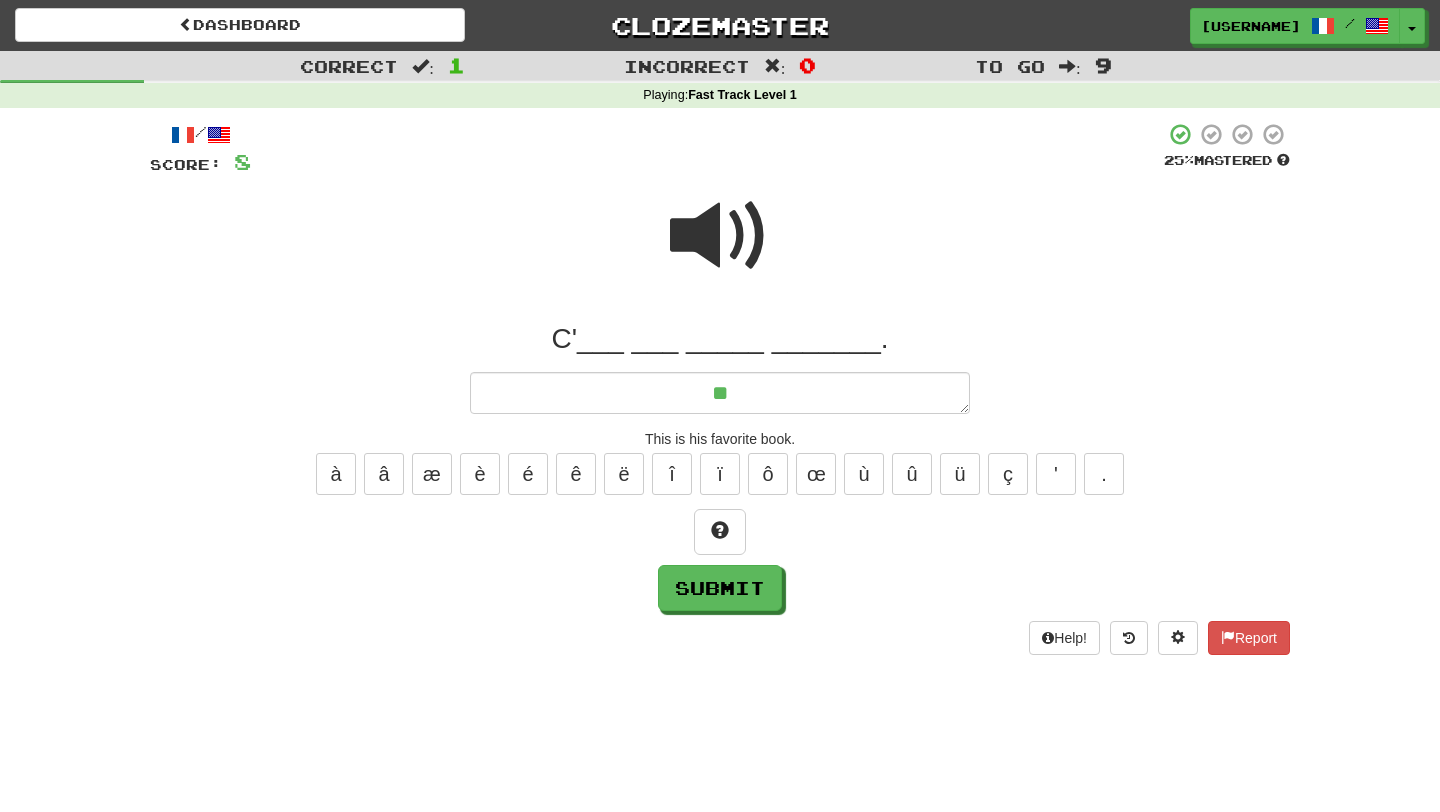 type on "*" 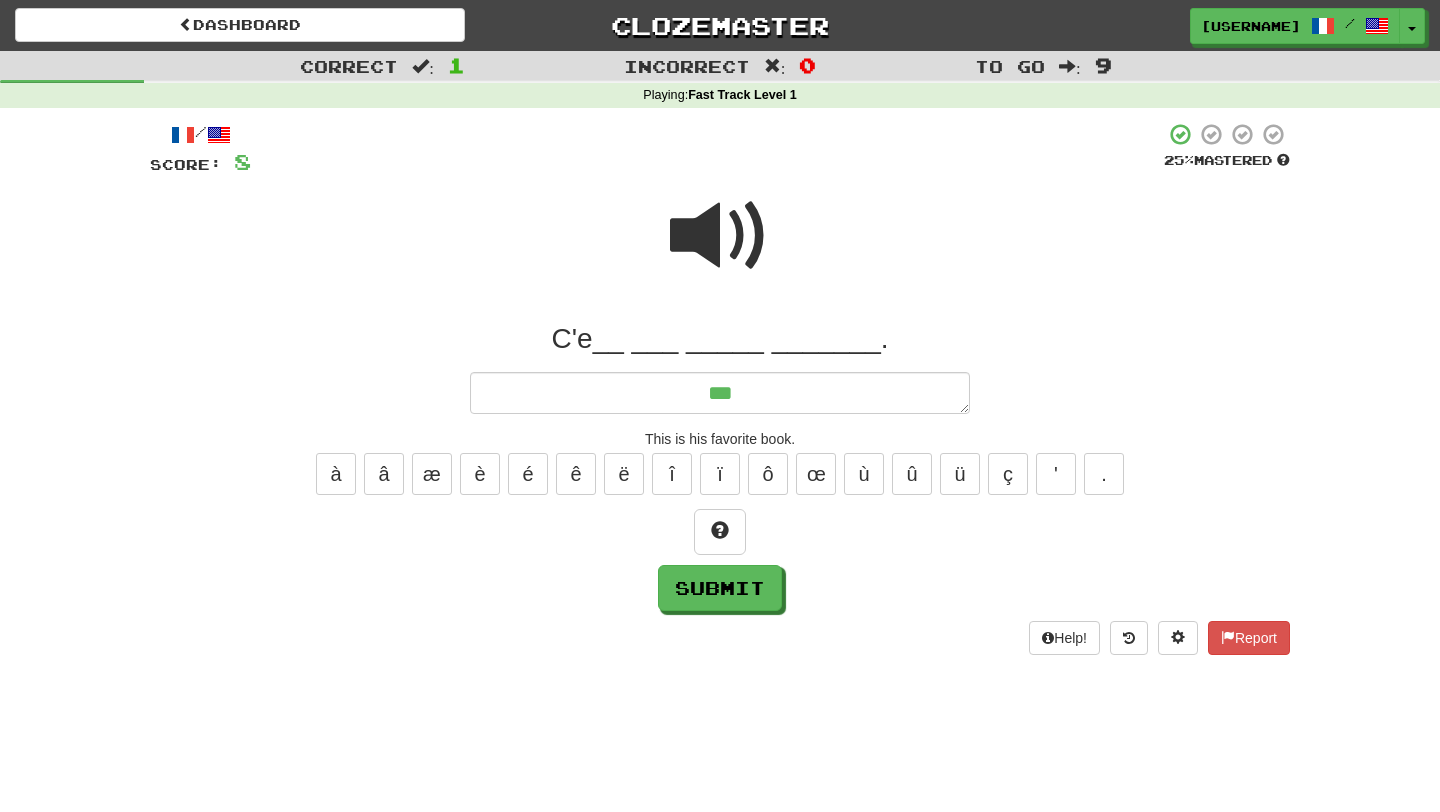 type on "*" 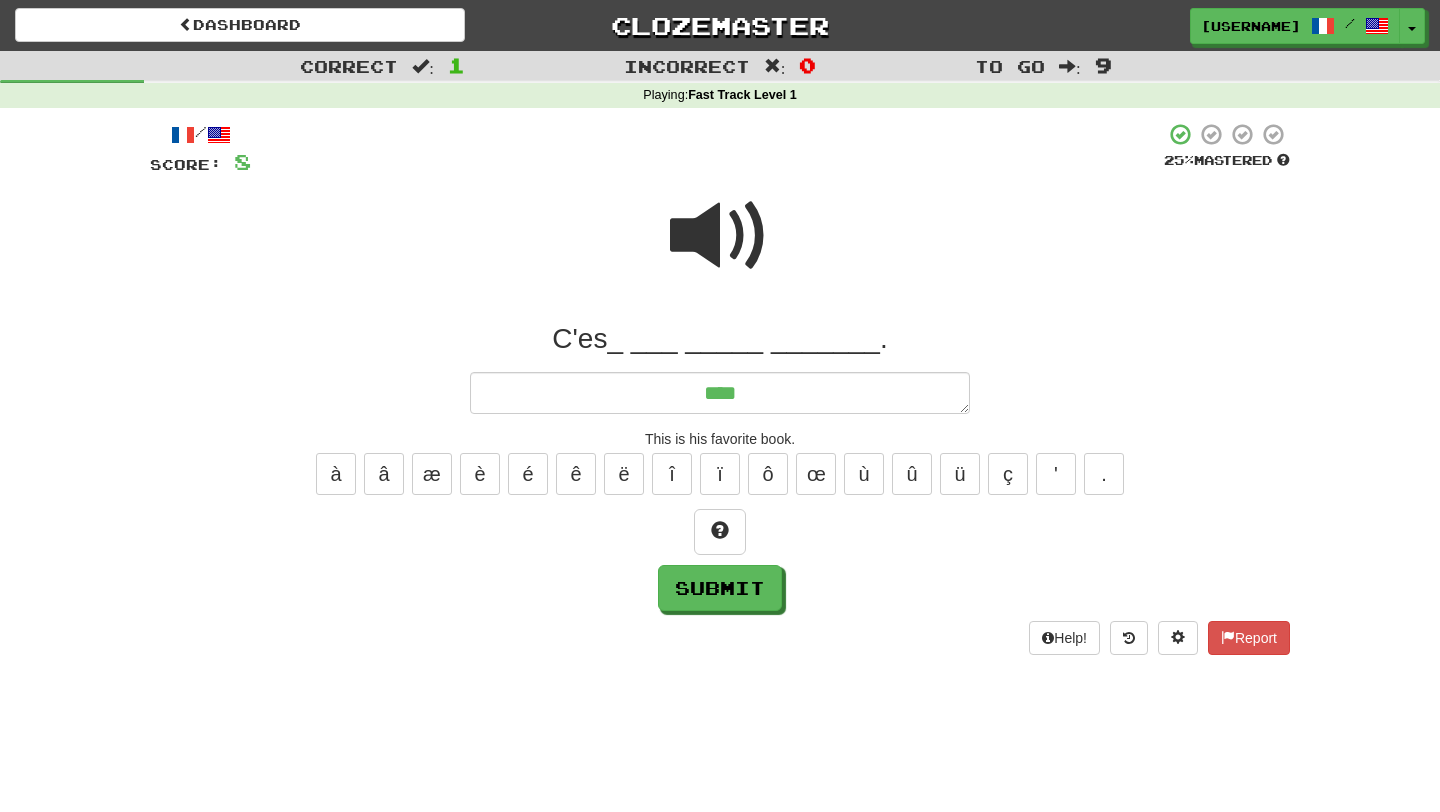 type on "*" 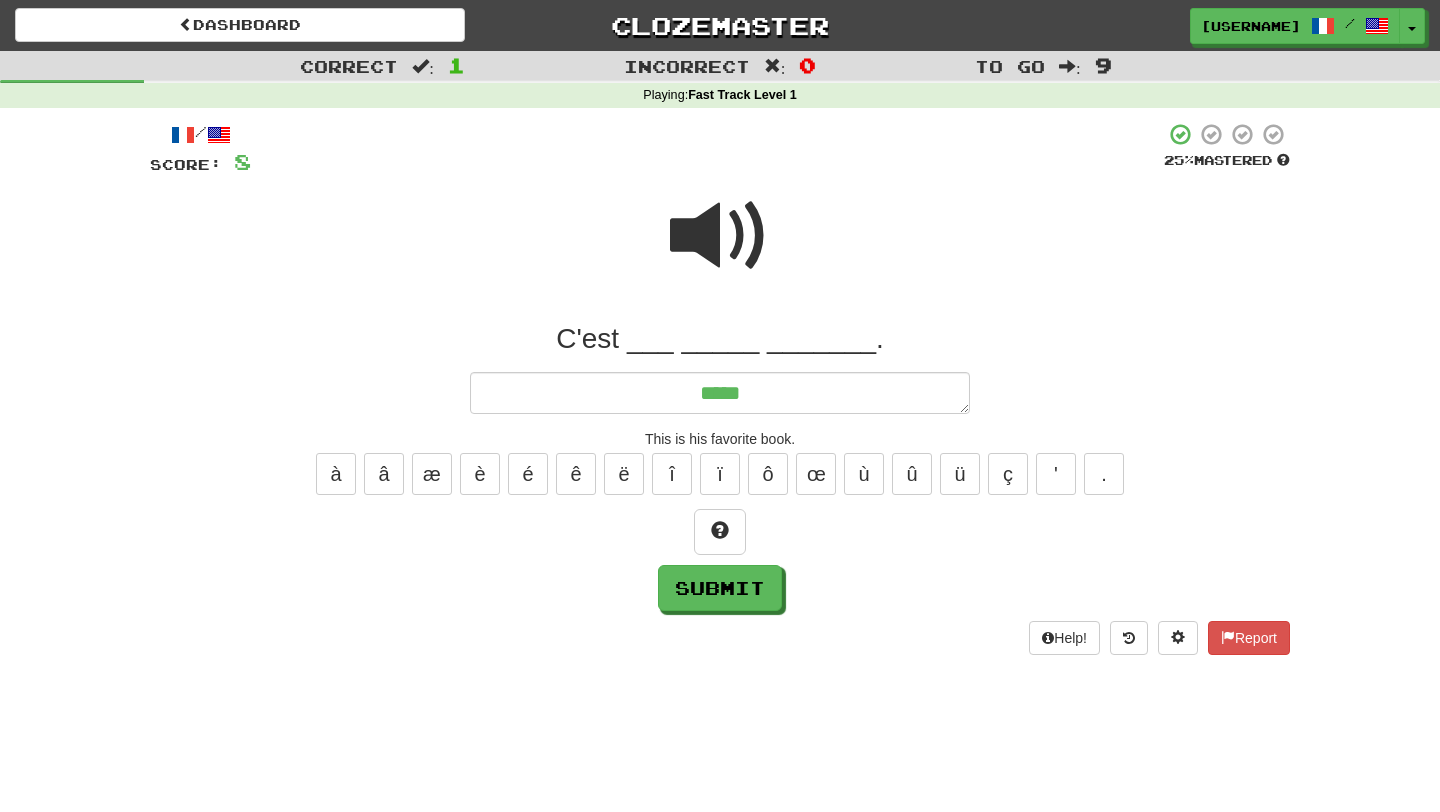 type on "*" 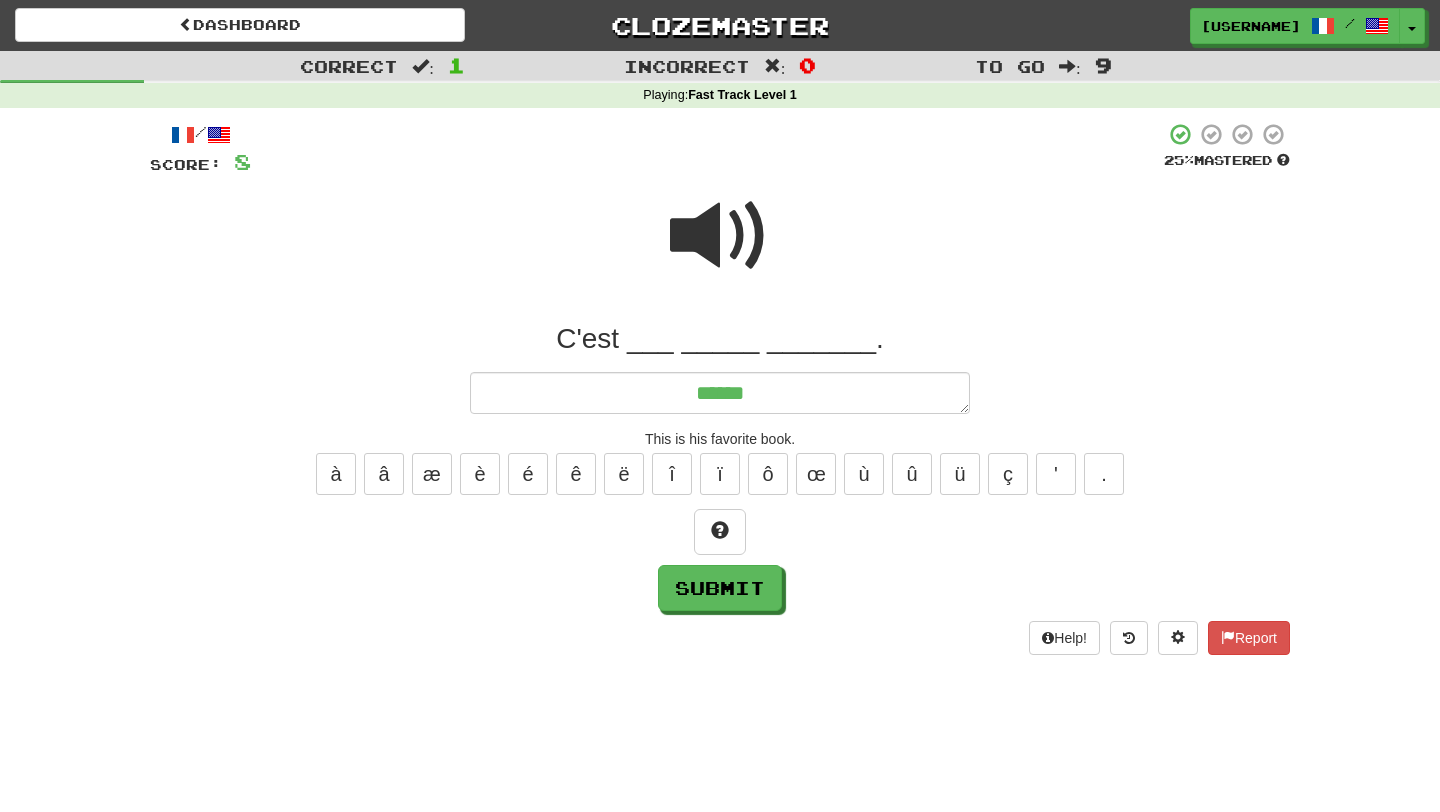 type on "*" 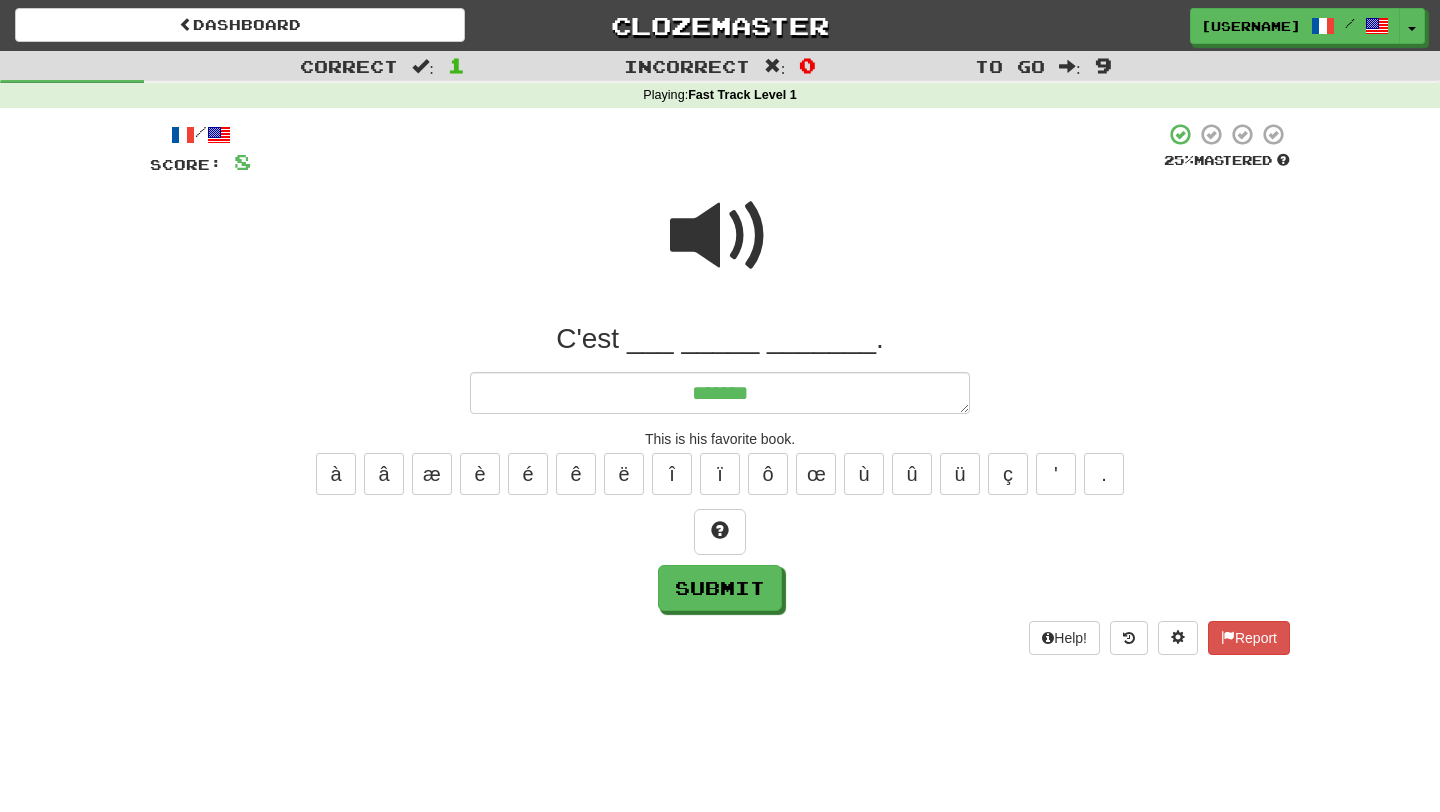 type on "*" 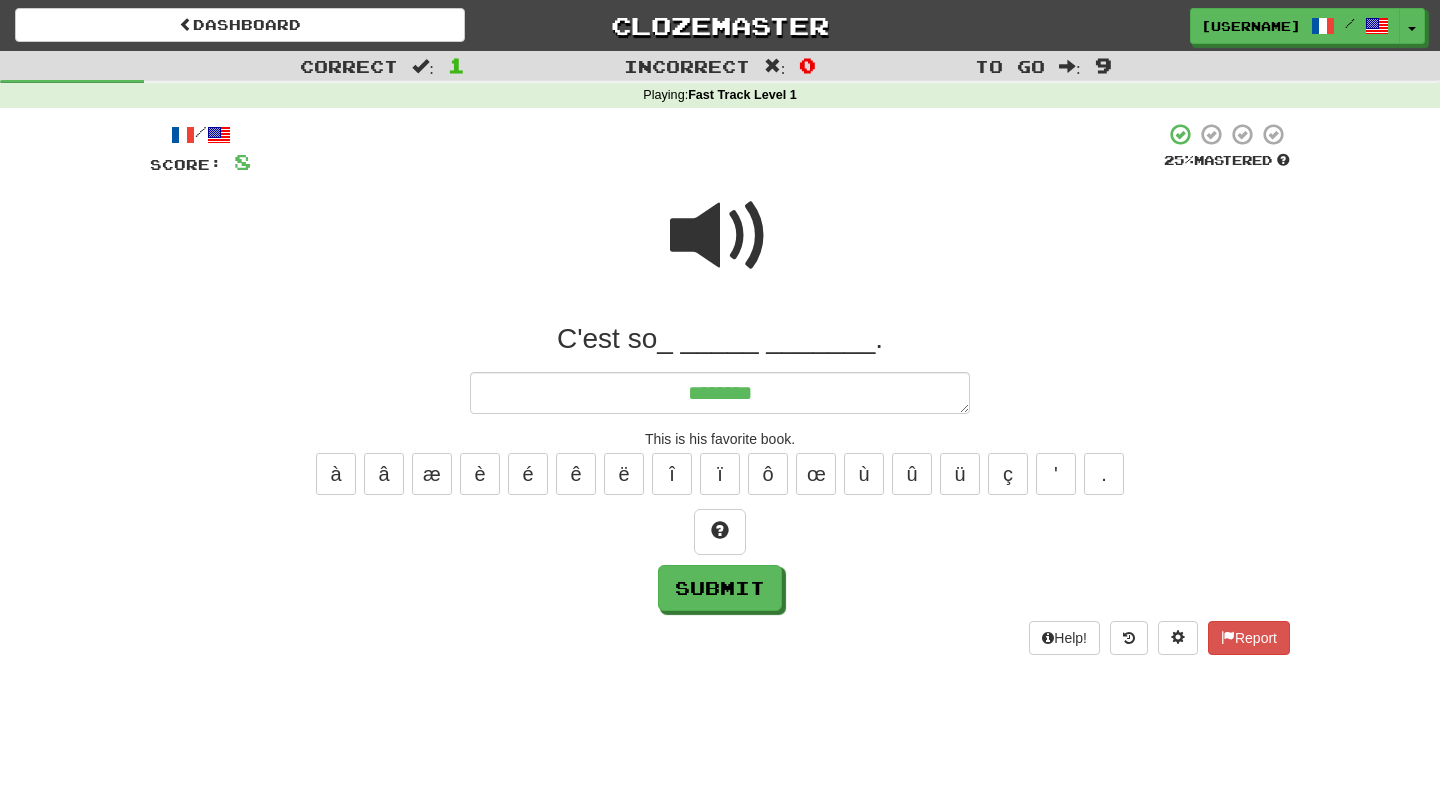 type on "*" 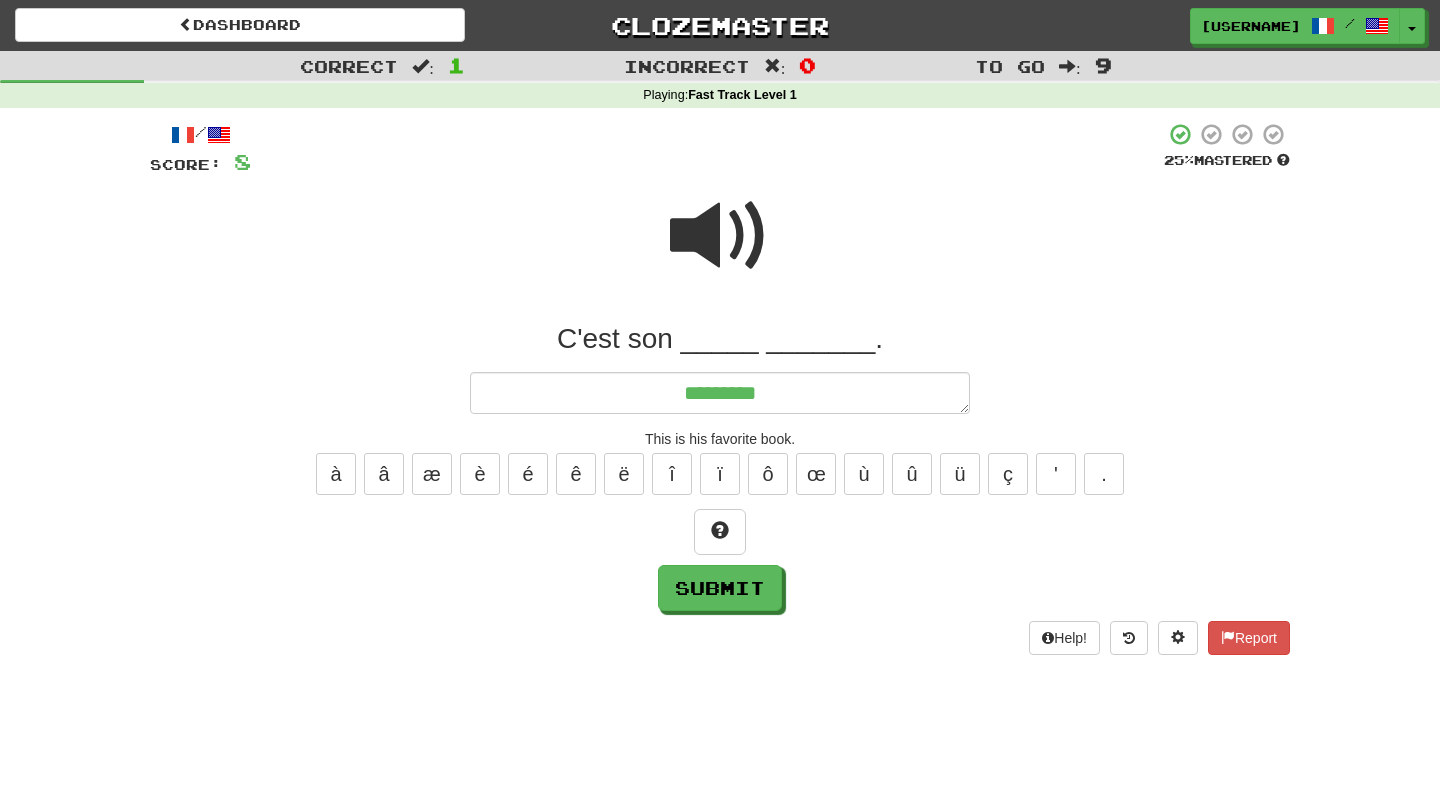 type on "*" 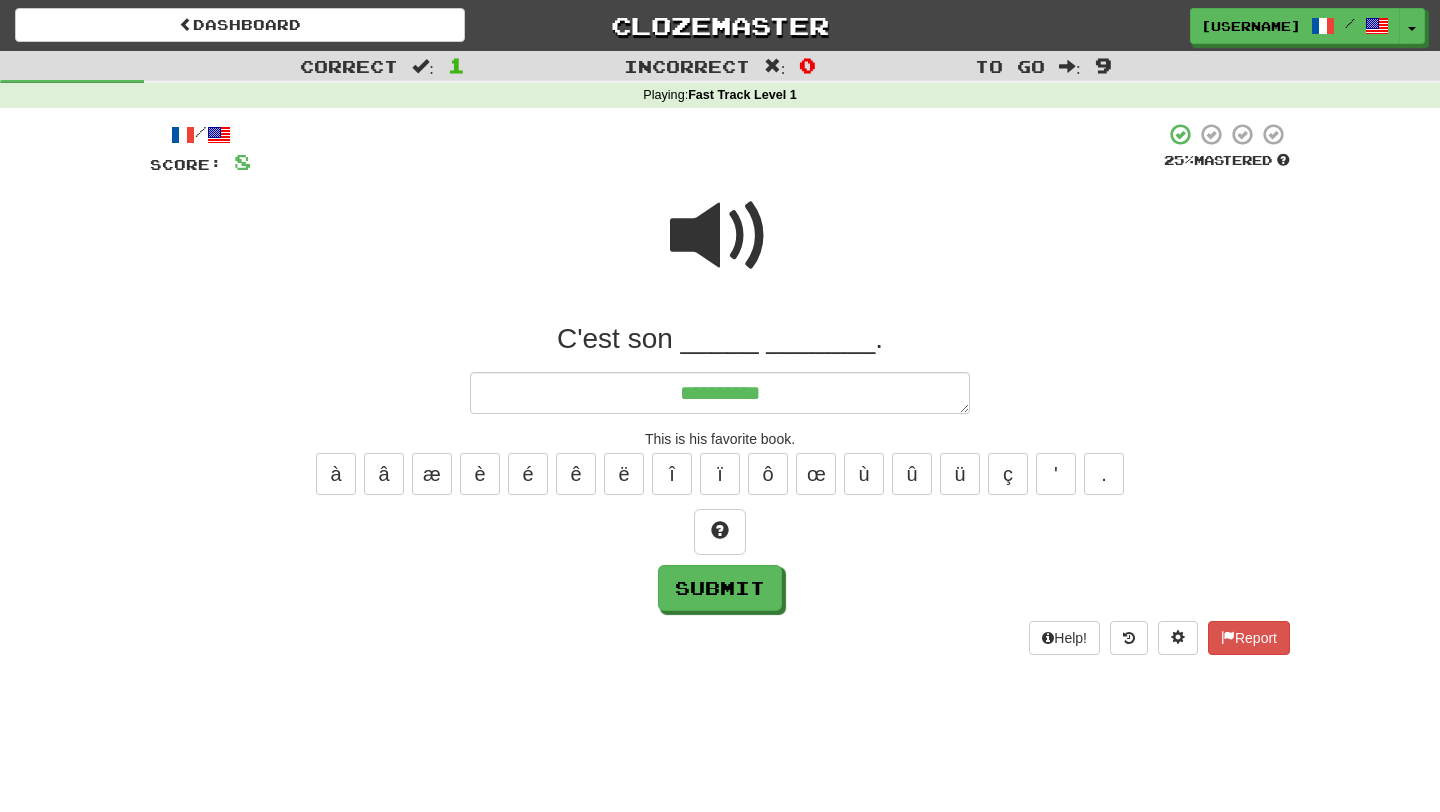 type on "*" 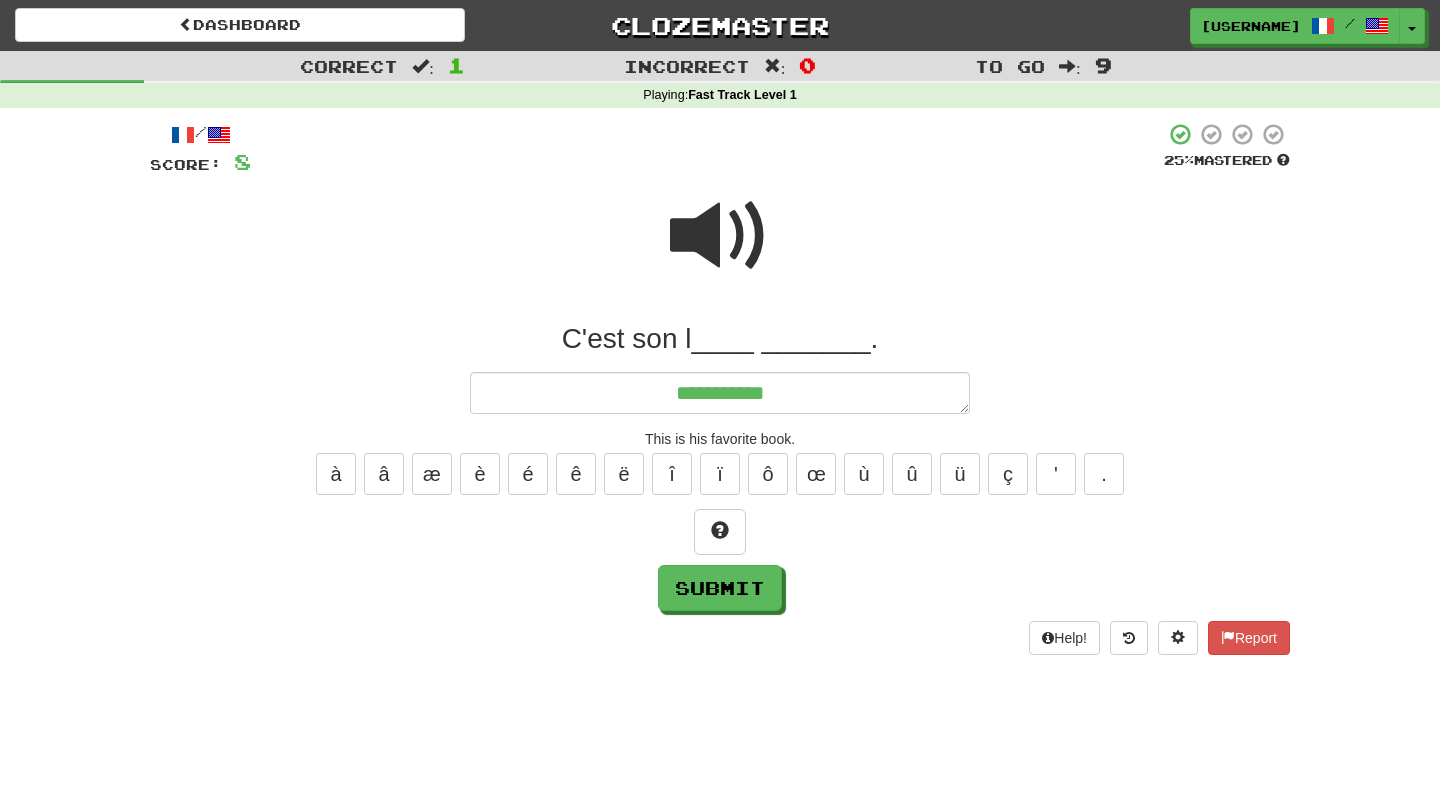 type on "*" 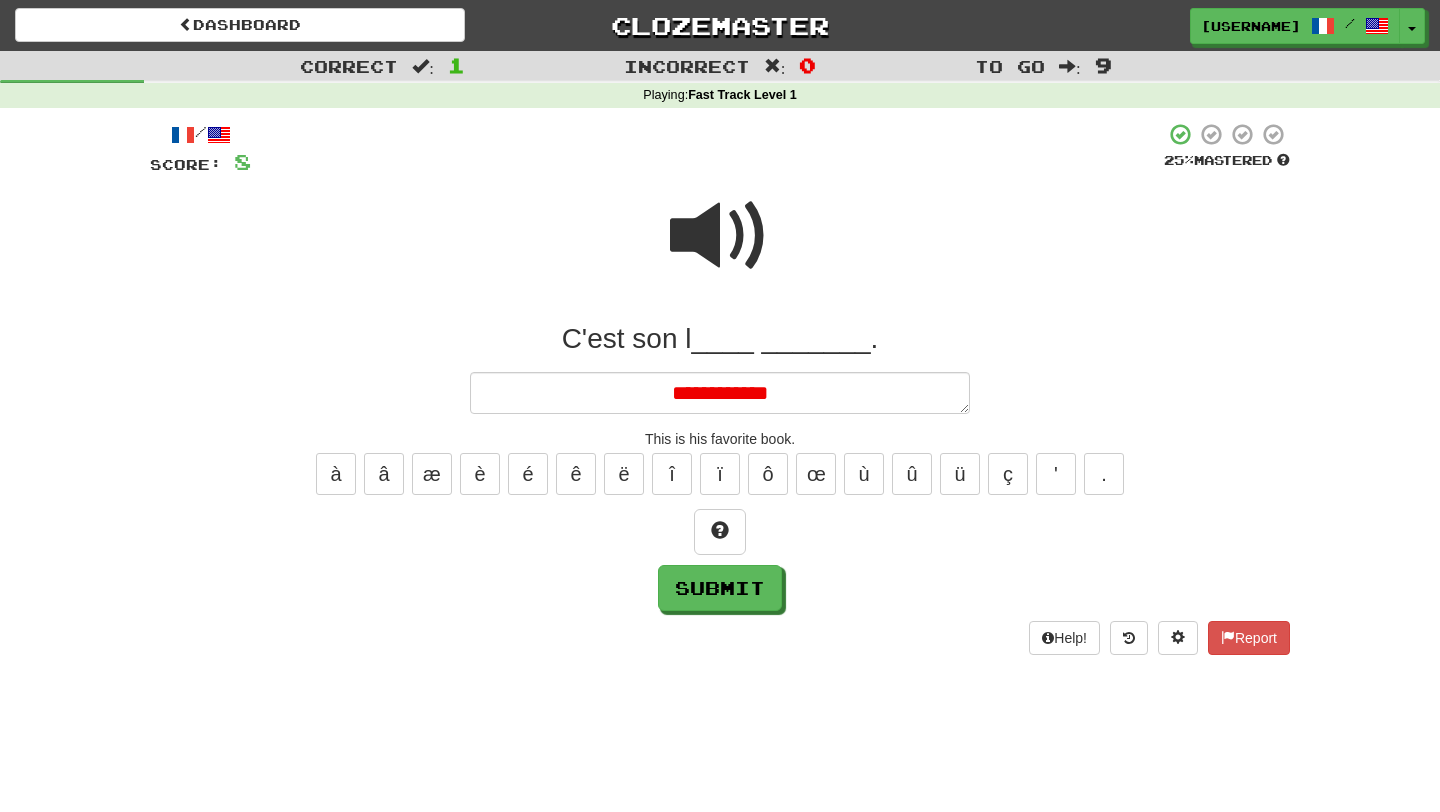 type on "*" 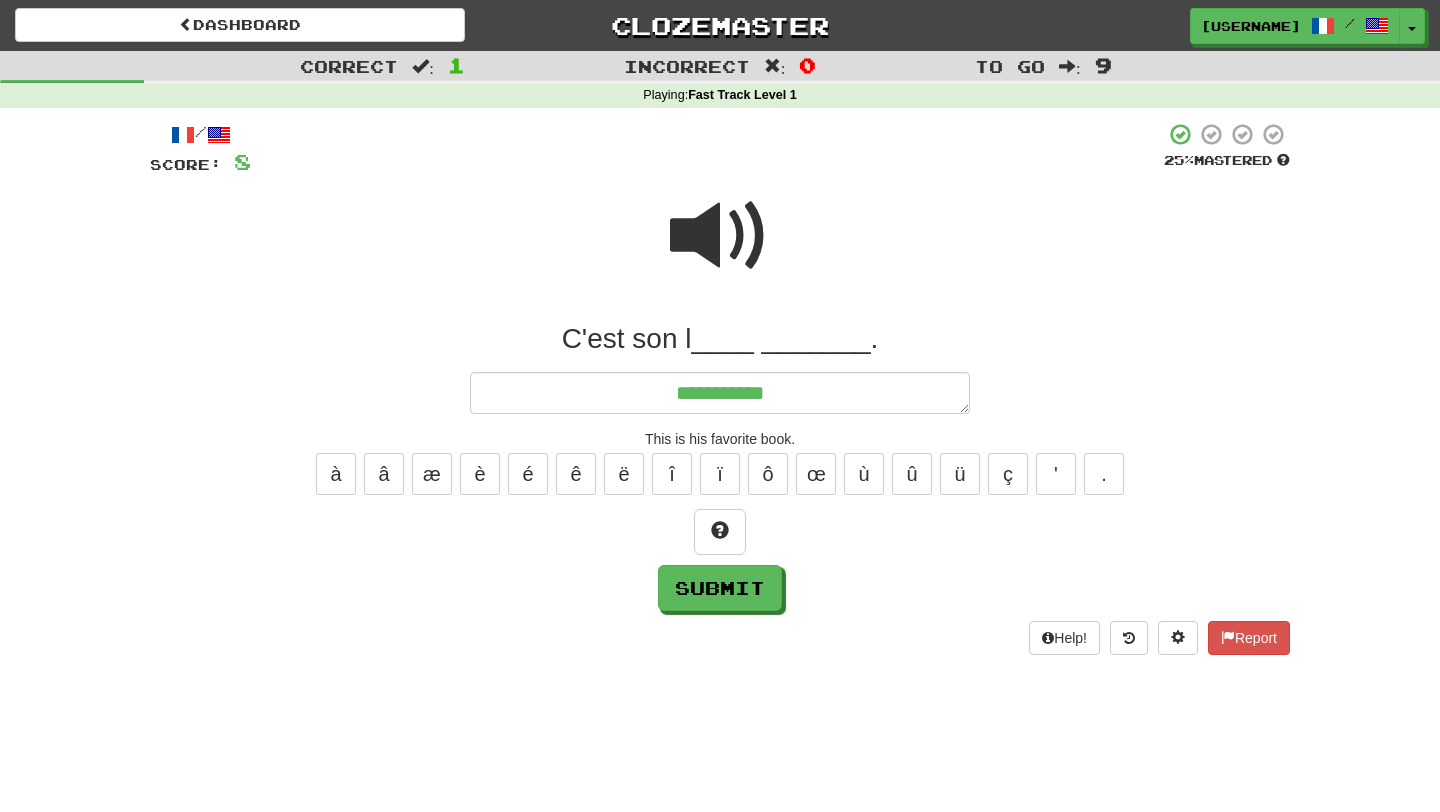 type on "*" 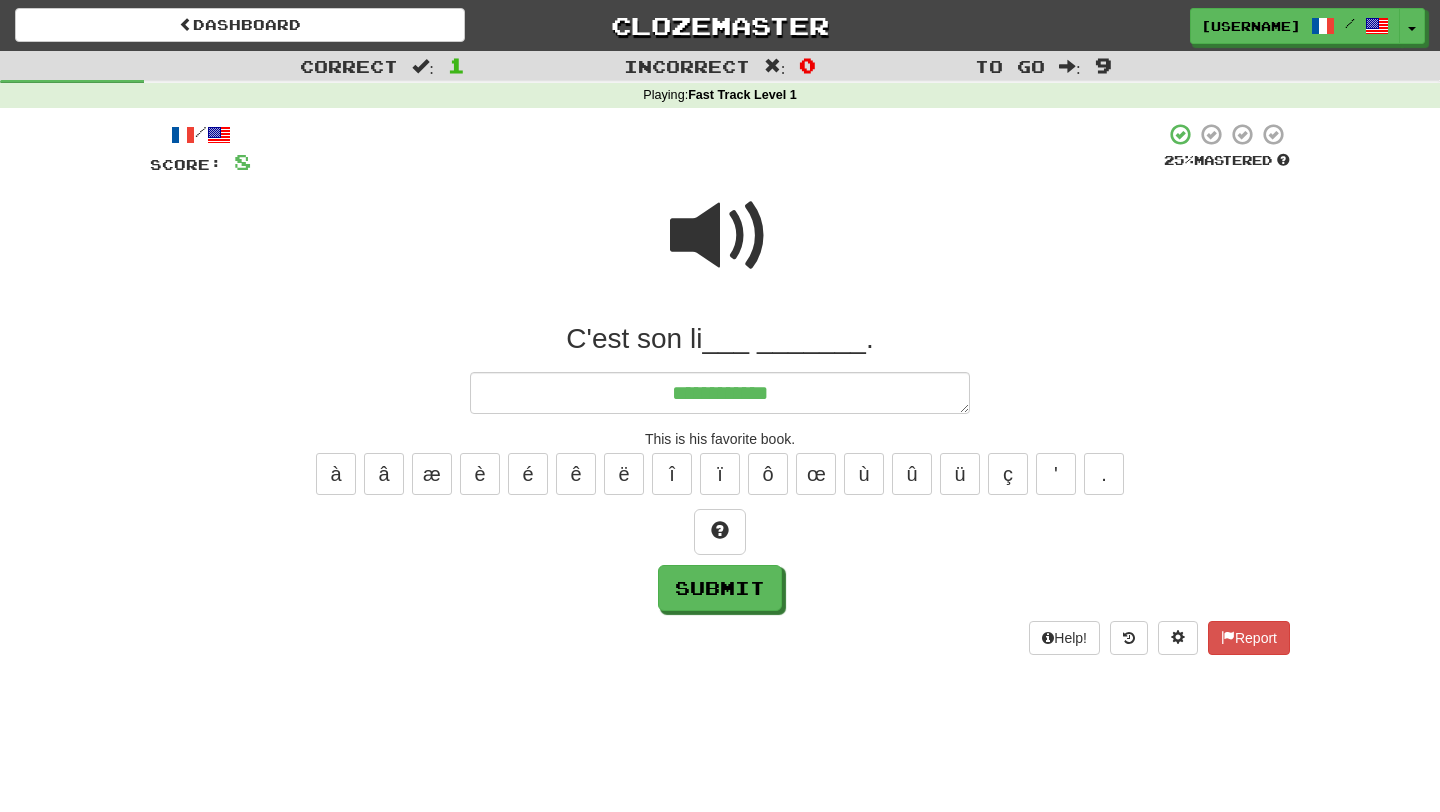 type on "*" 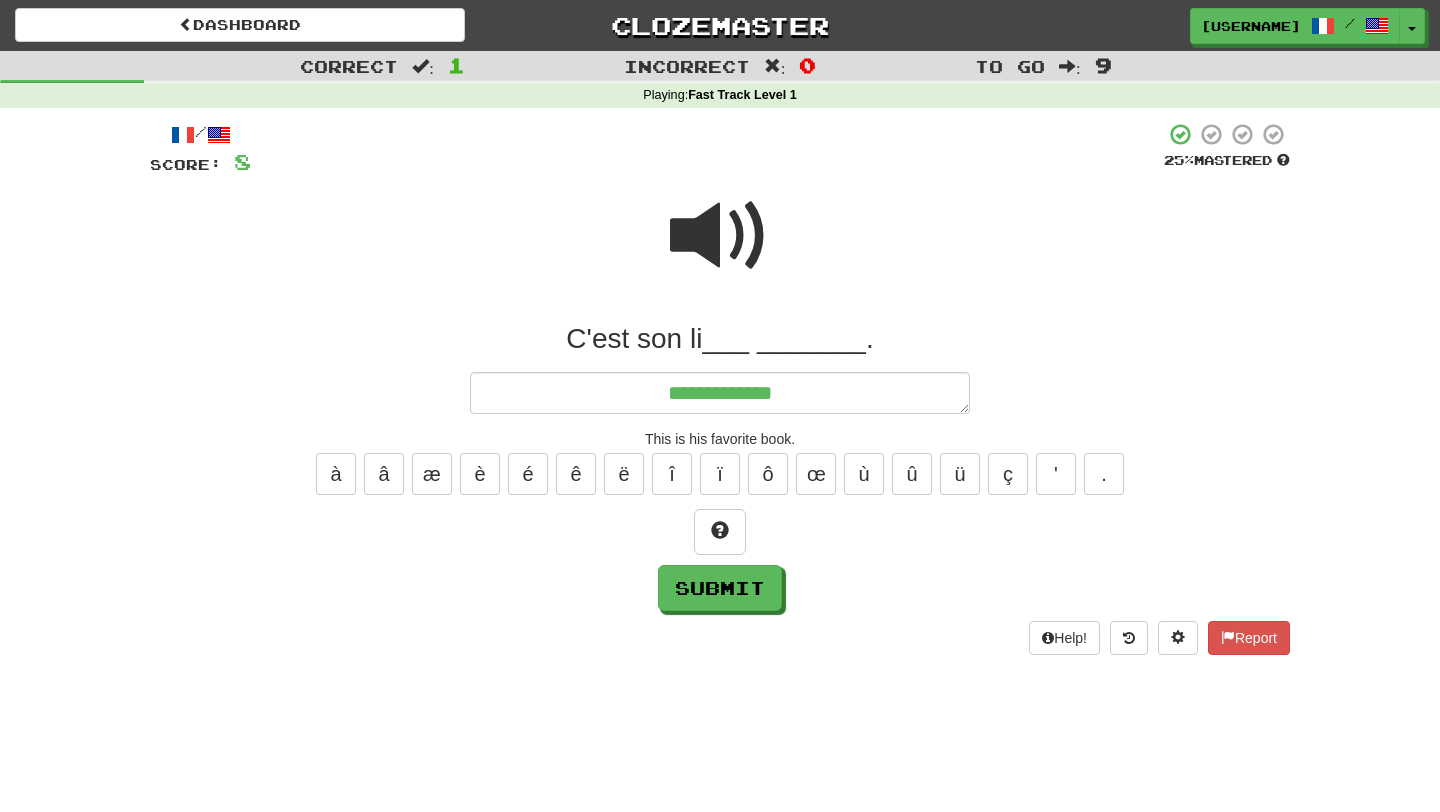 type on "*" 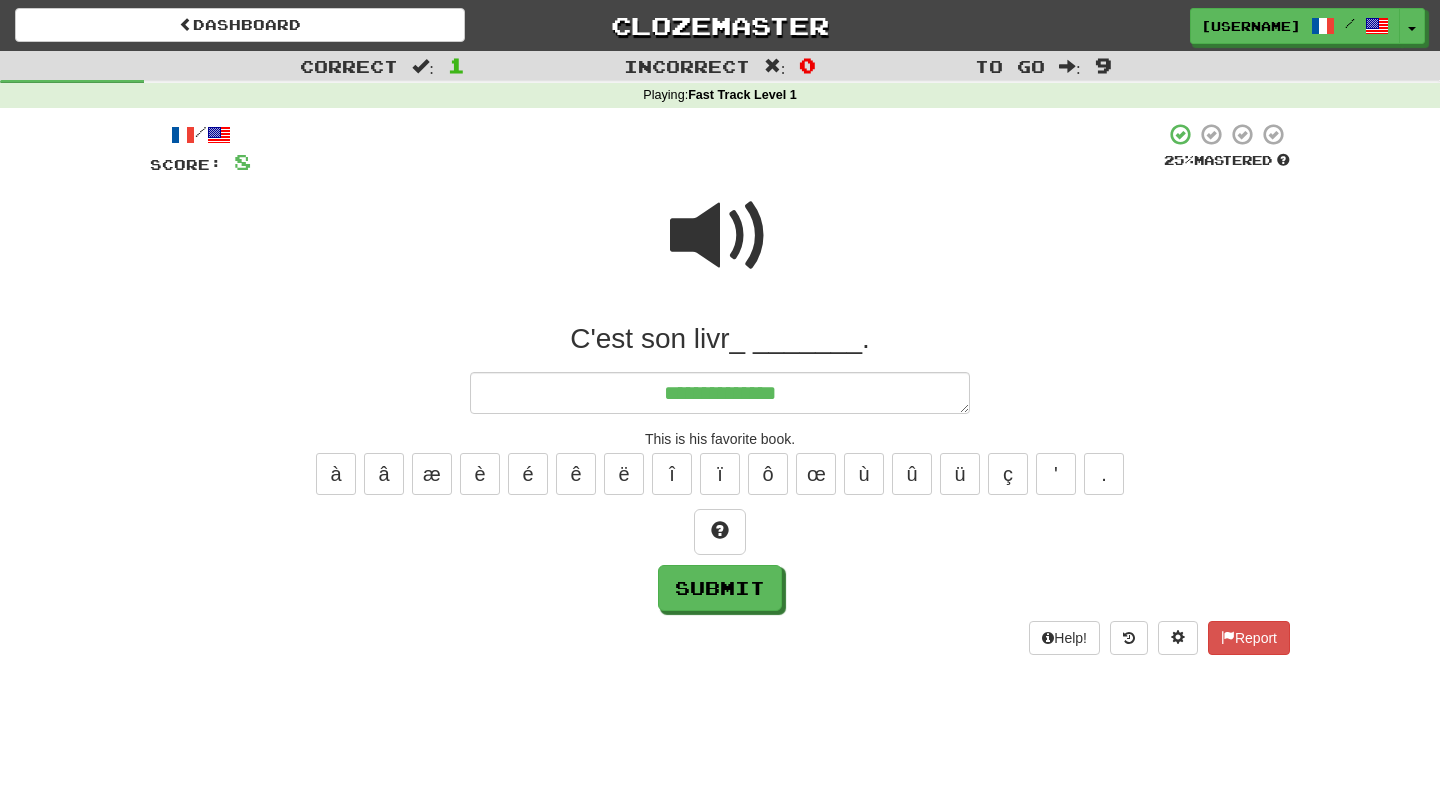type on "*" 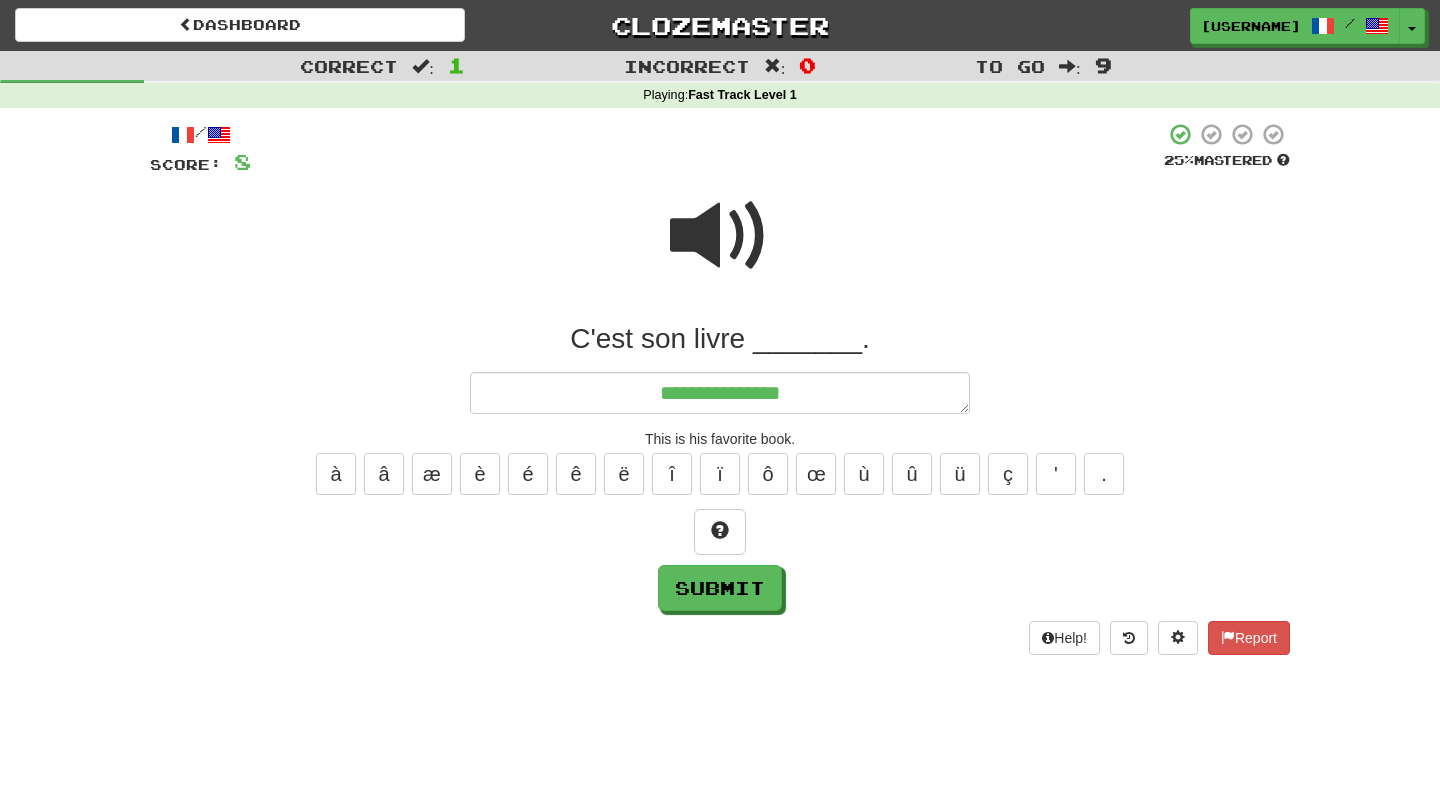 type on "*" 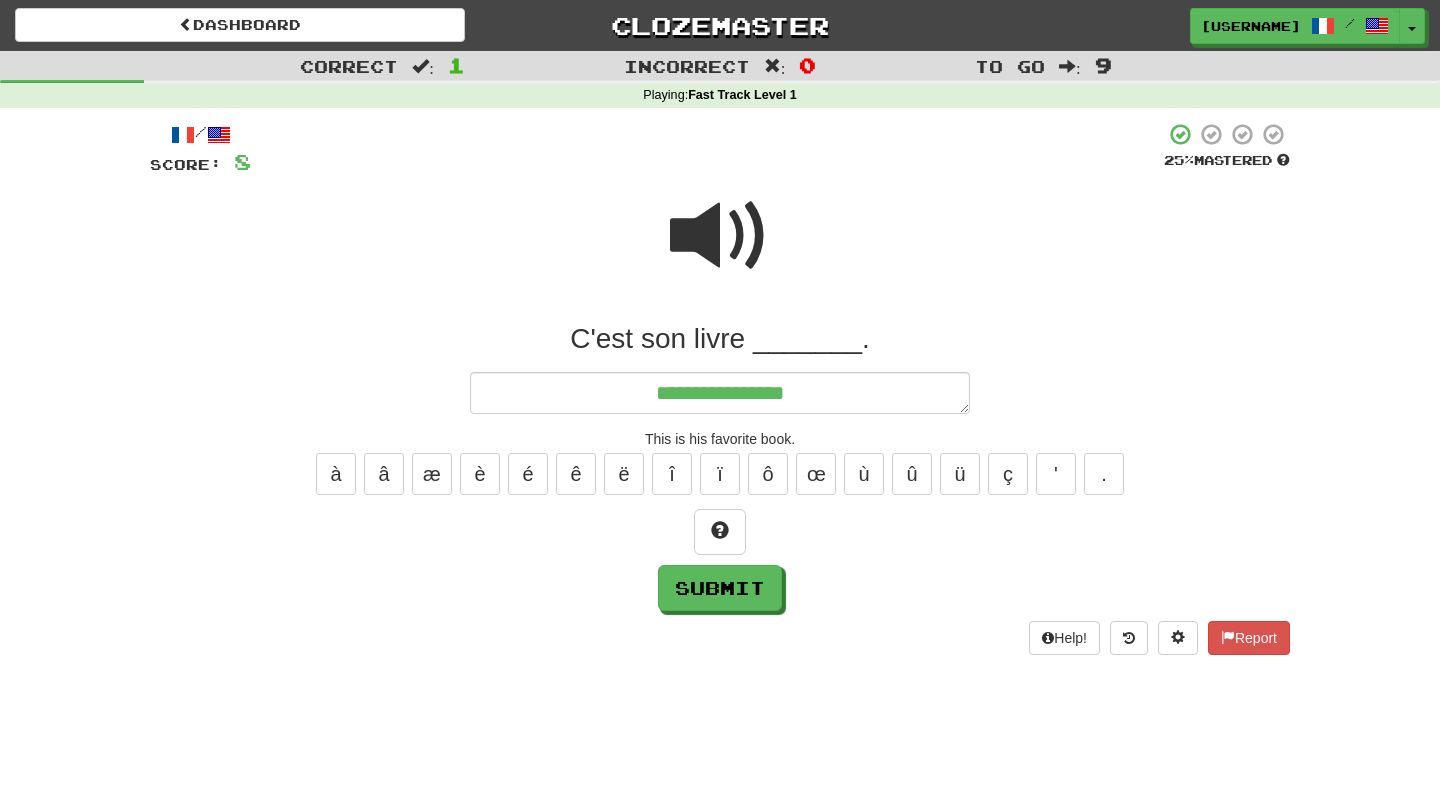 type on "*" 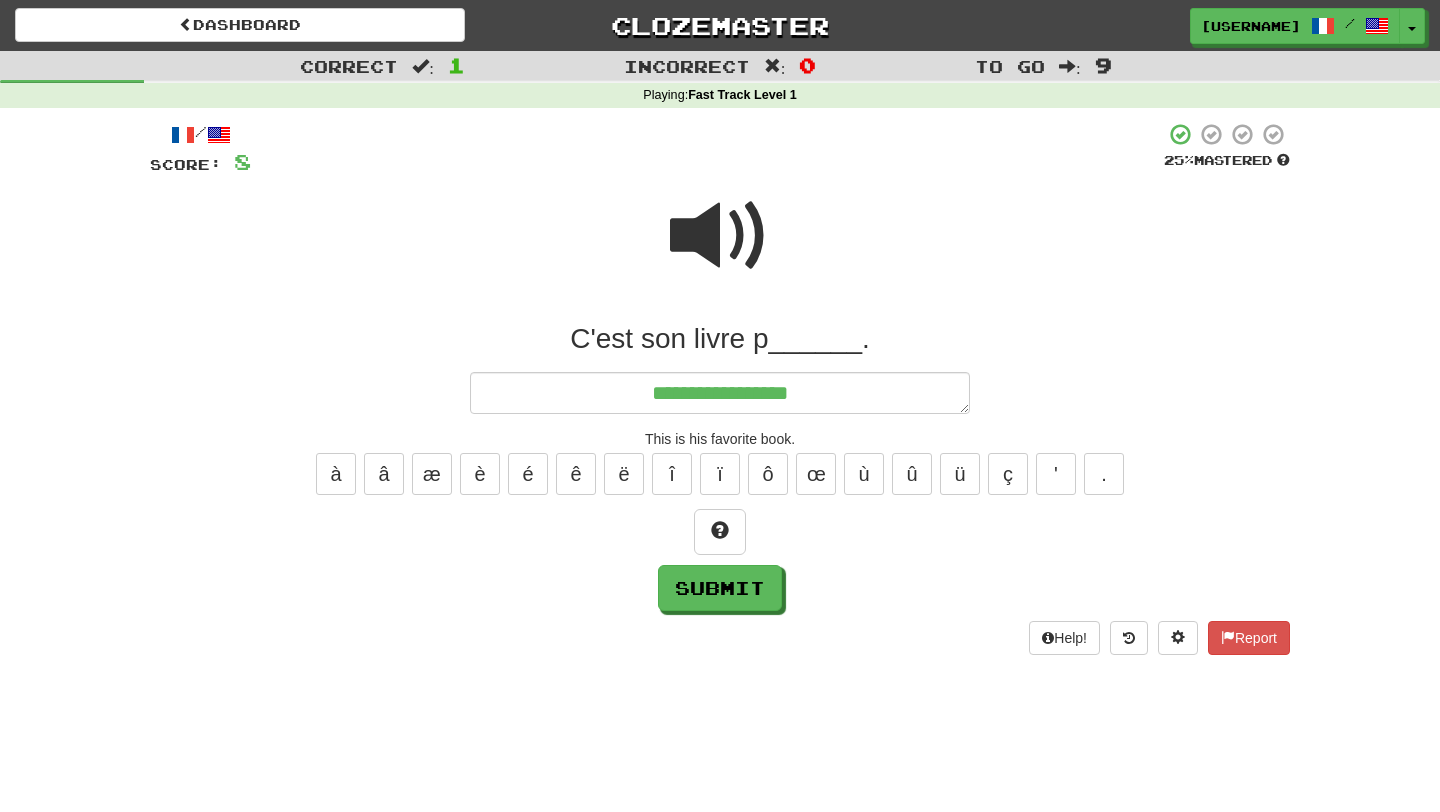 type on "*" 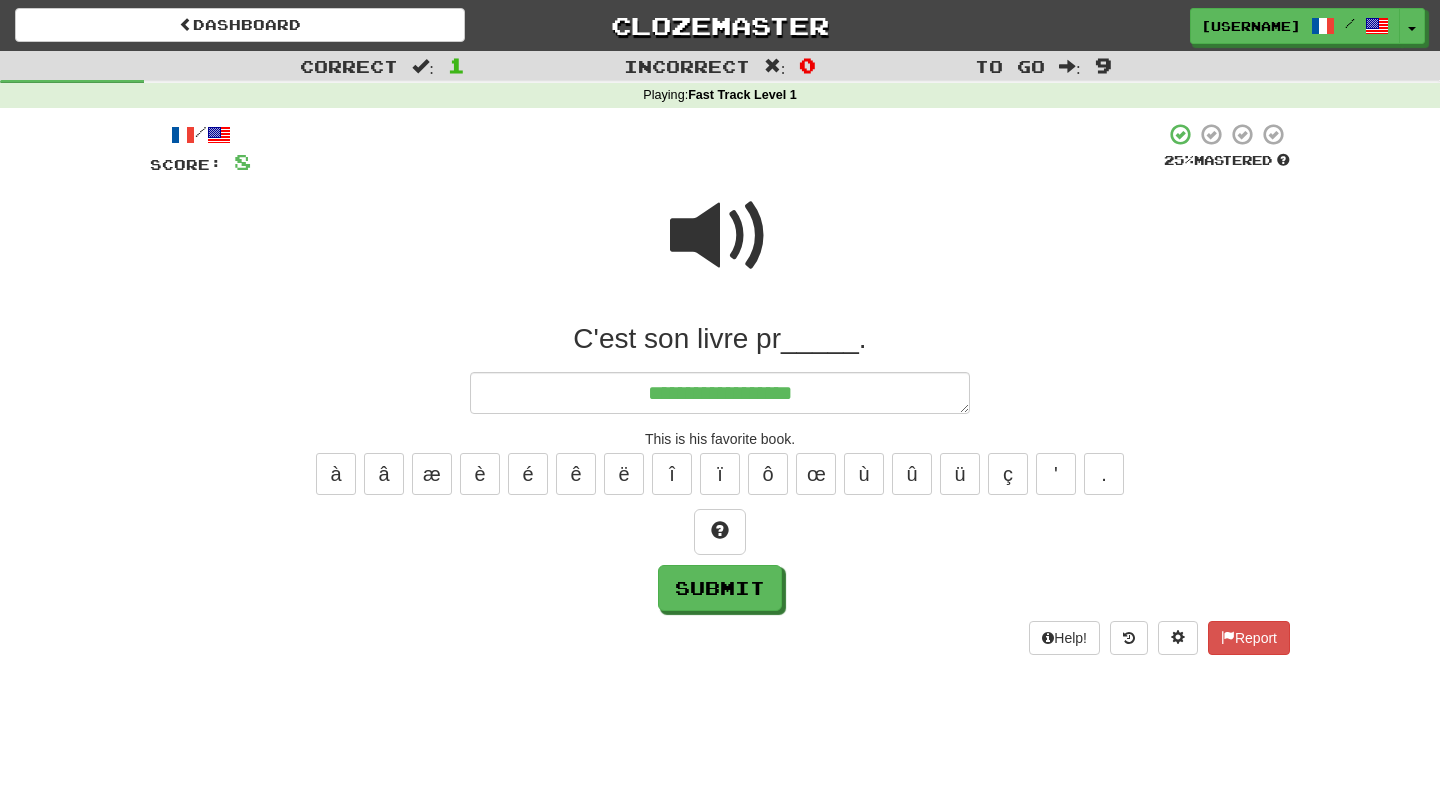 type on "*" 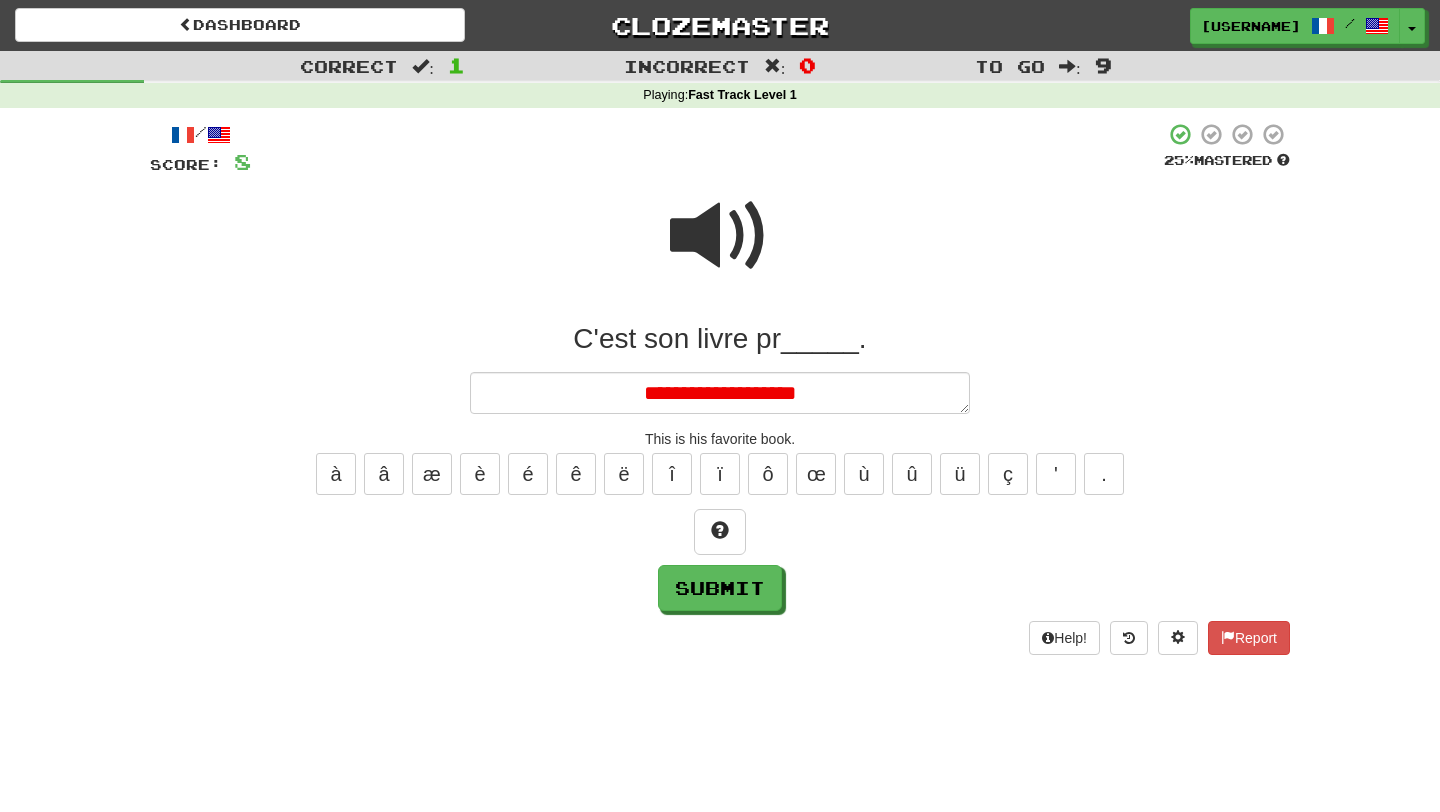 type on "*" 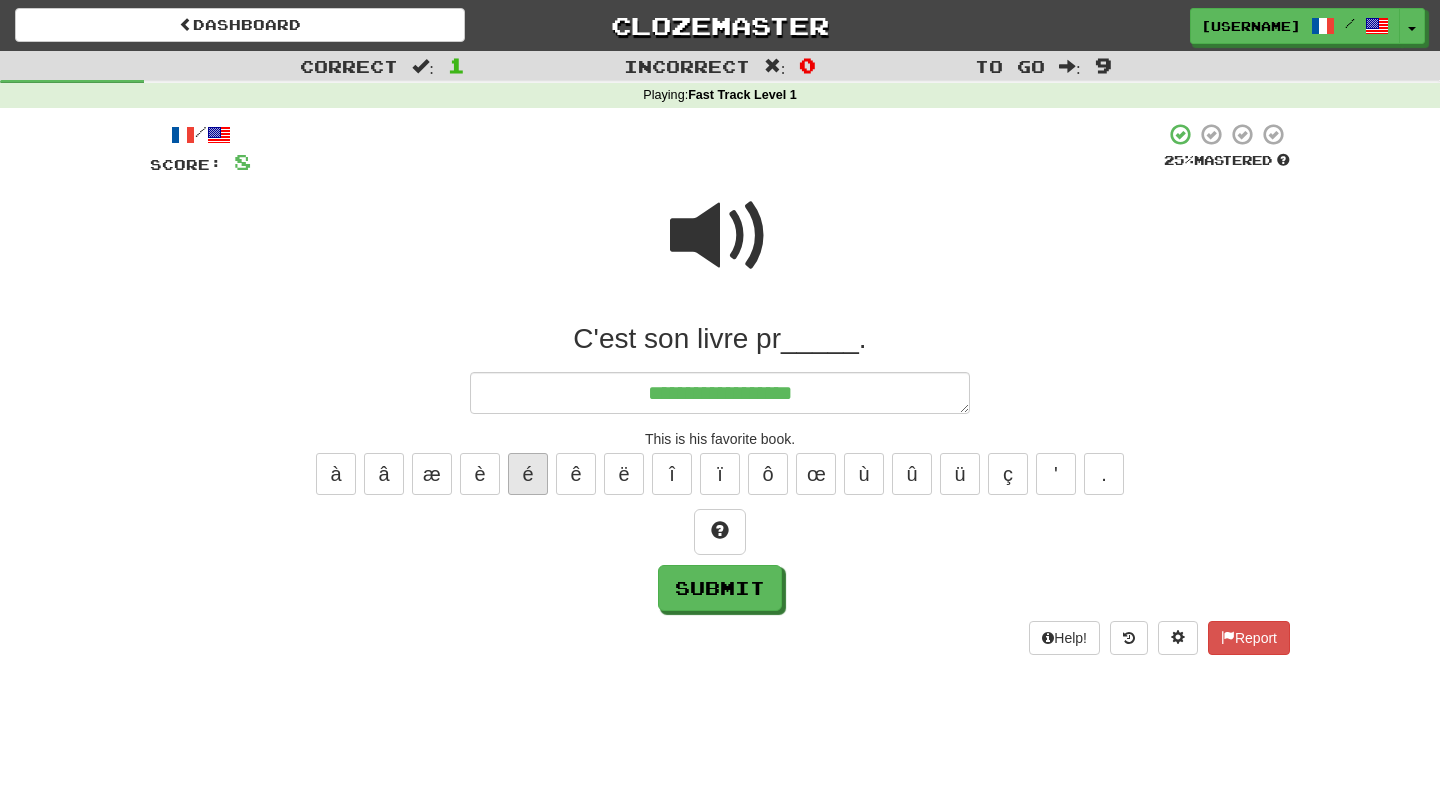 type on "**********" 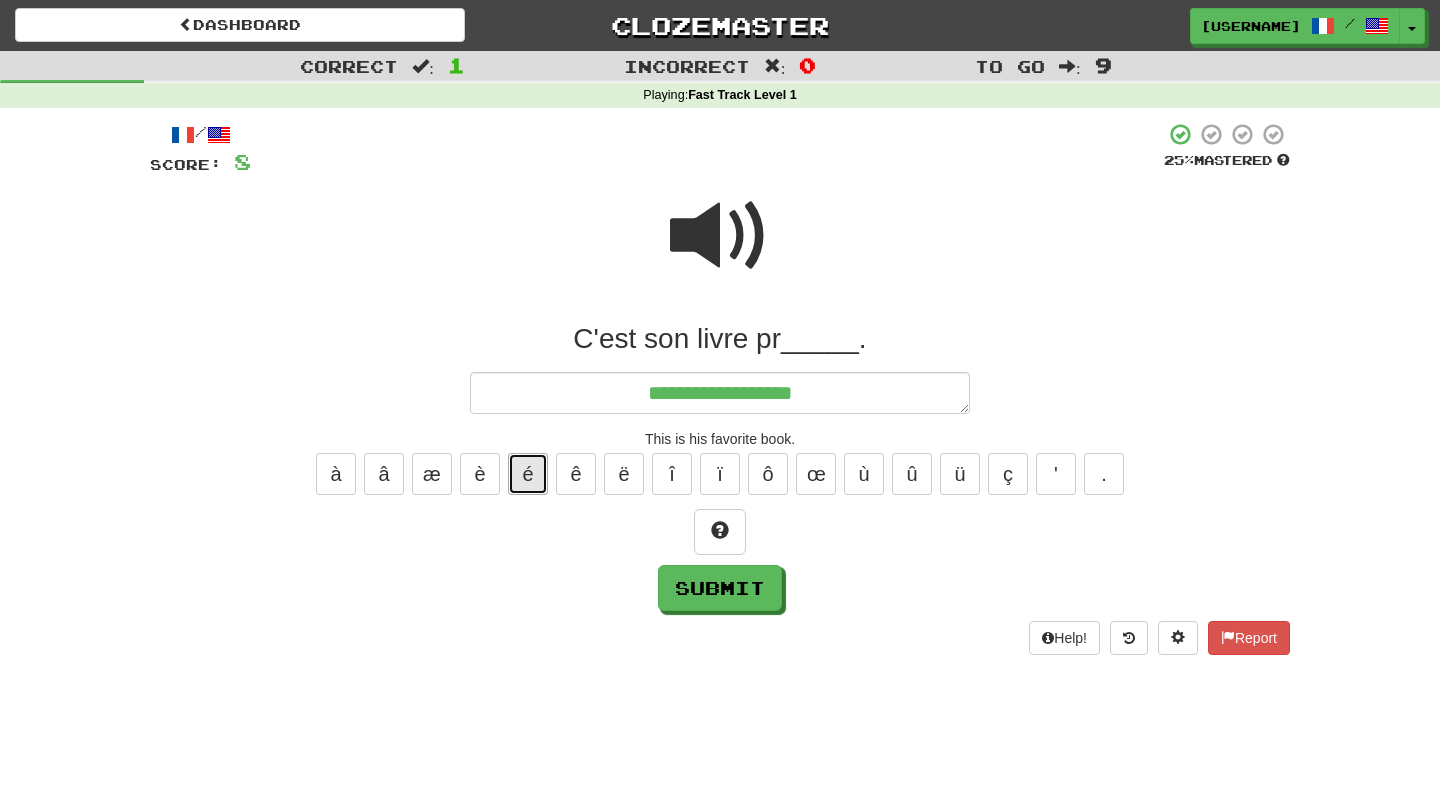 click on "é" at bounding box center (528, 474) 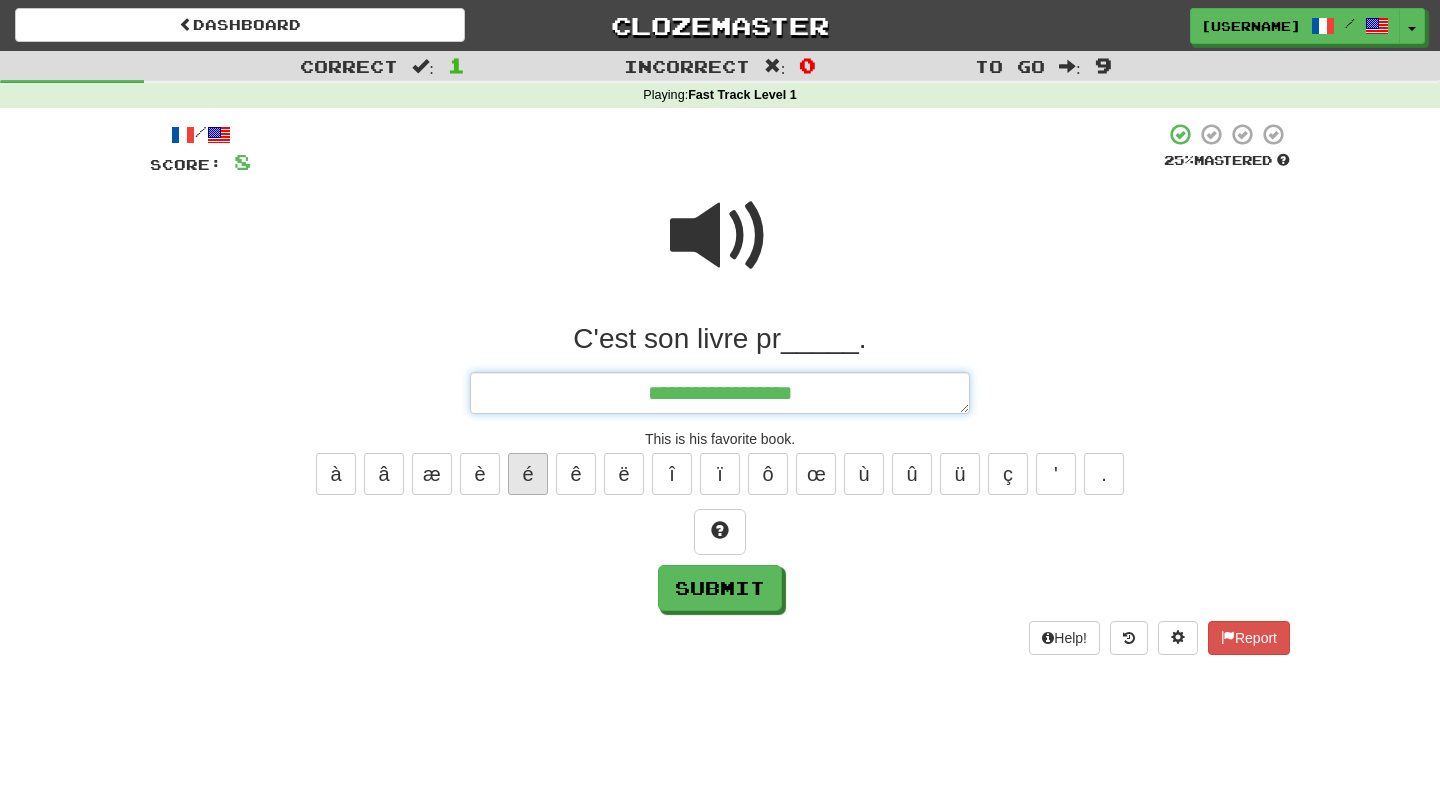 type on "*" 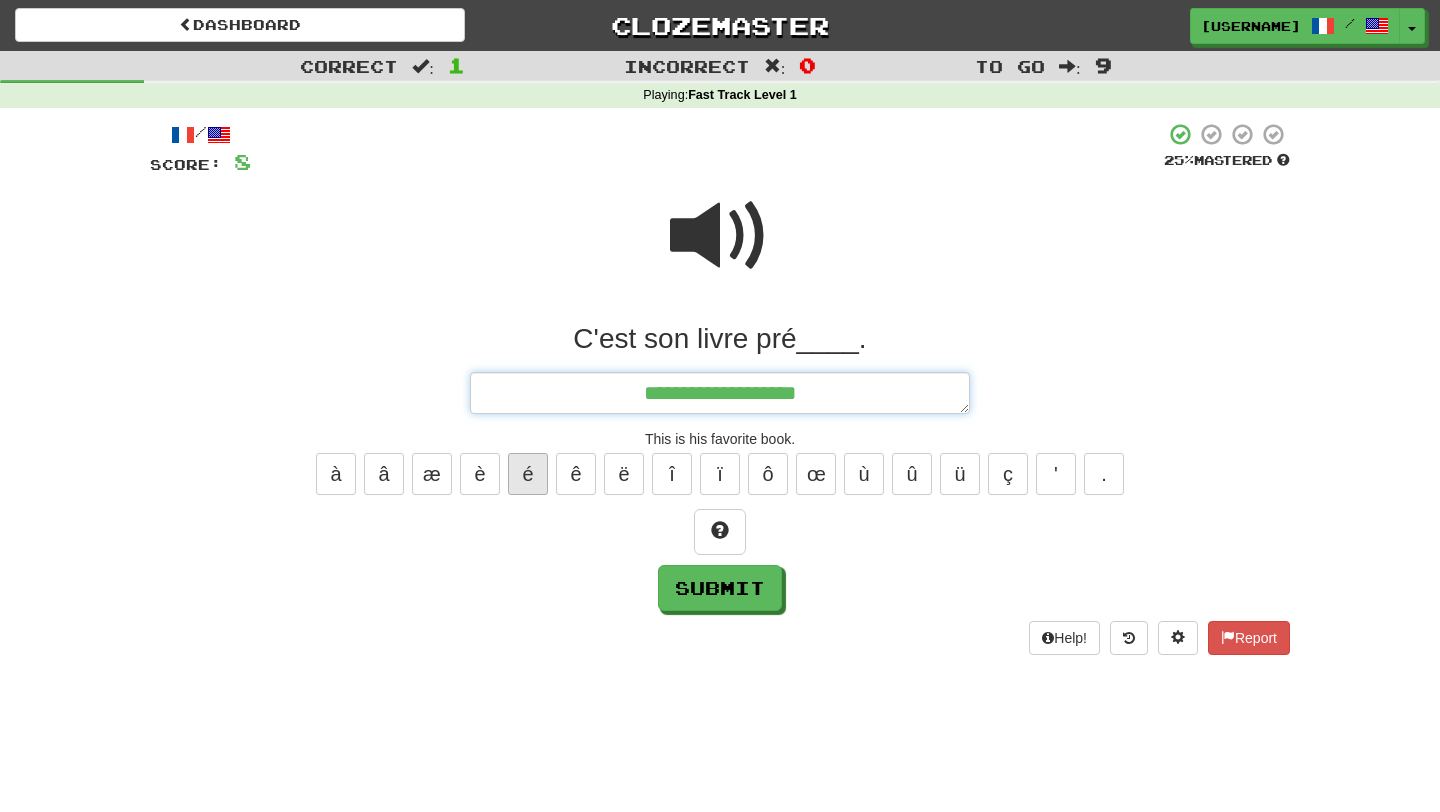 type on "*" 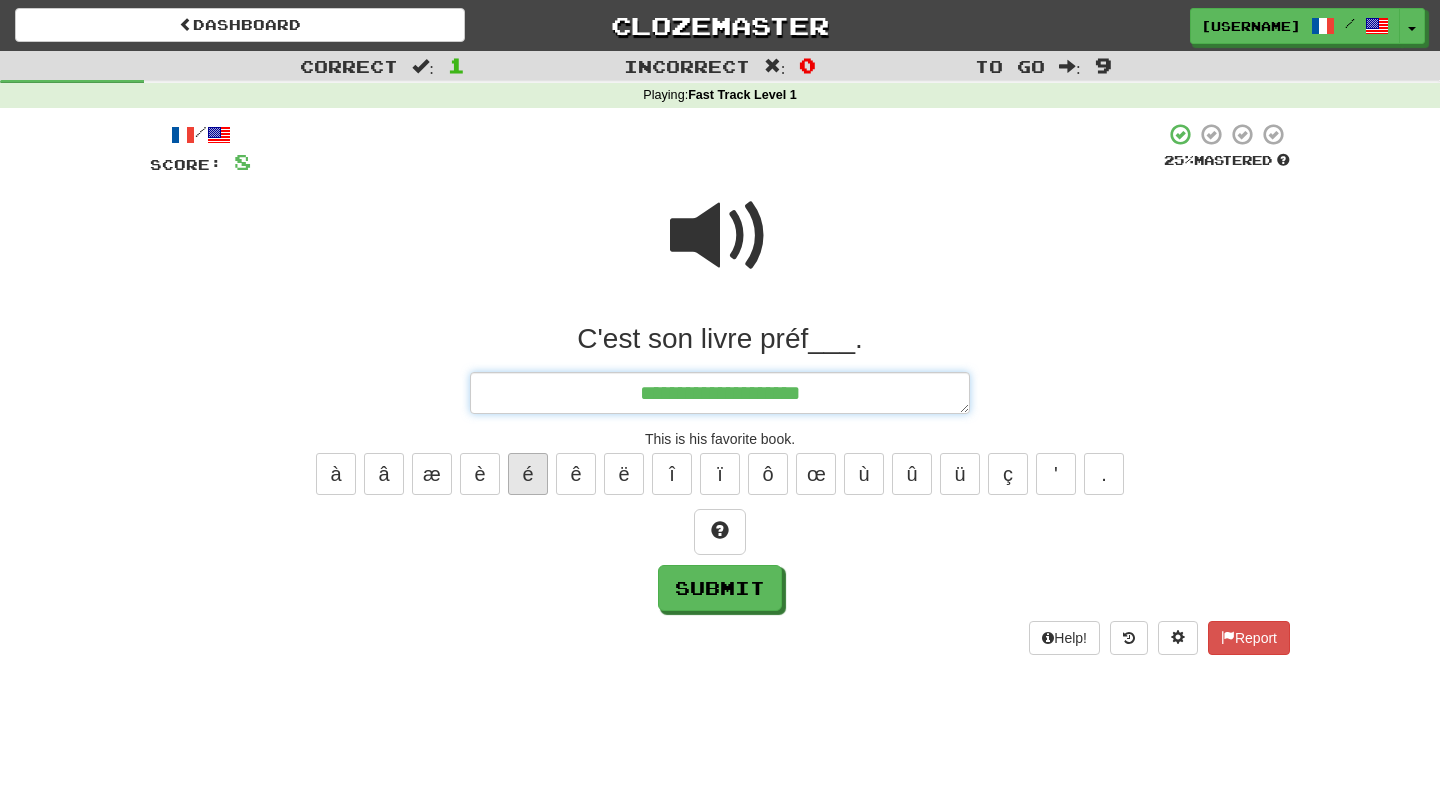 type on "*" 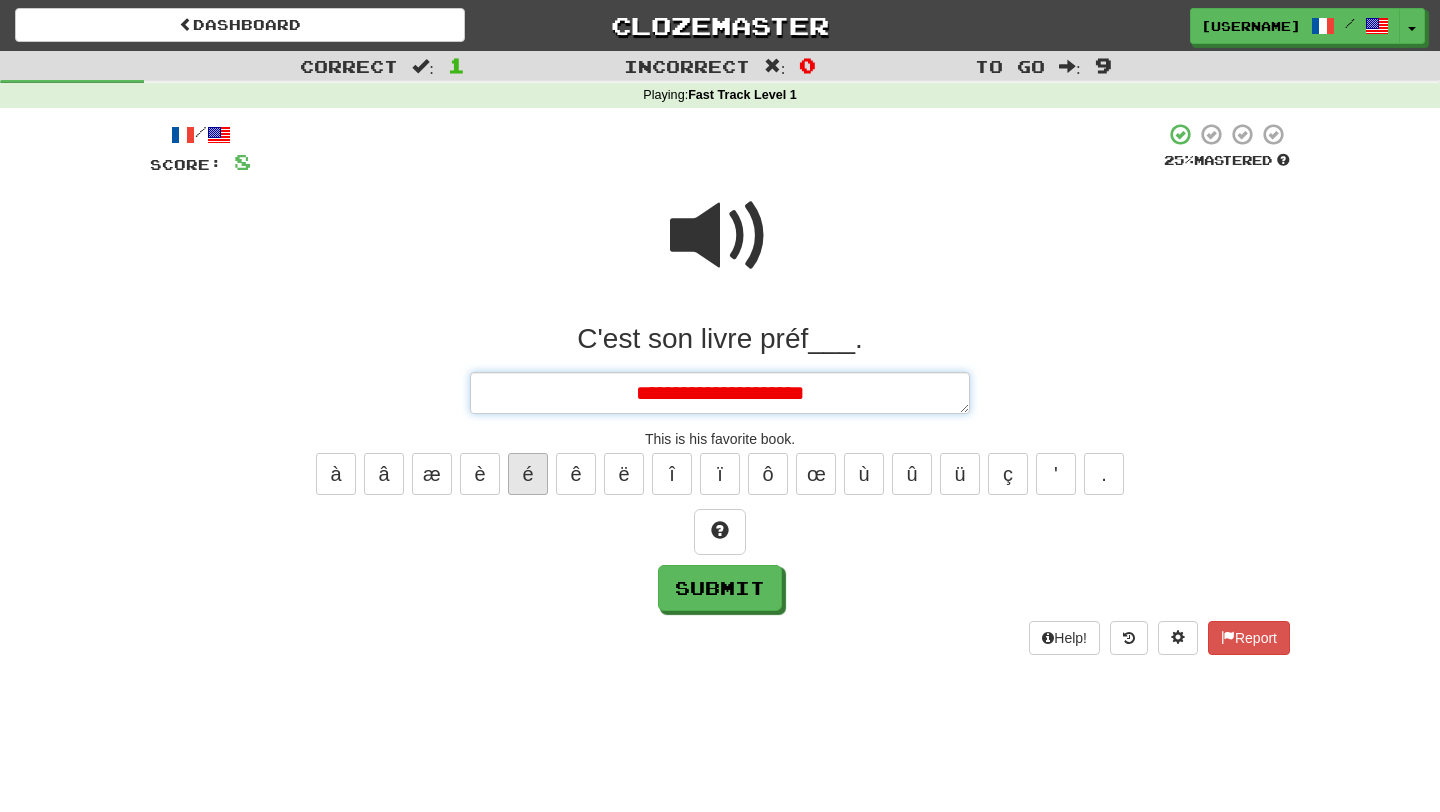 type on "*" 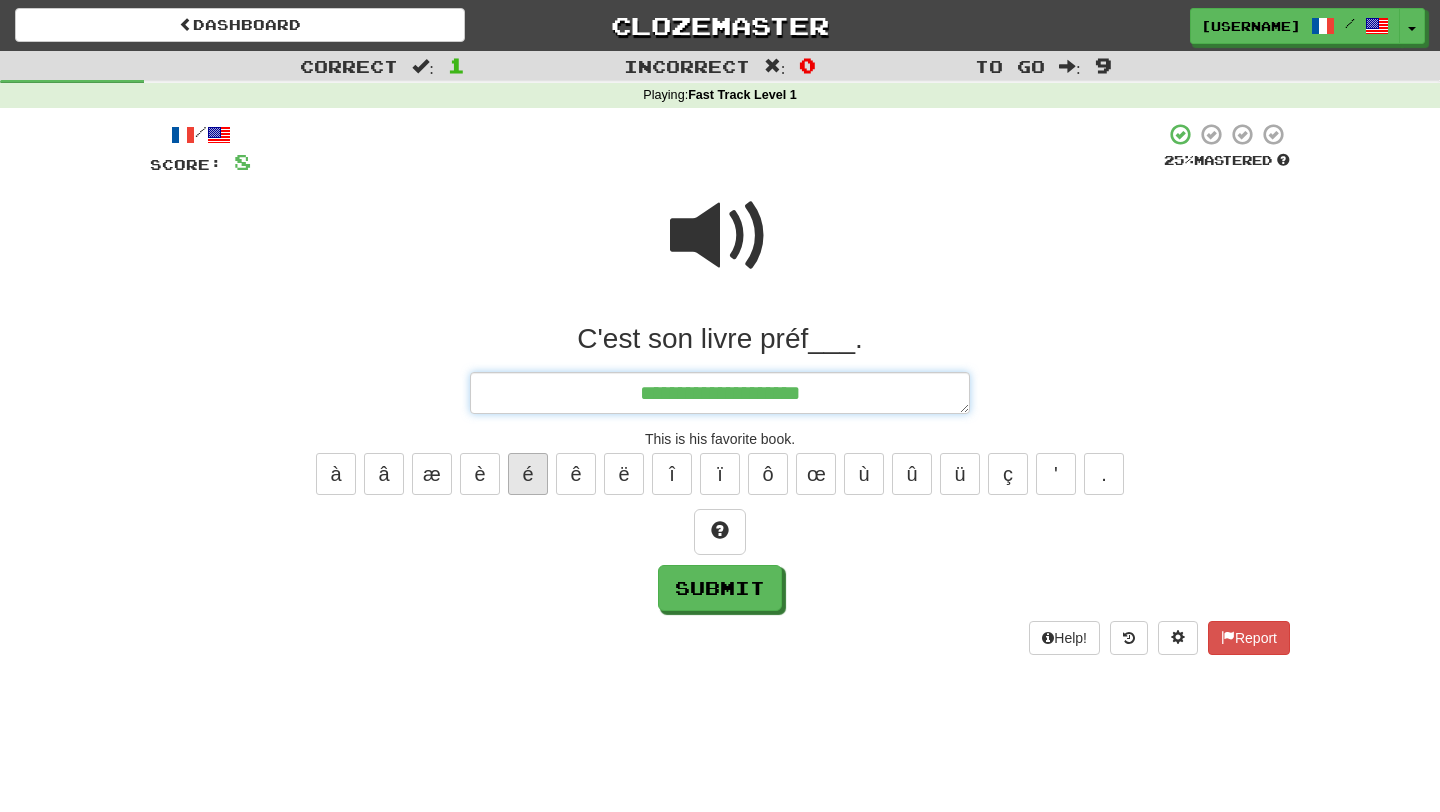 type on "**********" 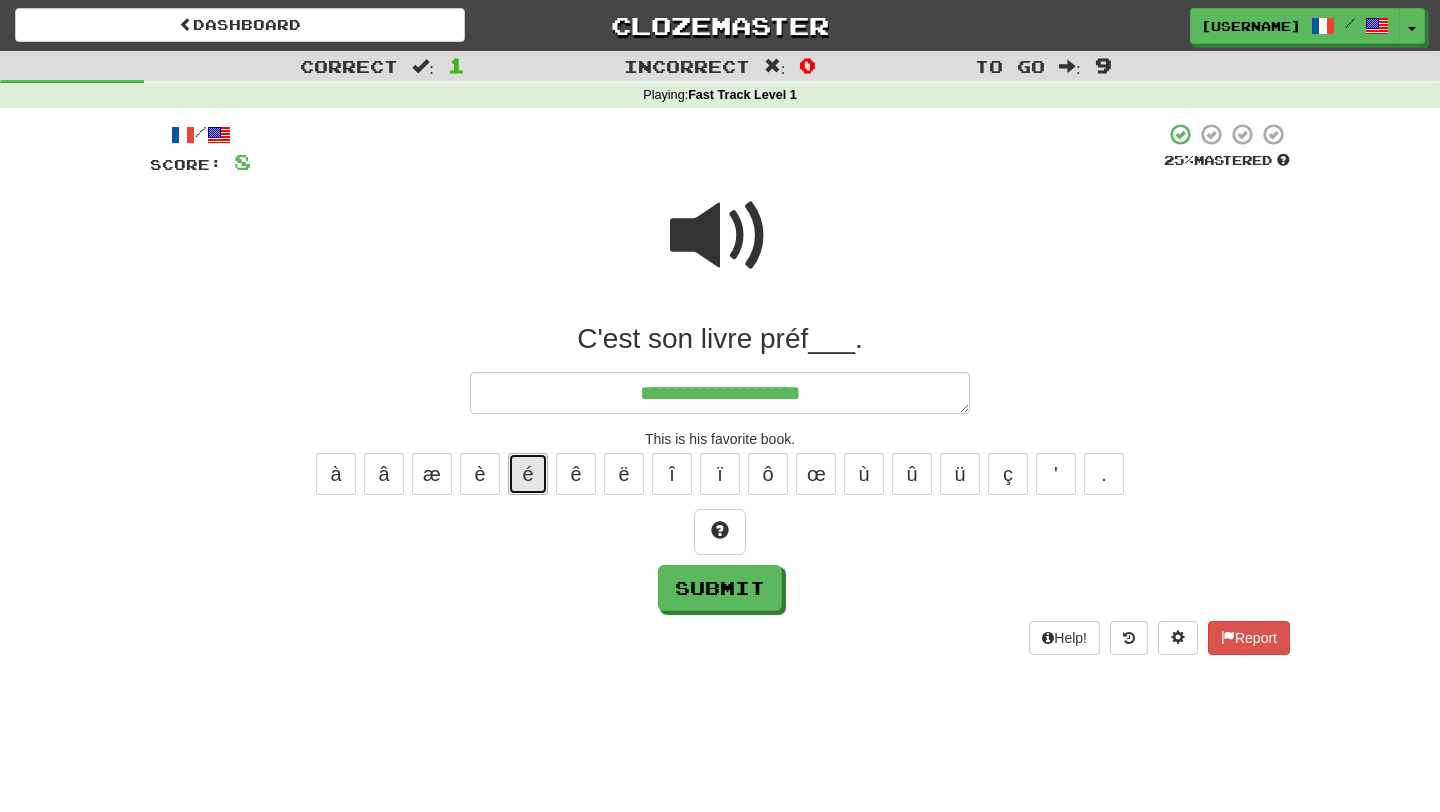 click on "é" at bounding box center (528, 474) 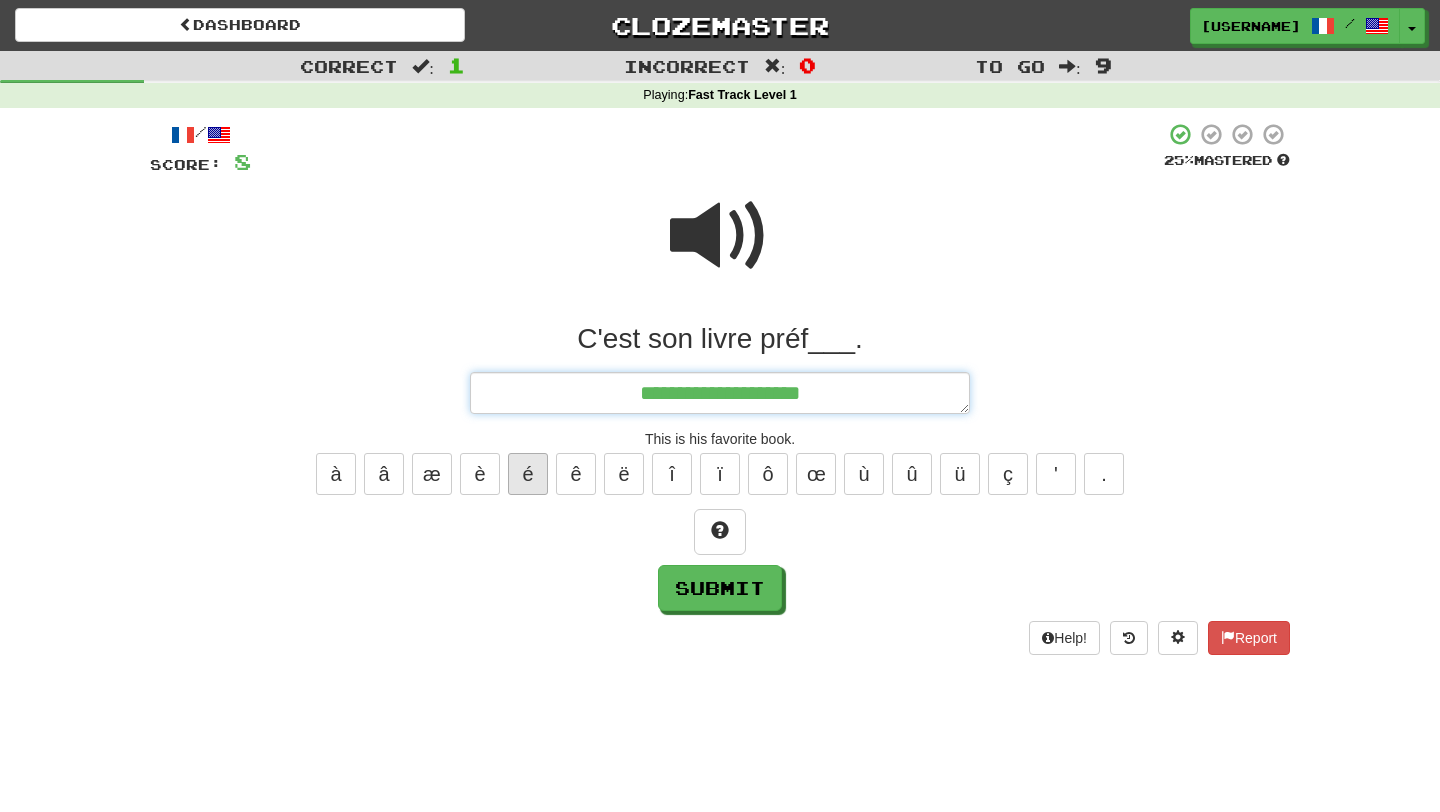 type on "*" 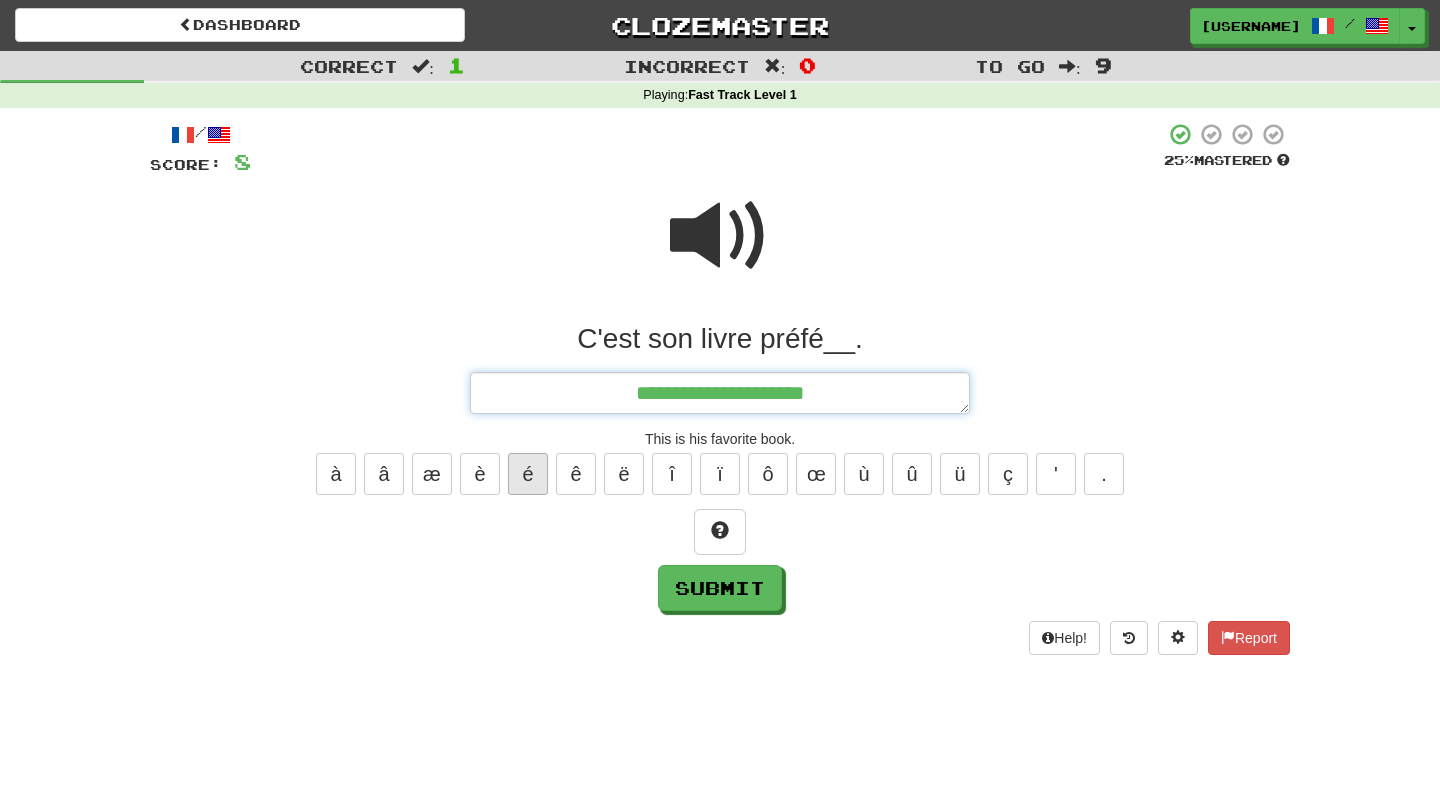 type on "*" 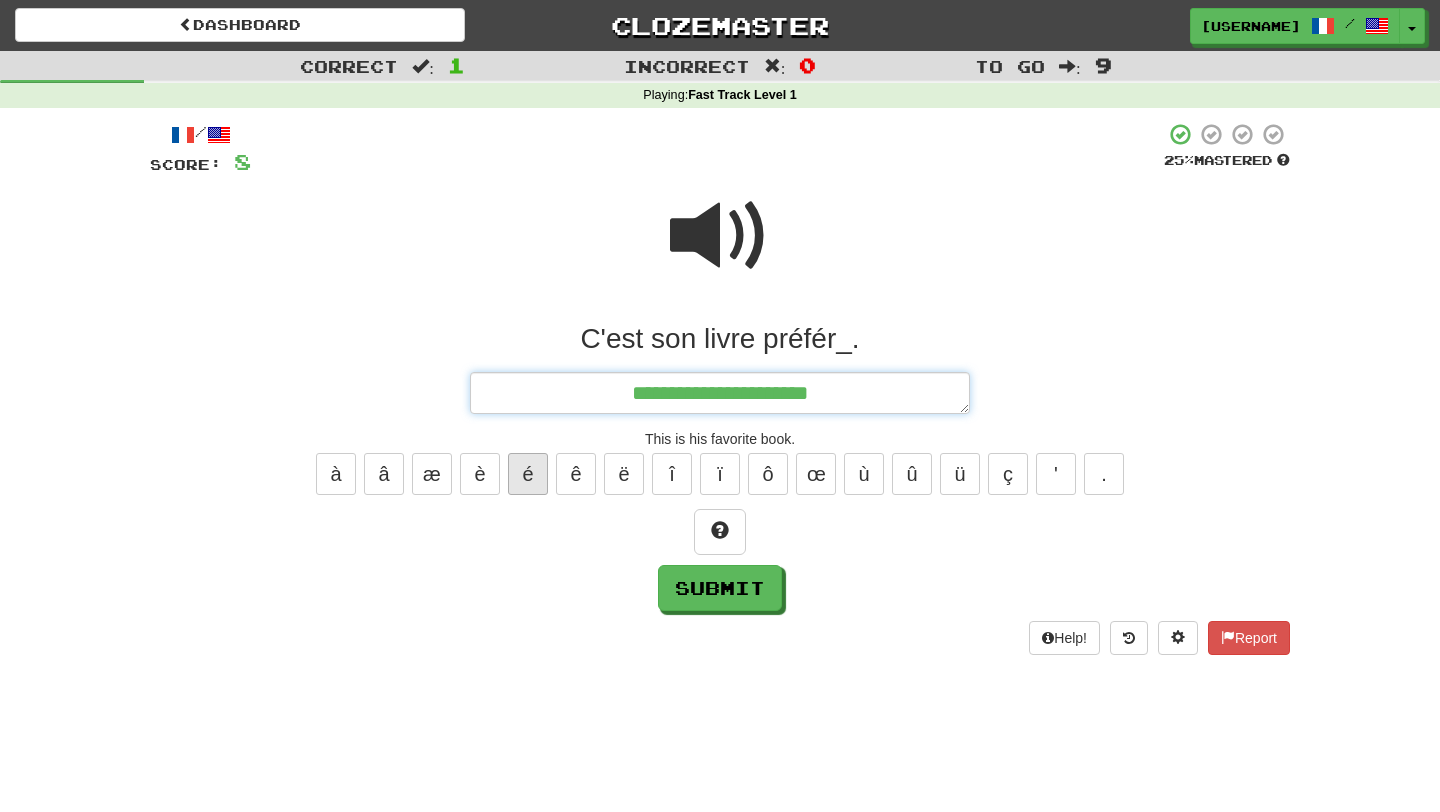 type on "*" 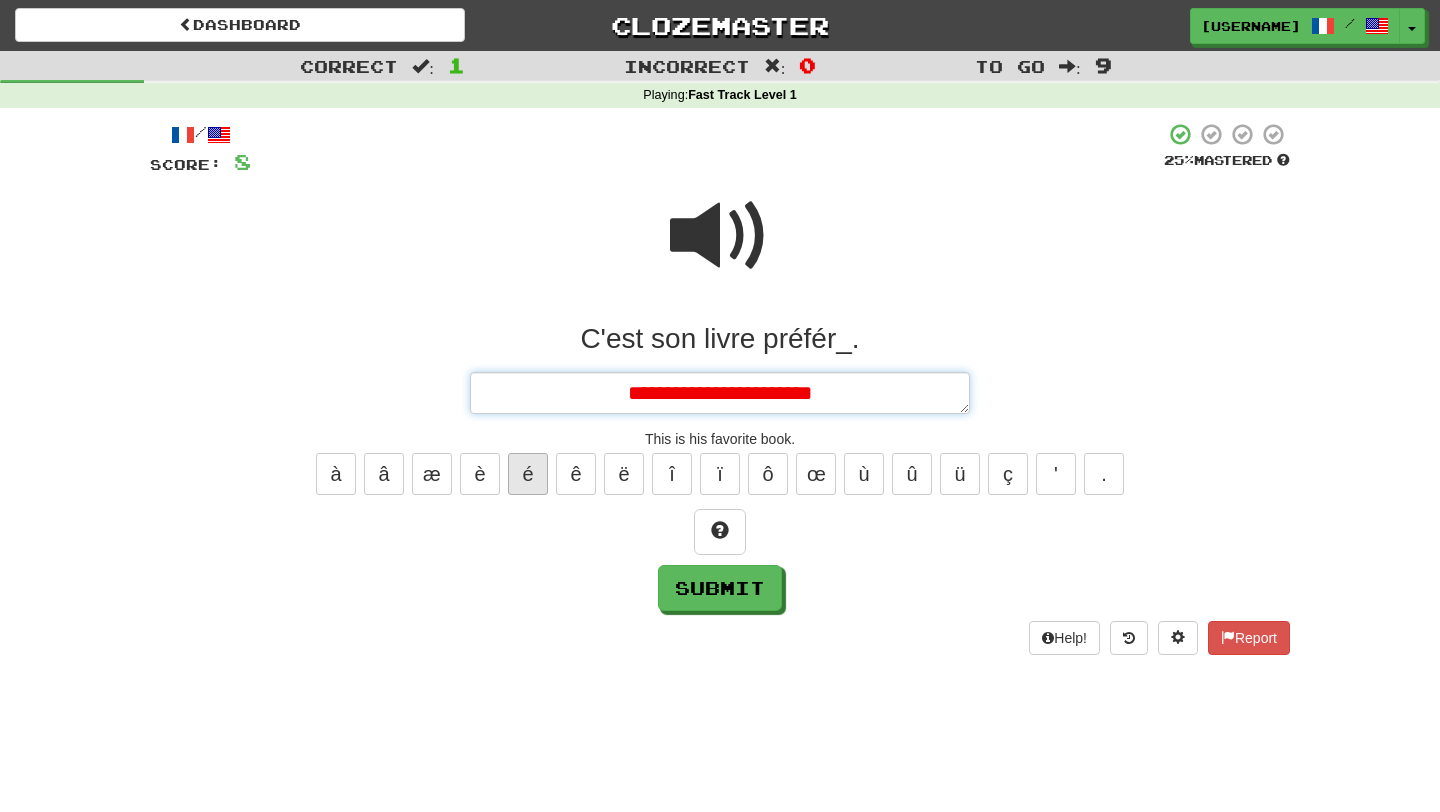 type on "*" 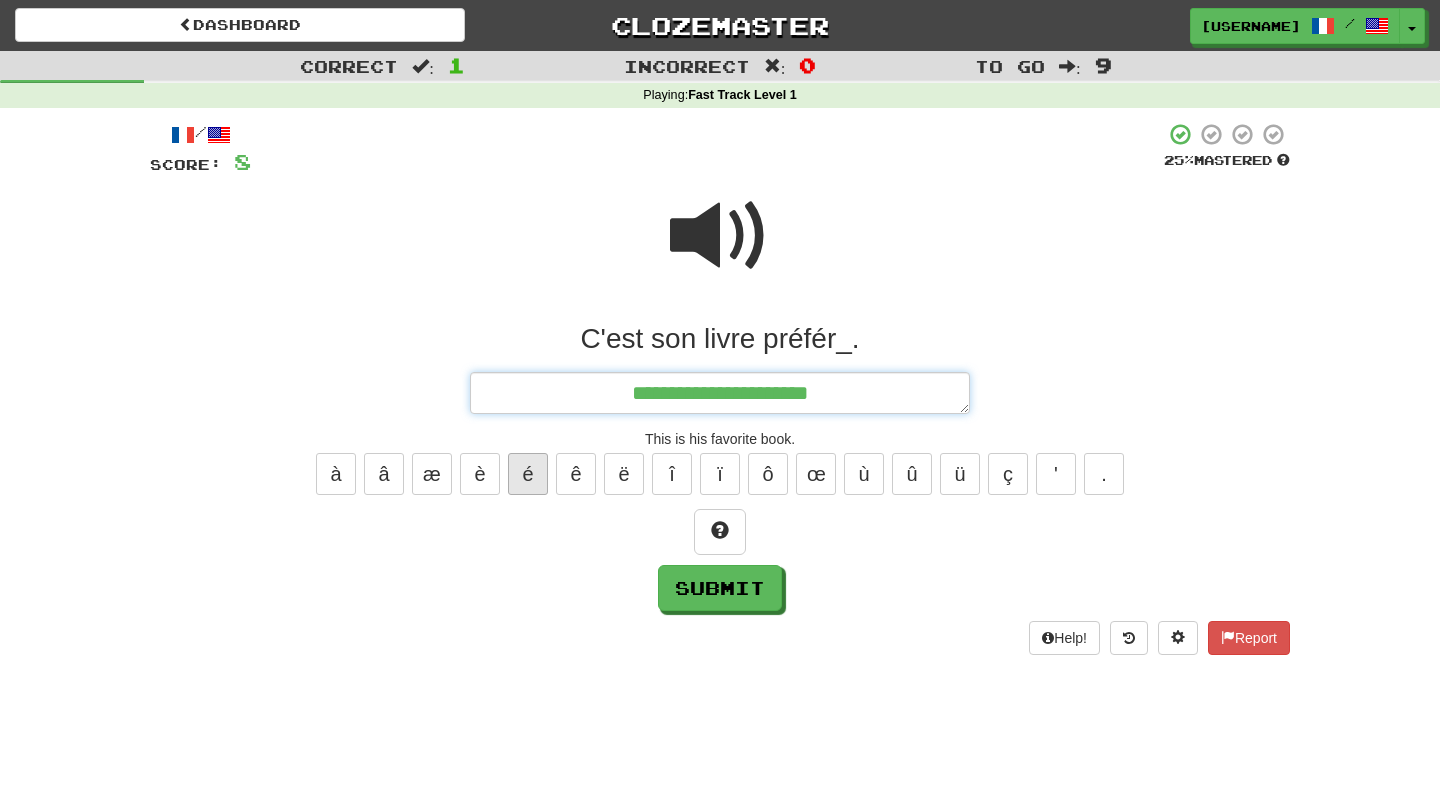 type on "*" 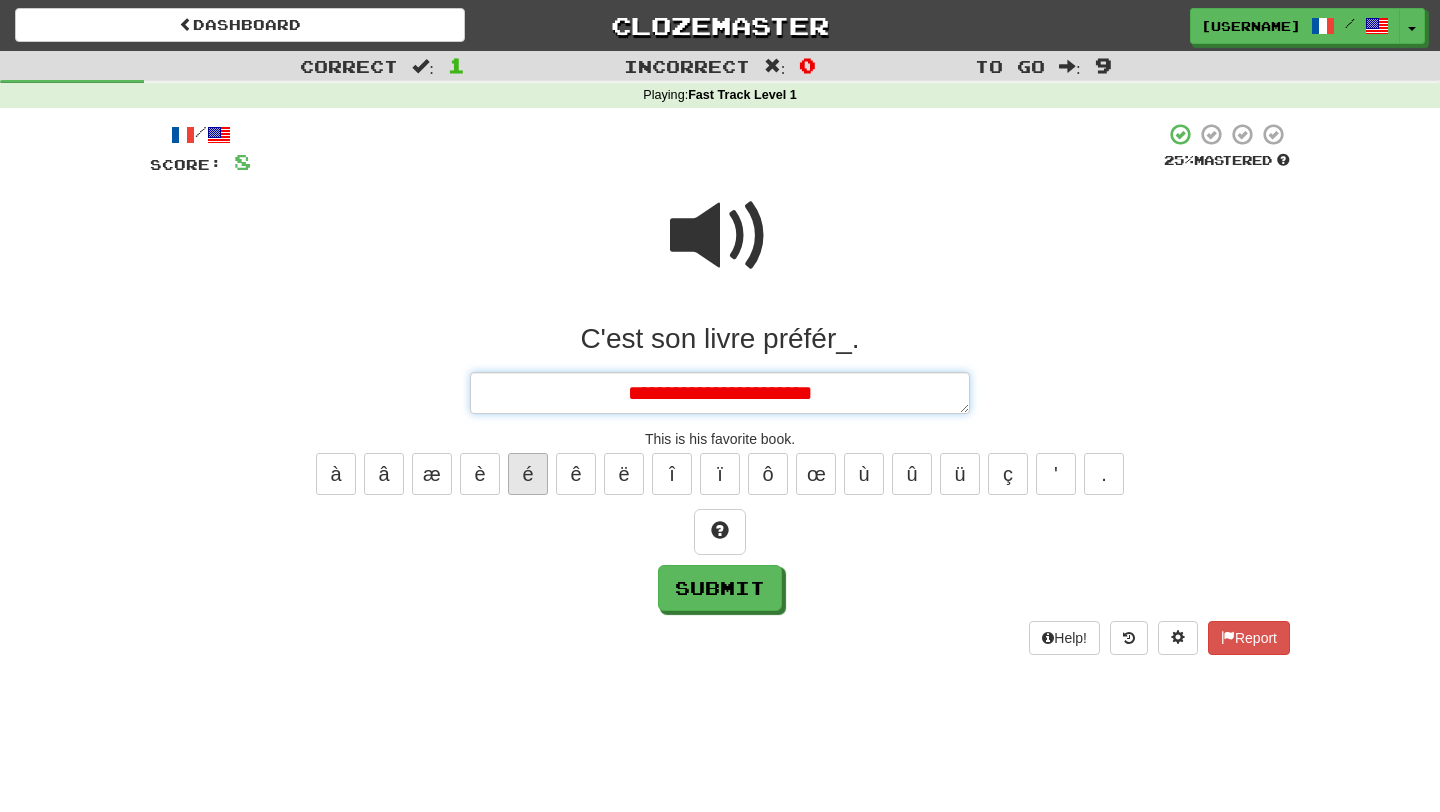type on "*" 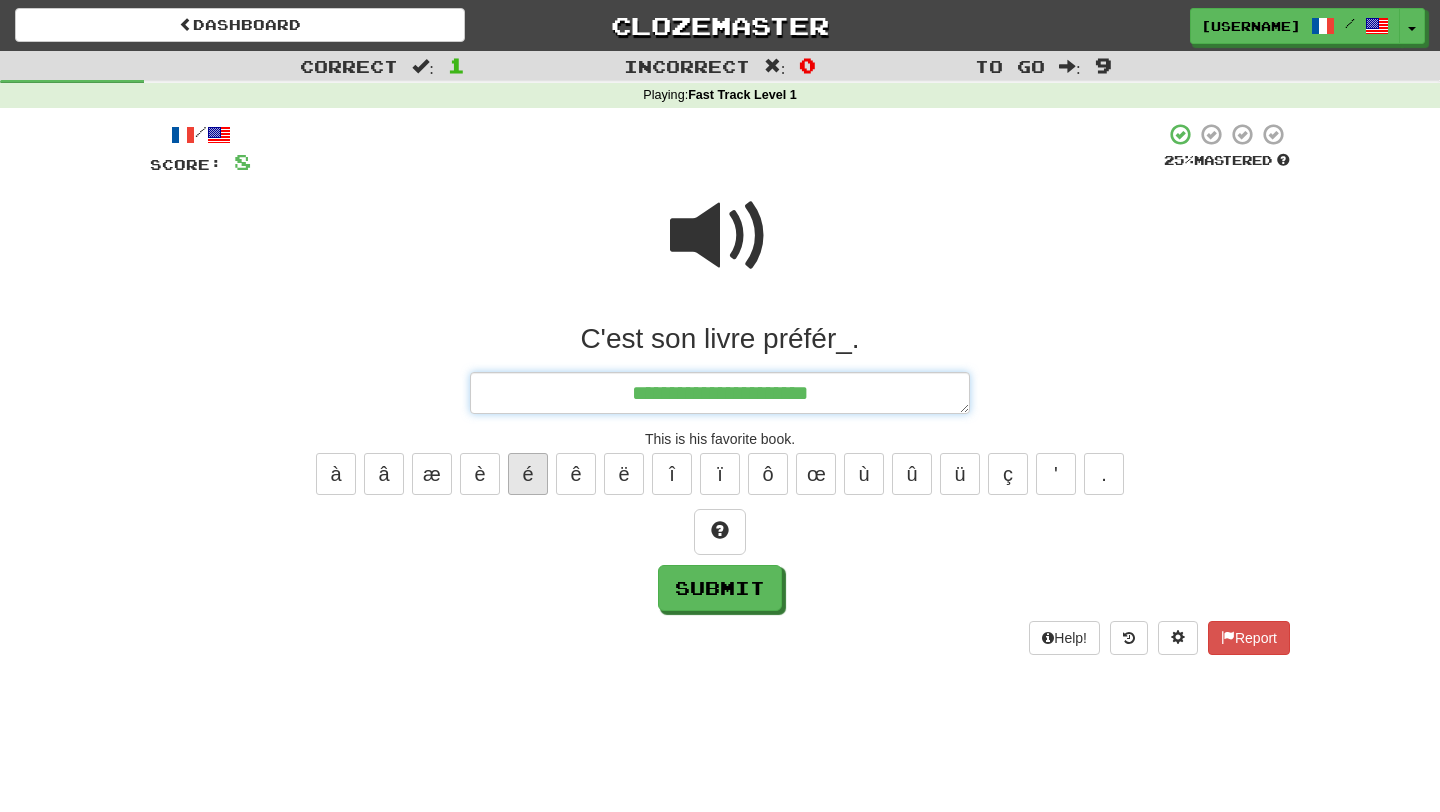 type on "**********" 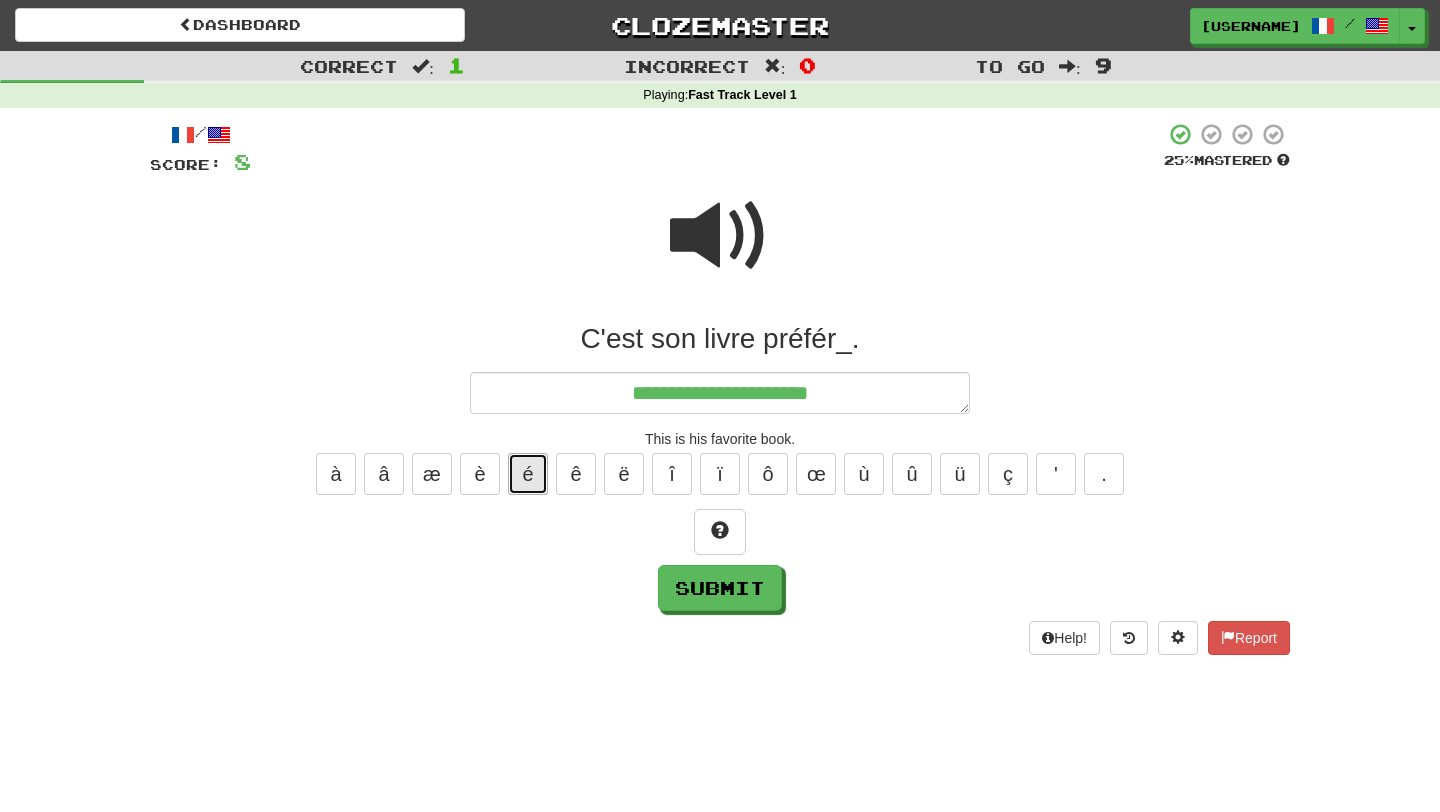 click on "é" at bounding box center [528, 474] 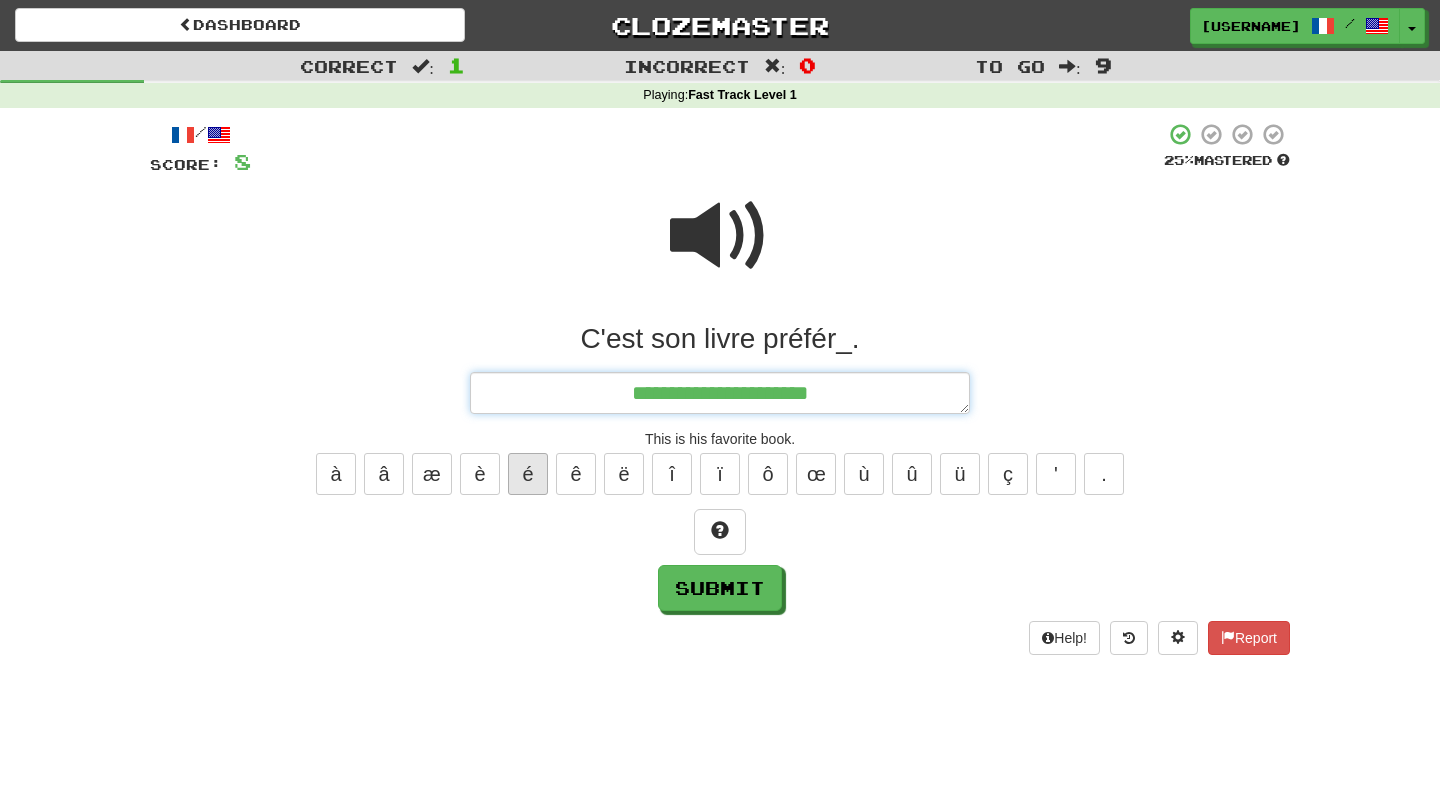 type on "*" 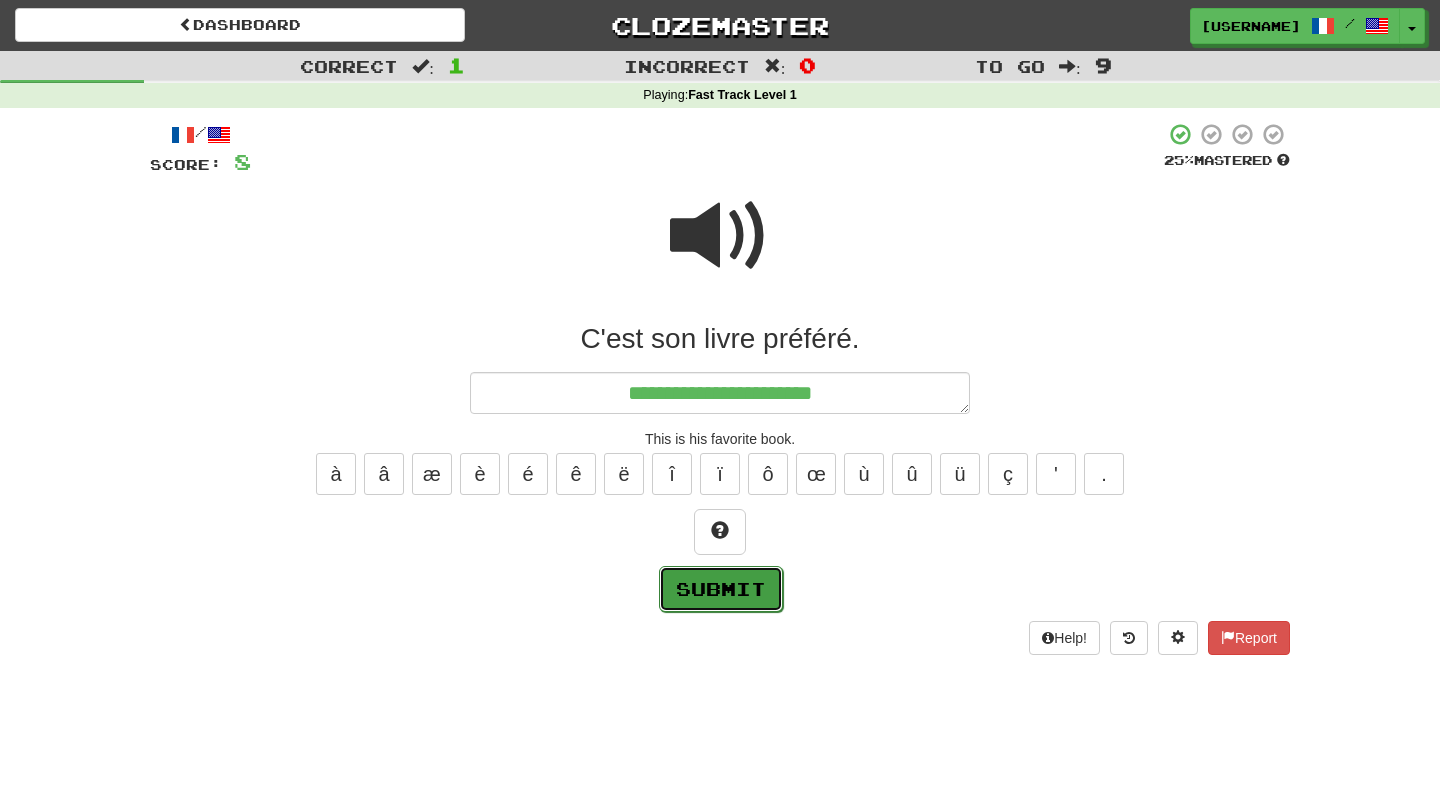 click on "Submit" at bounding box center (721, 589) 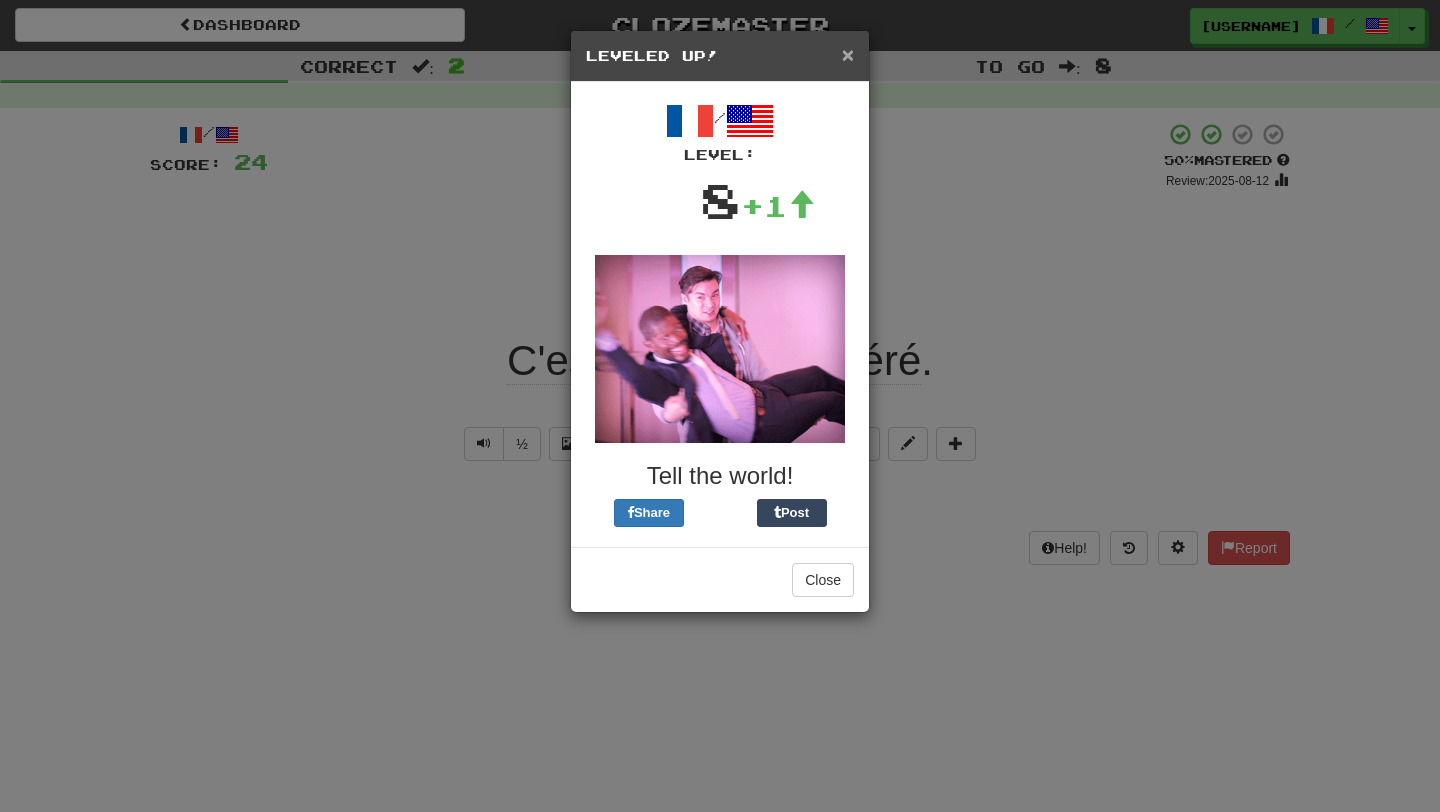 click on "×" at bounding box center (848, 54) 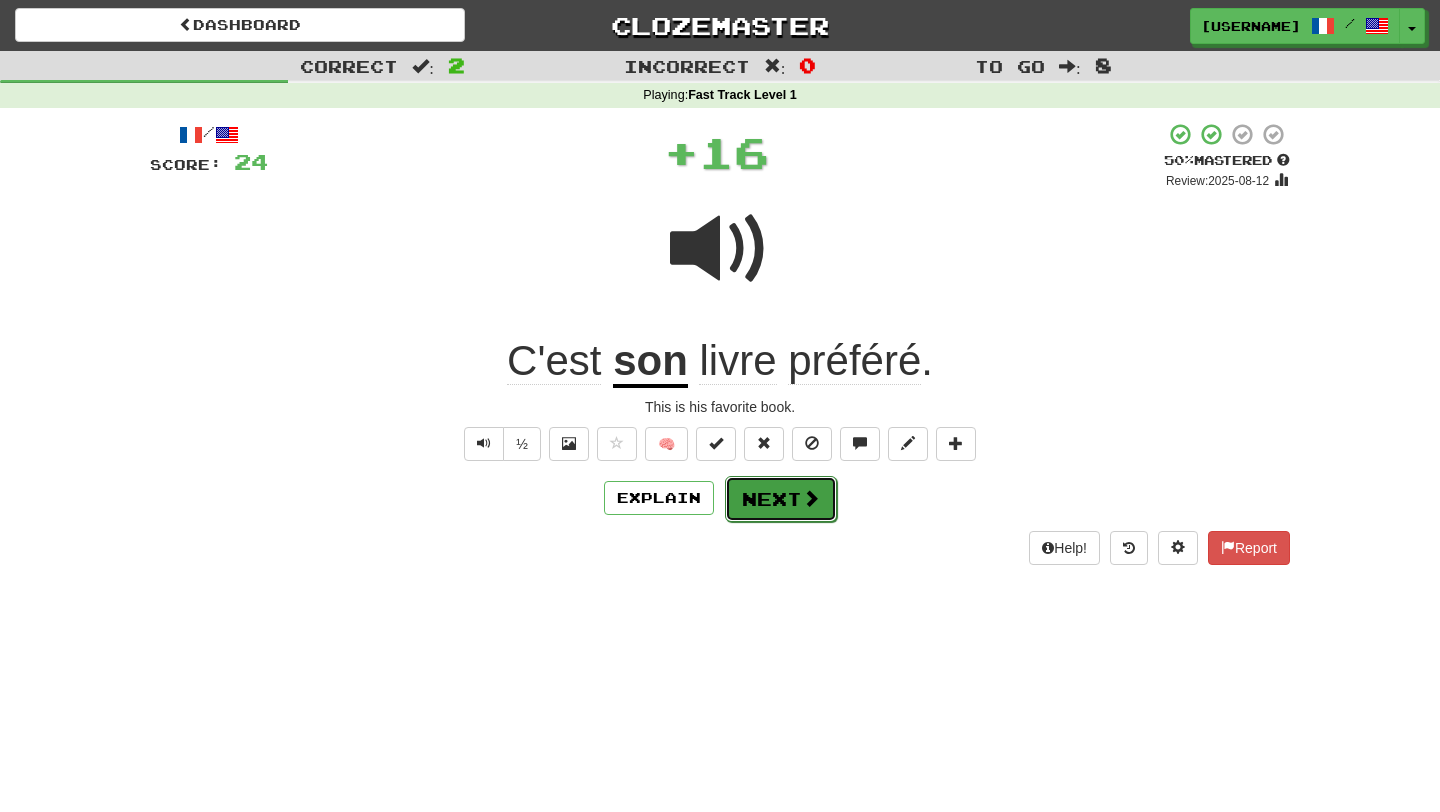 click on "Next" at bounding box center [781, 499] 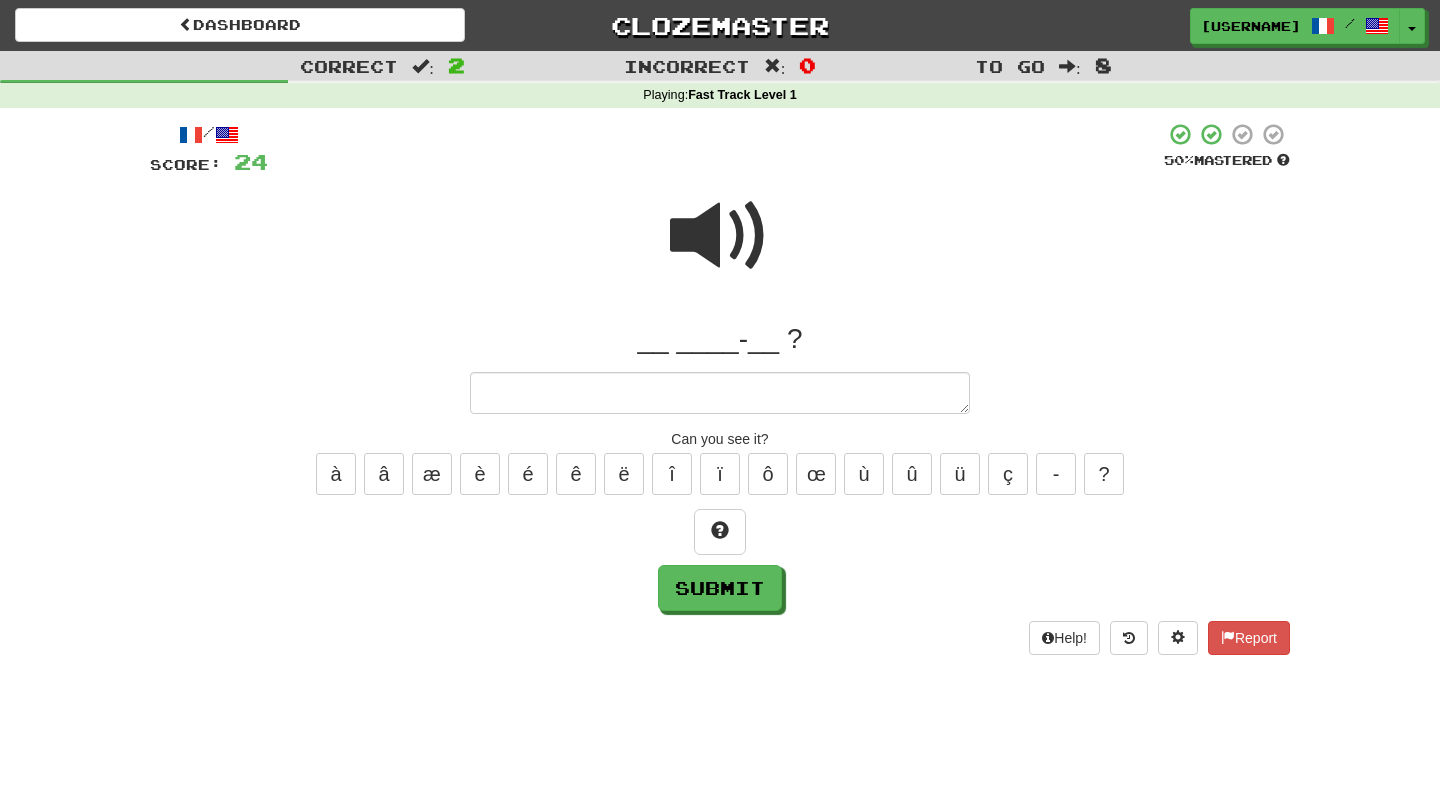 type on "*" 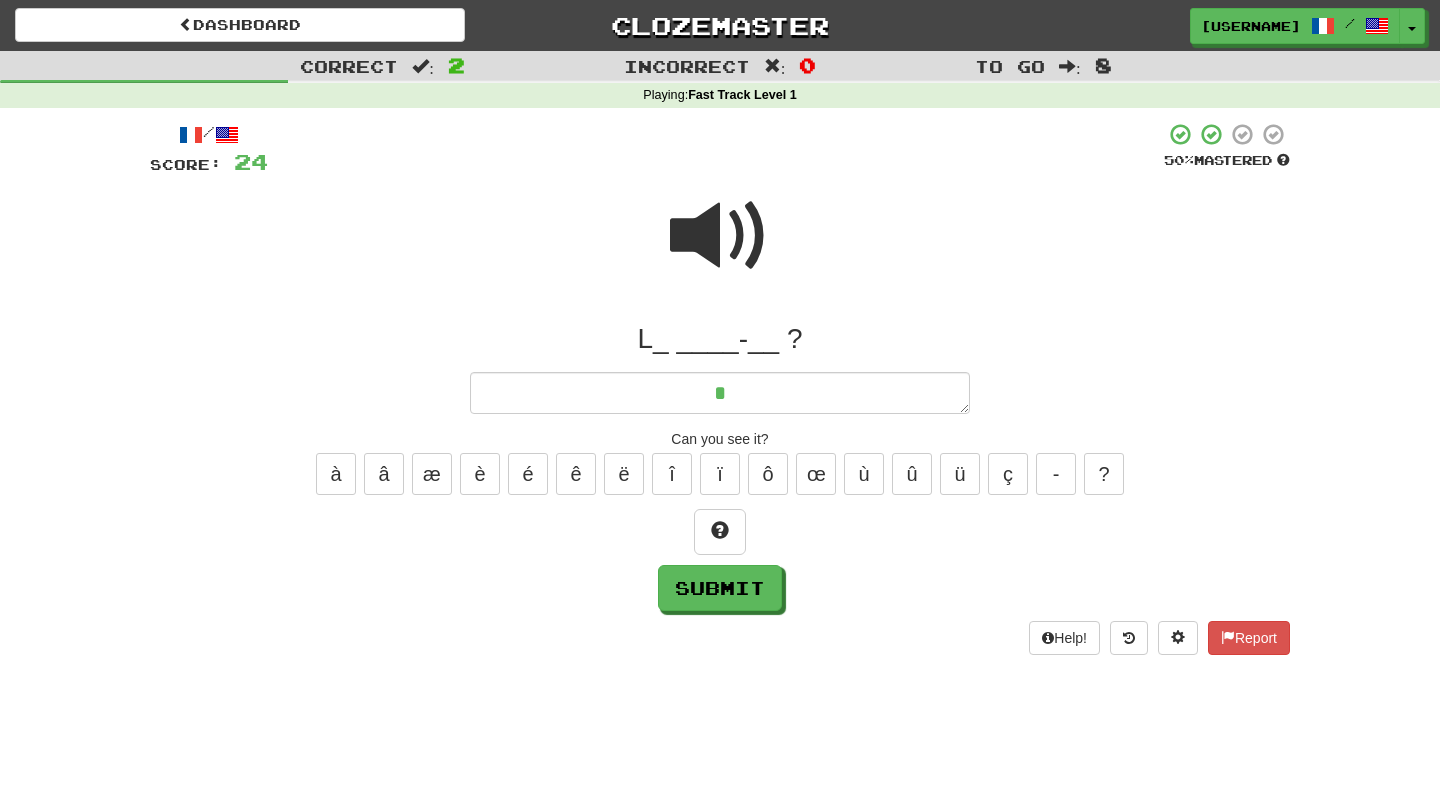 type on "*" 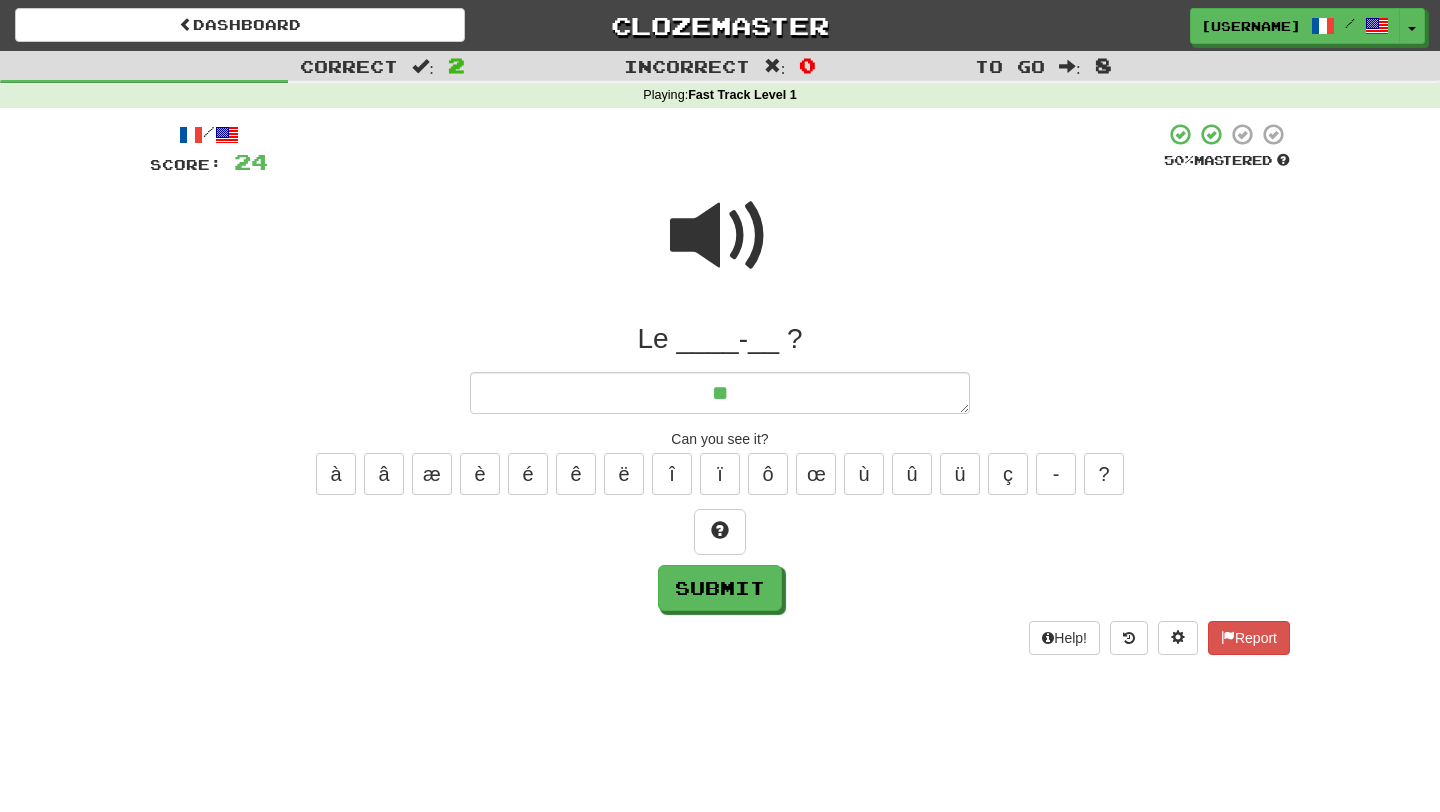 type on "*" 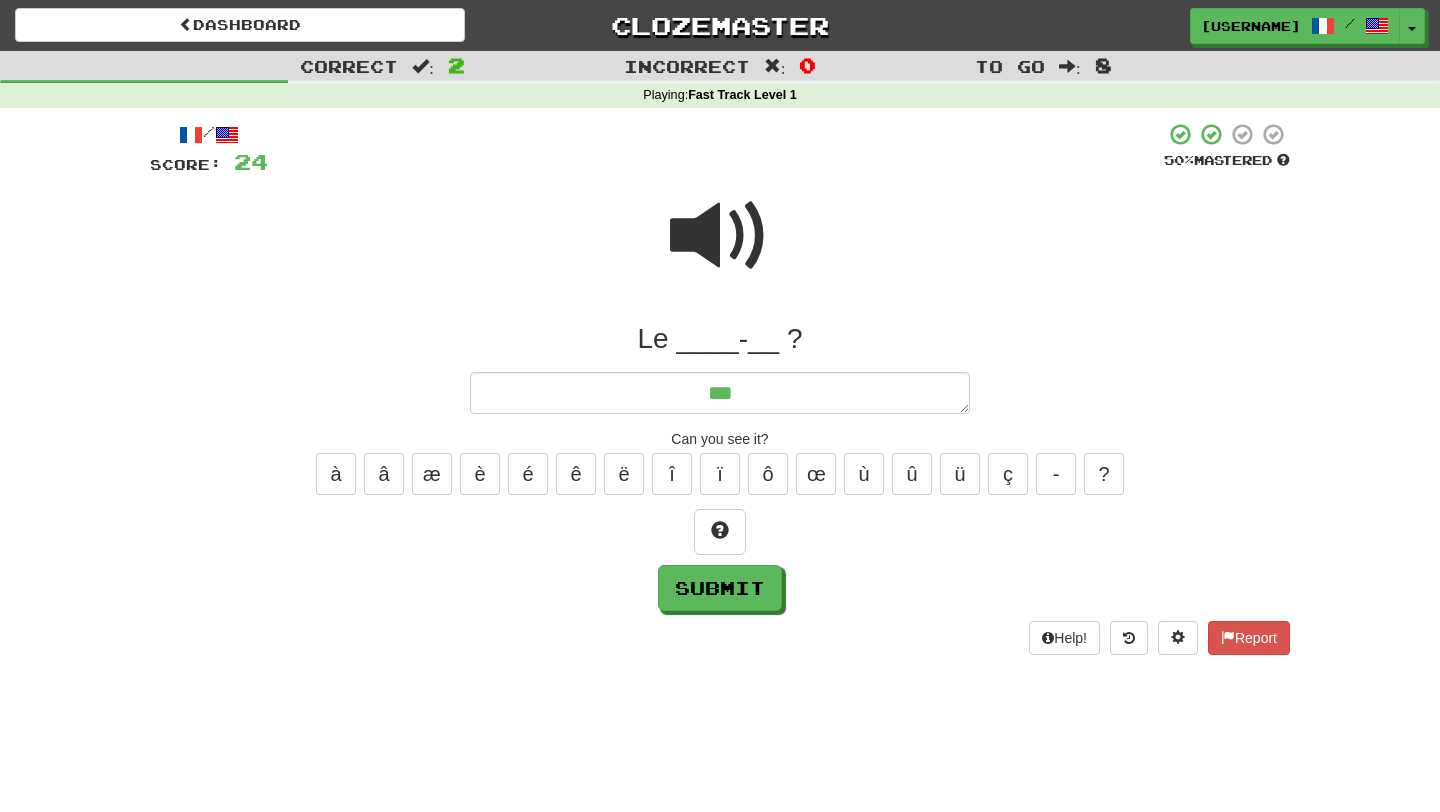 type on "*" 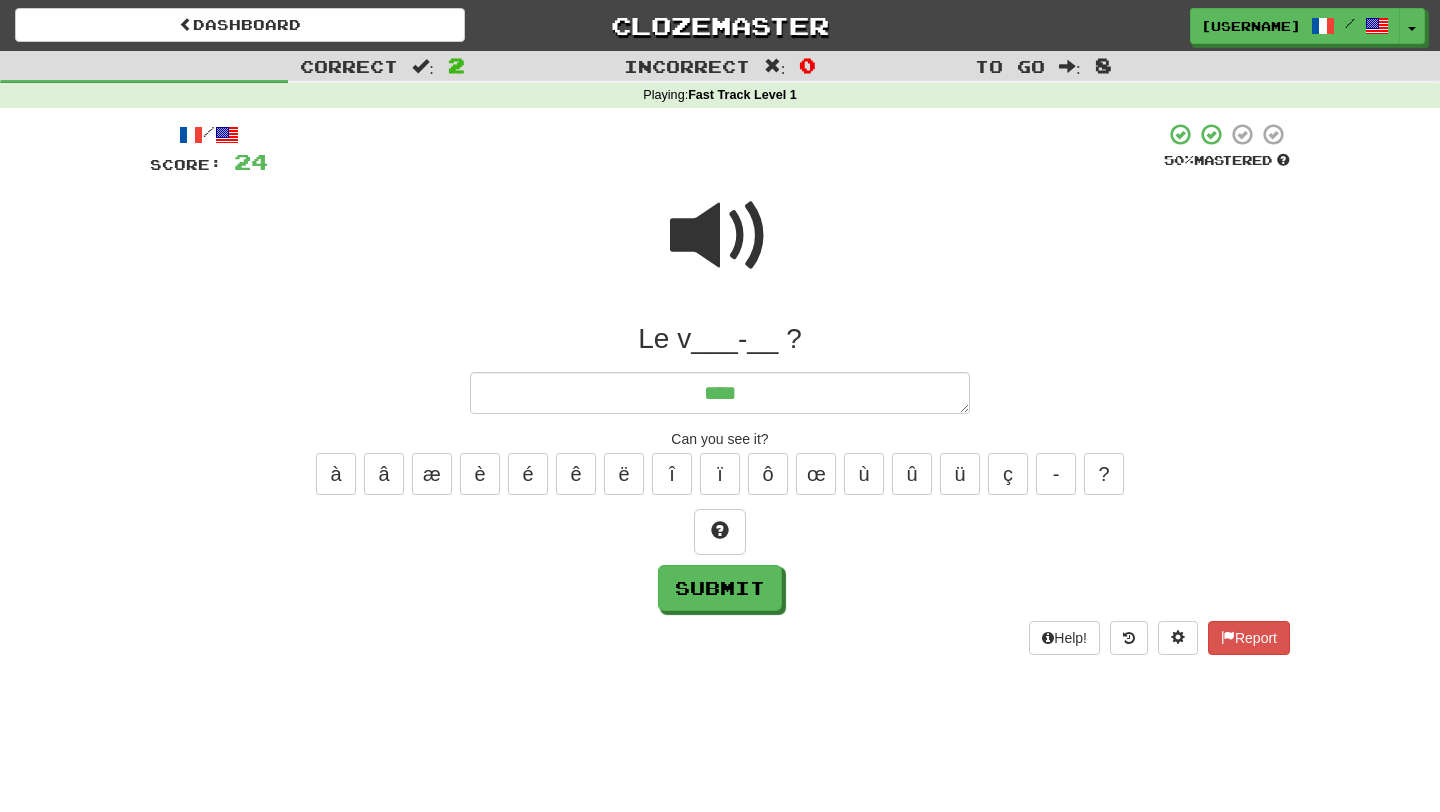 type on "*" 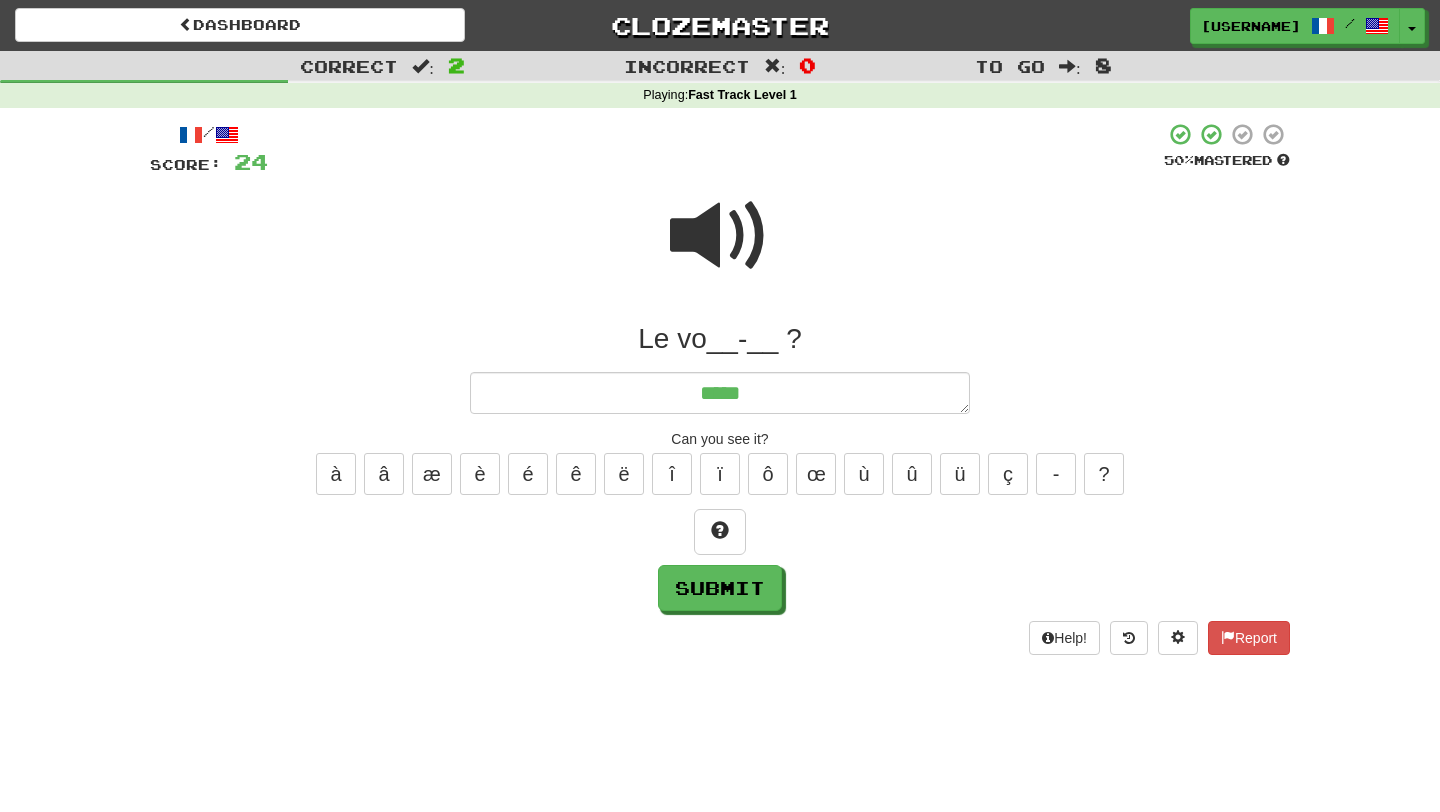 type on "*" 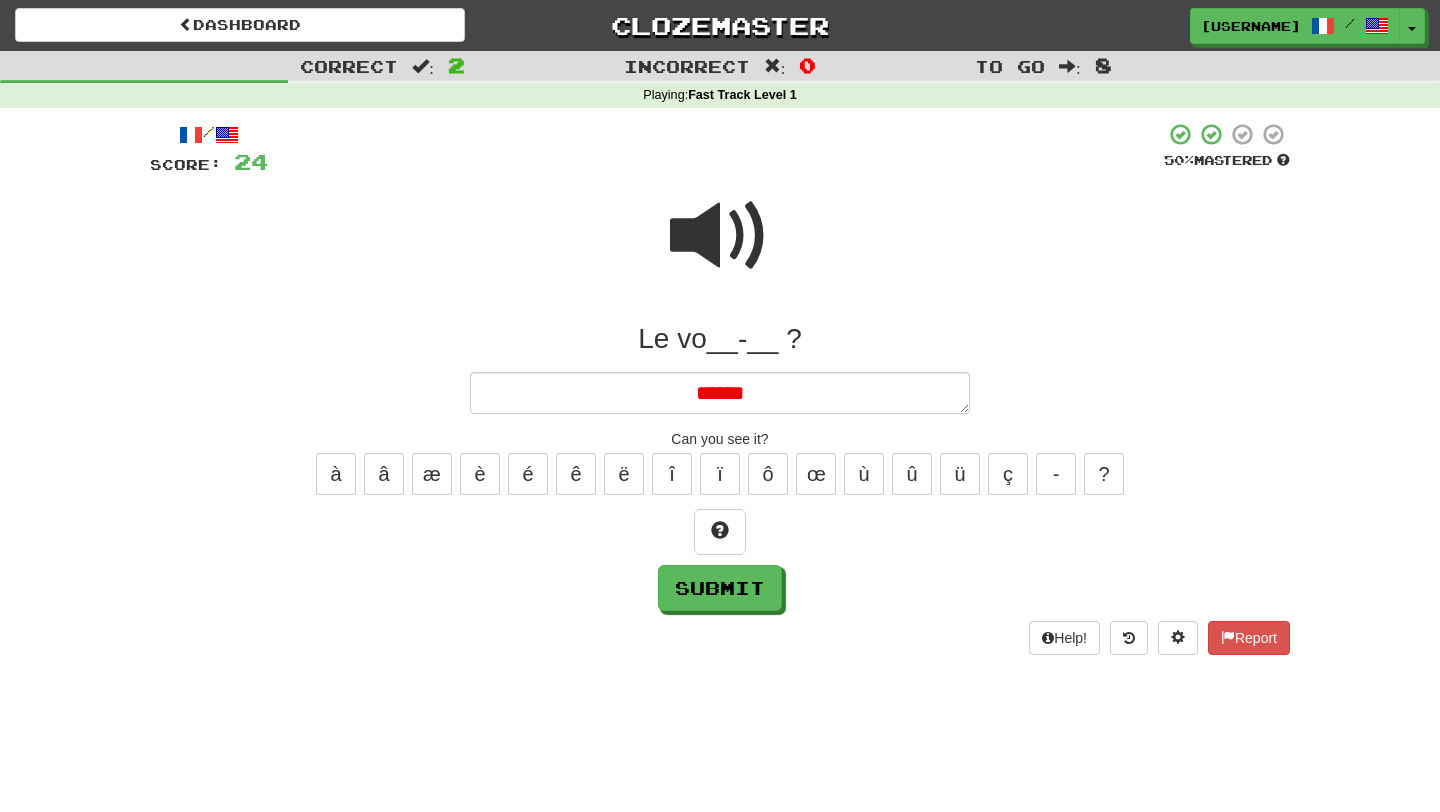 type on "*" 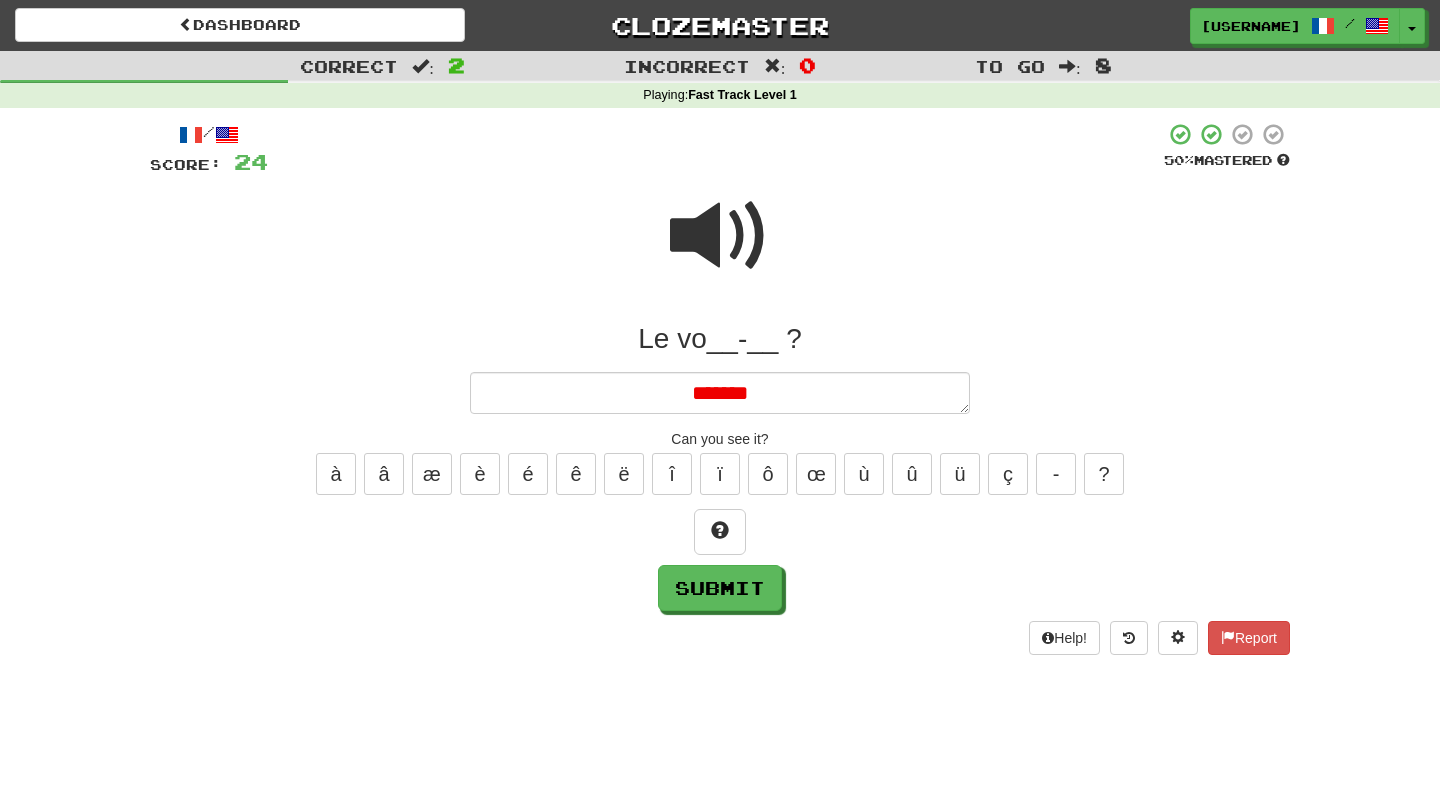type on "*" 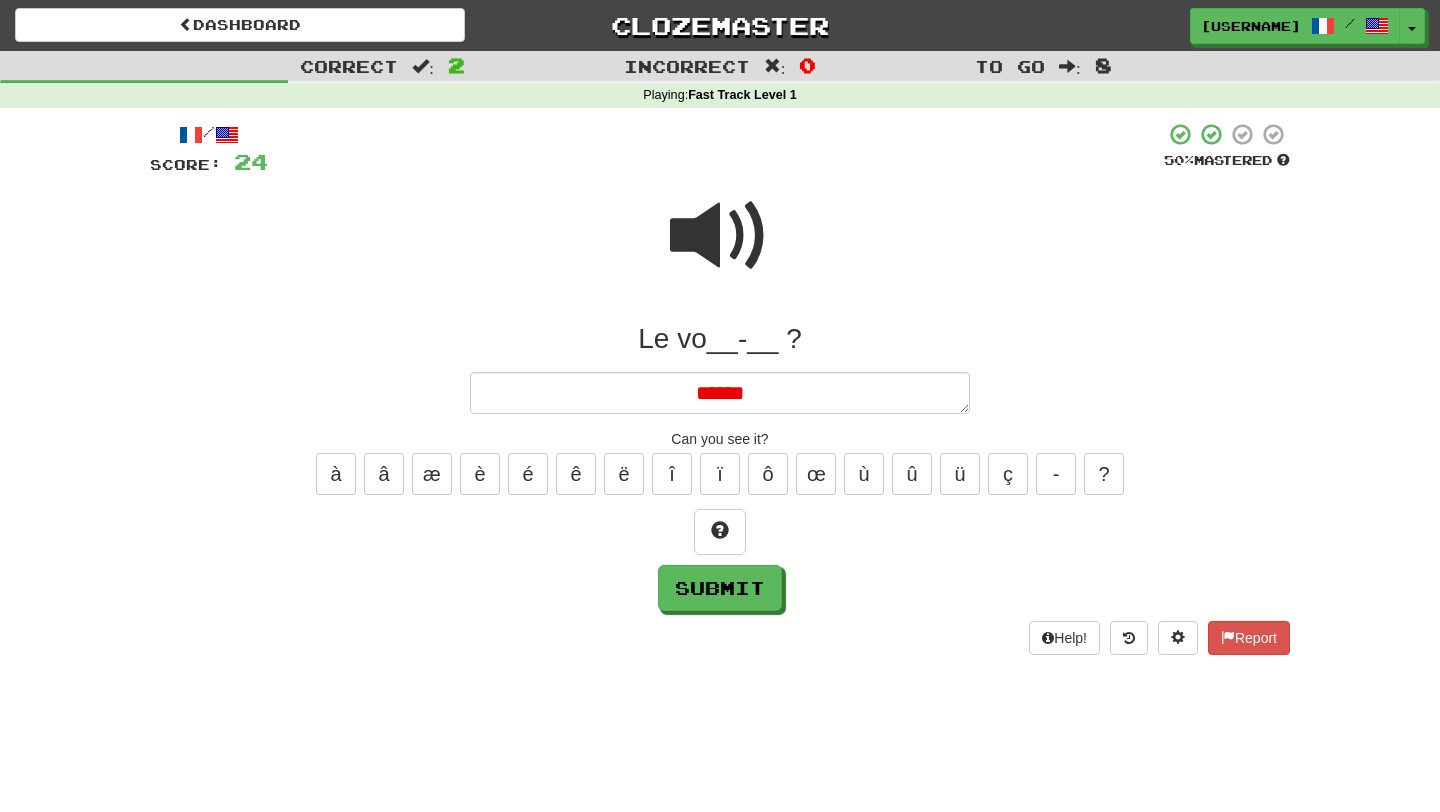 type on "*" 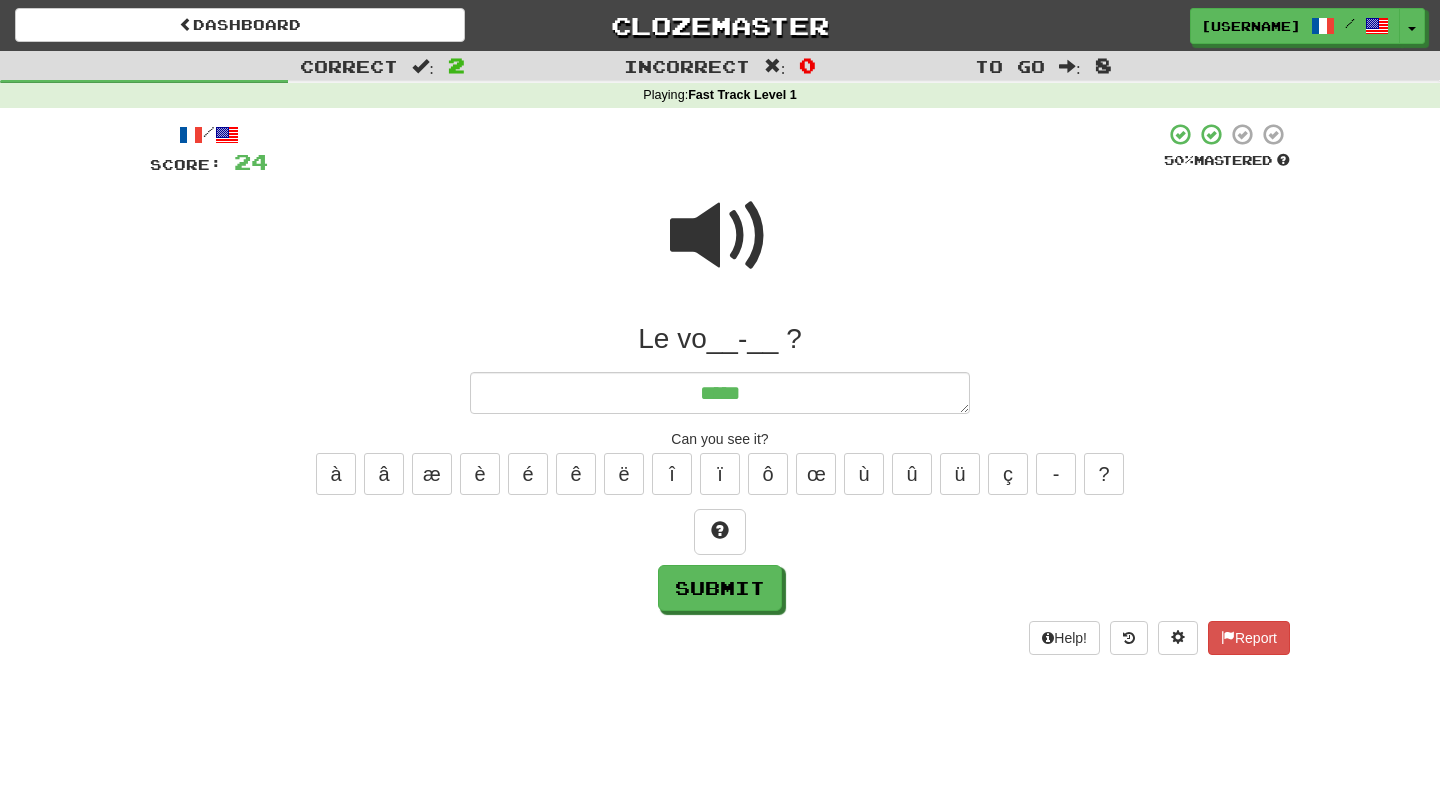 type on "*" 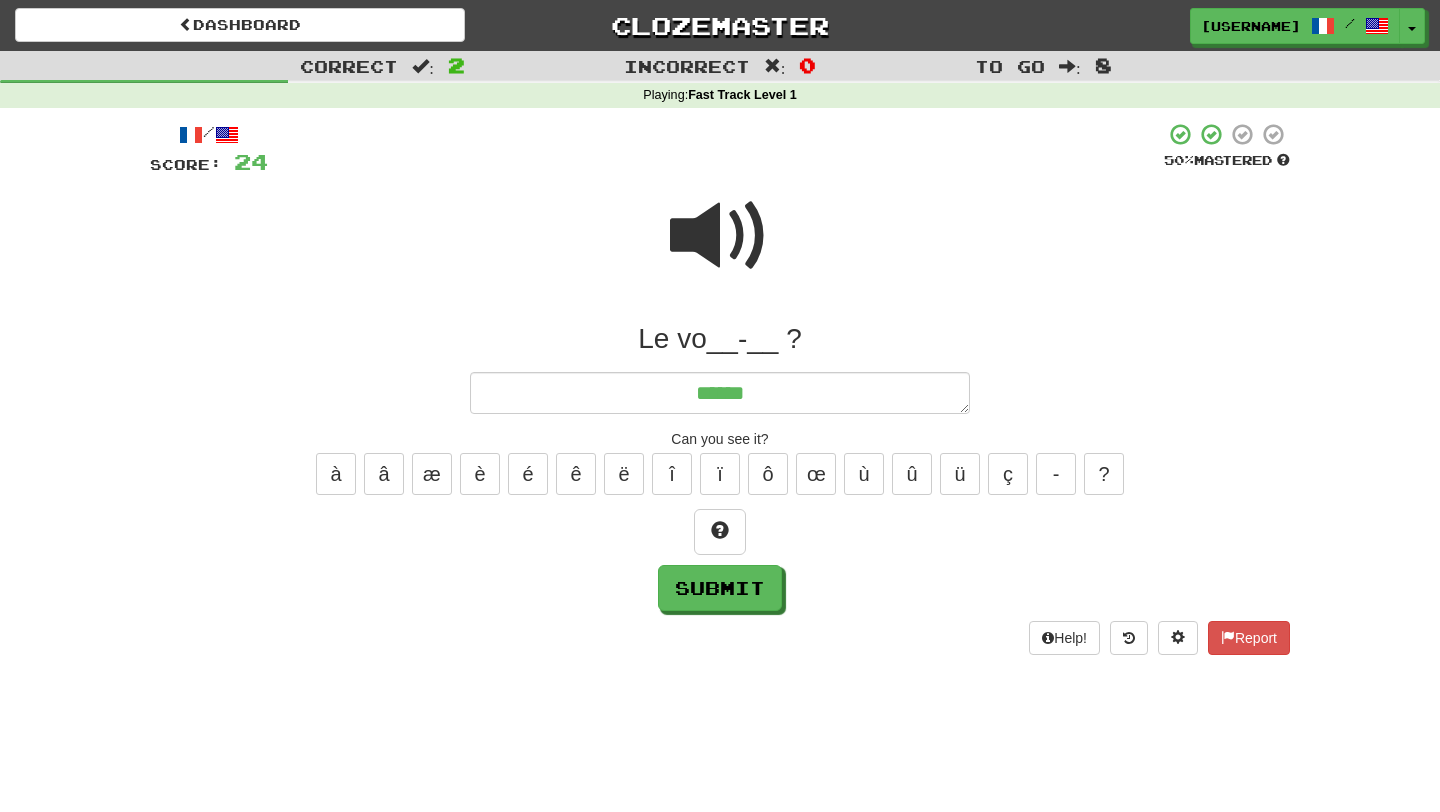 type on "*******" 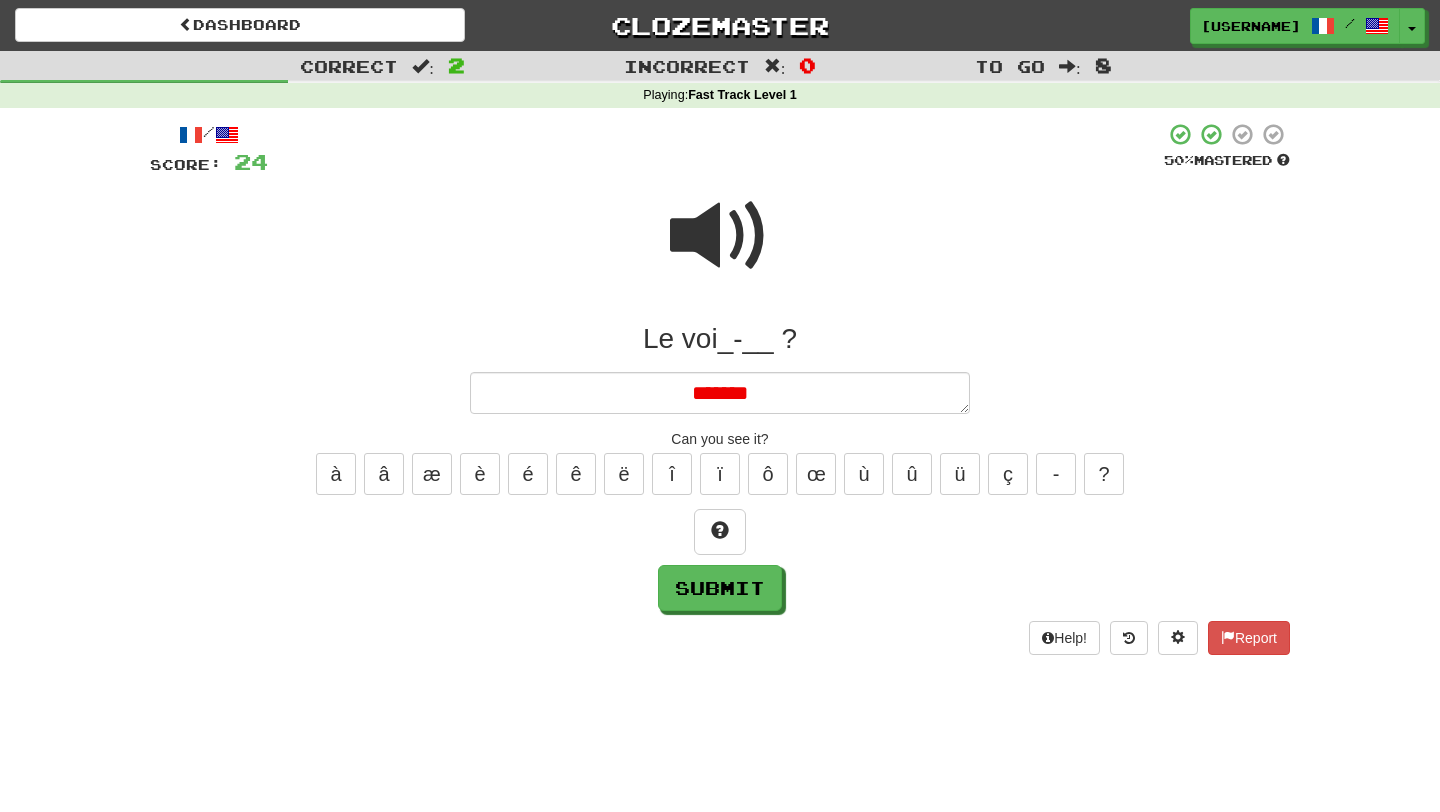 type on "*" 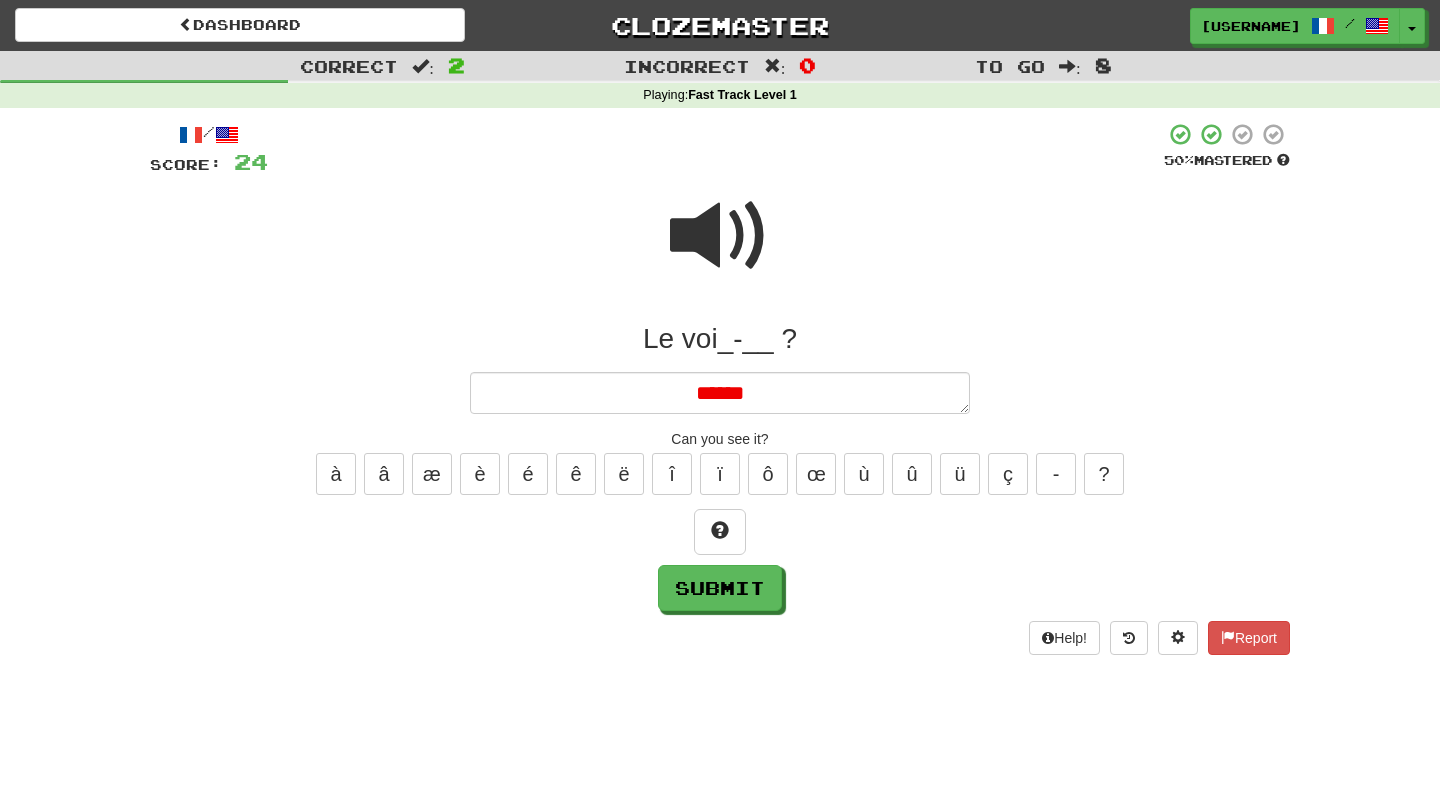 type on "*" 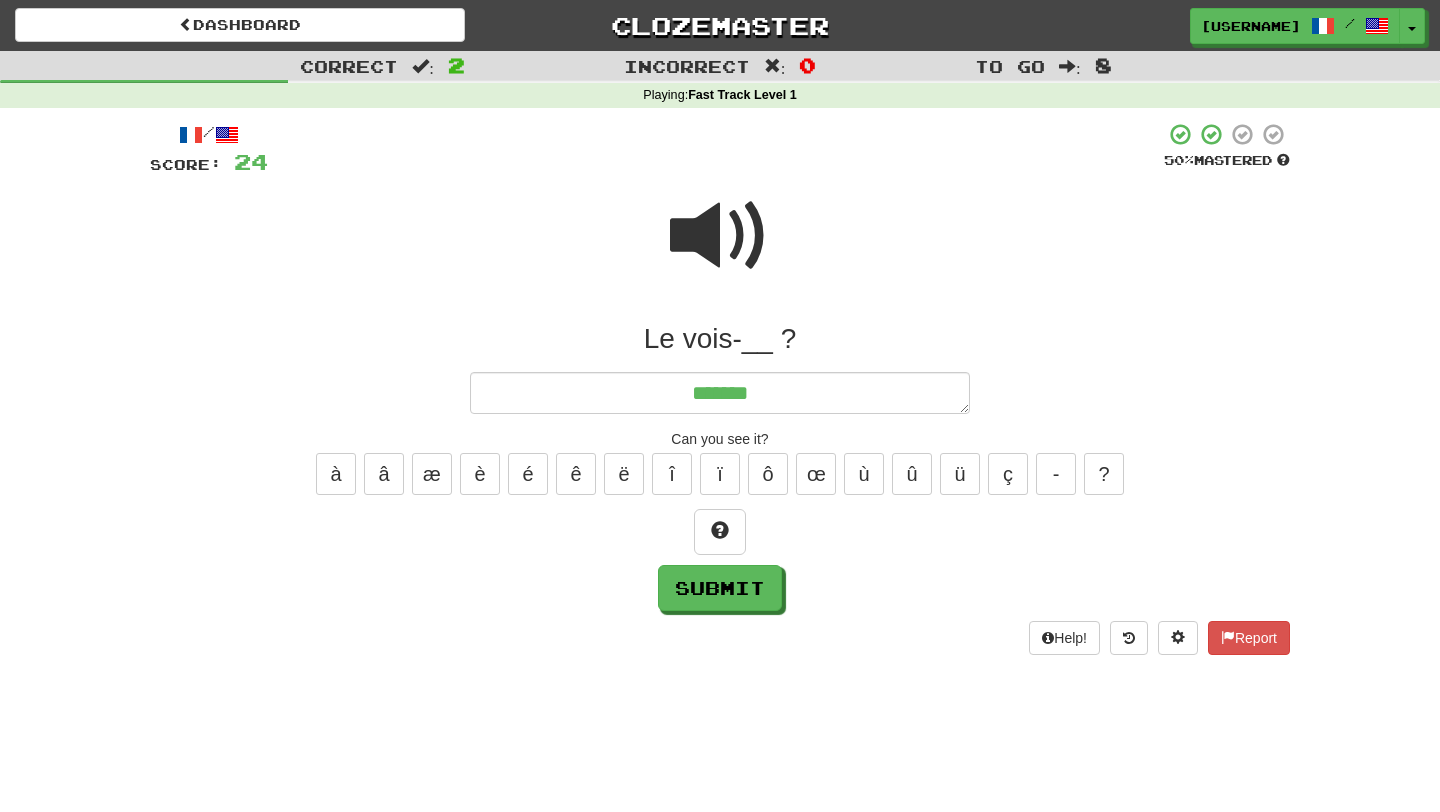 type on "*" 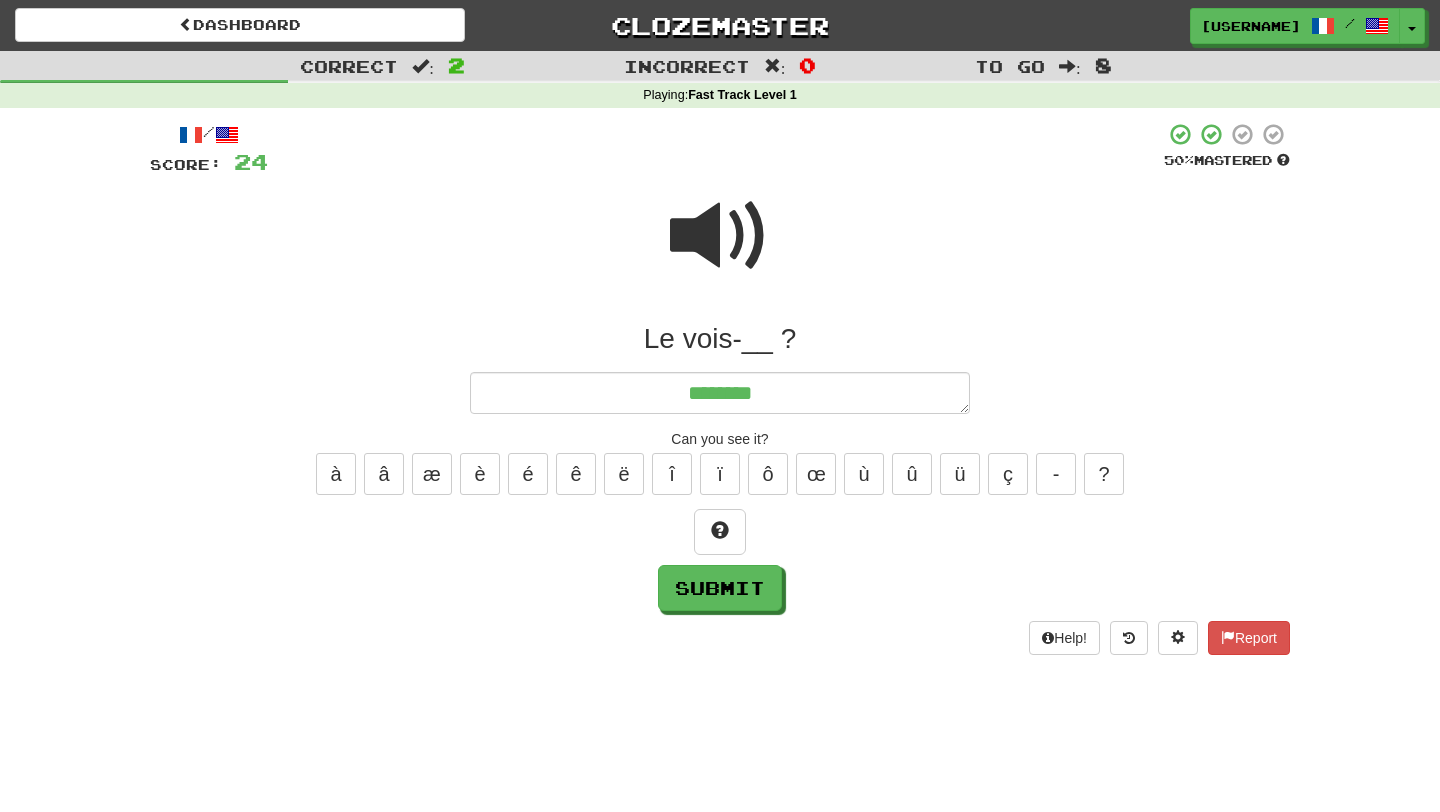 type on "*" 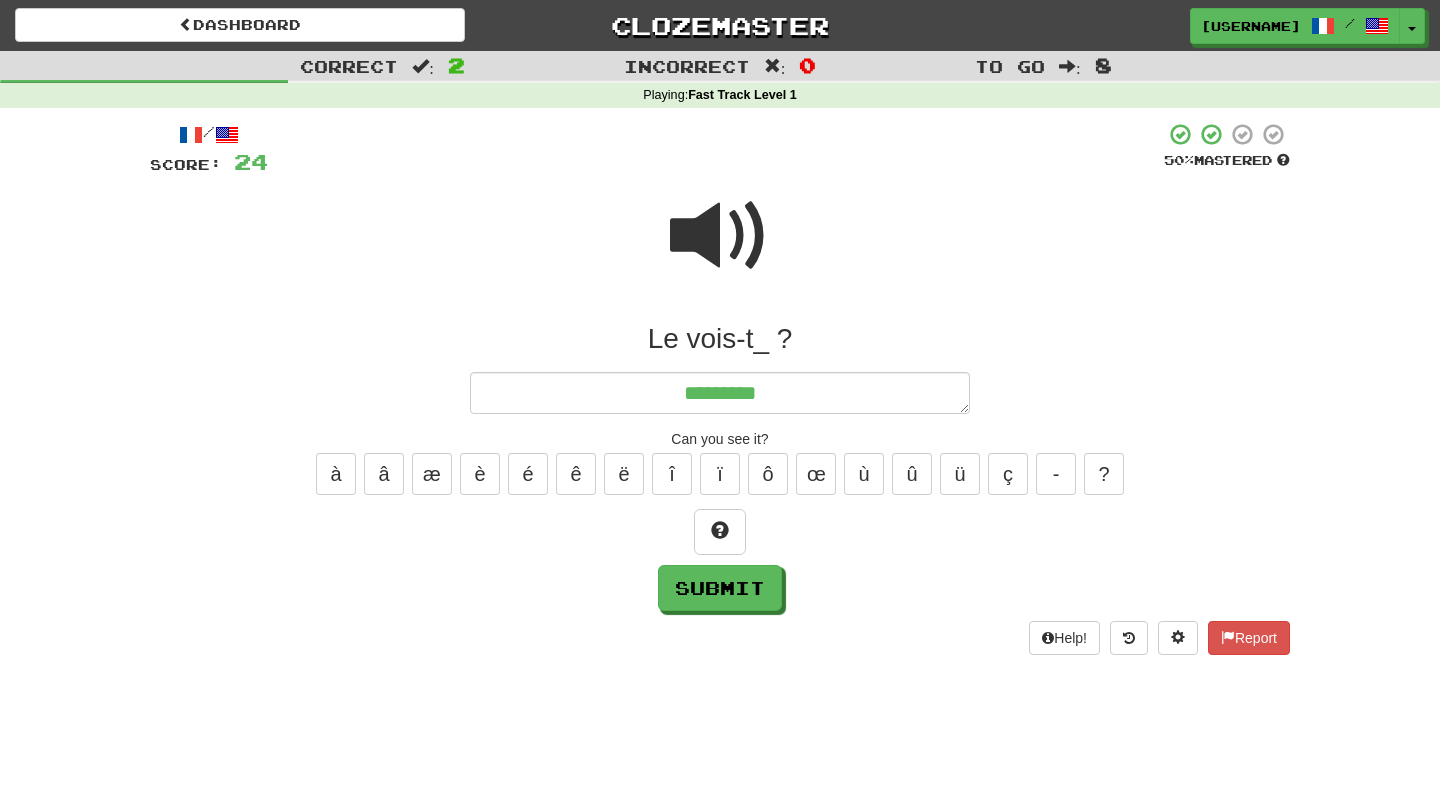 type on "*" 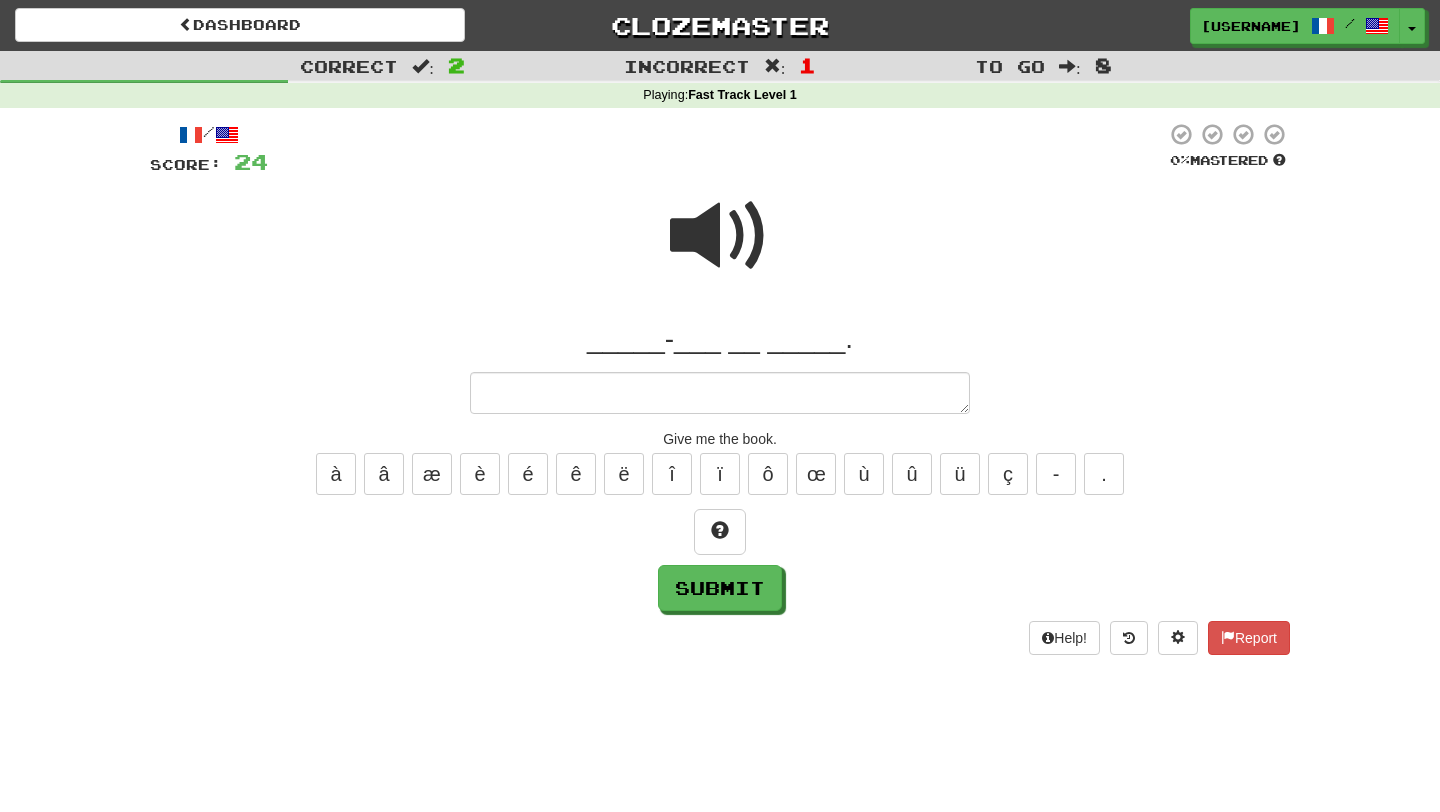 type on "*" 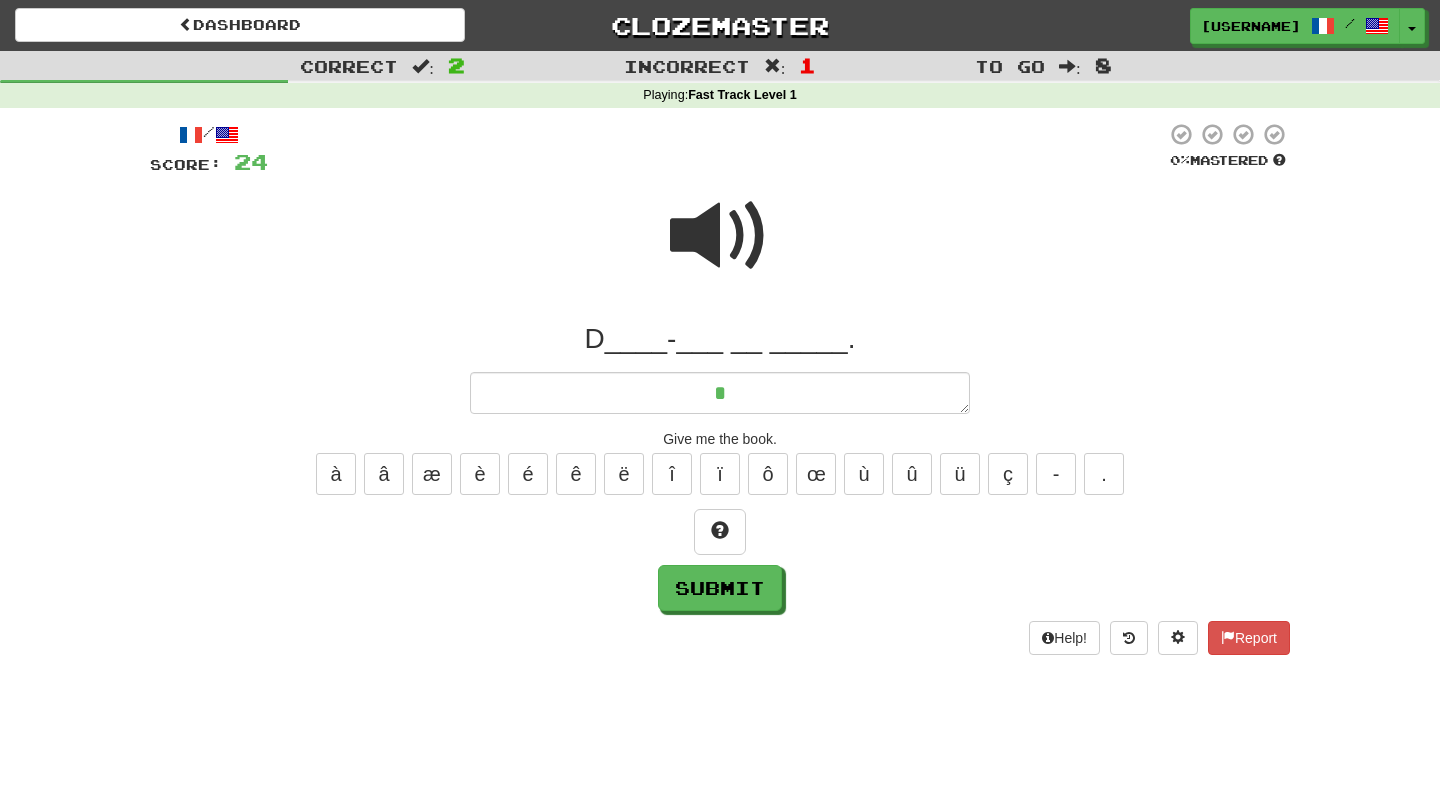 type on "*" 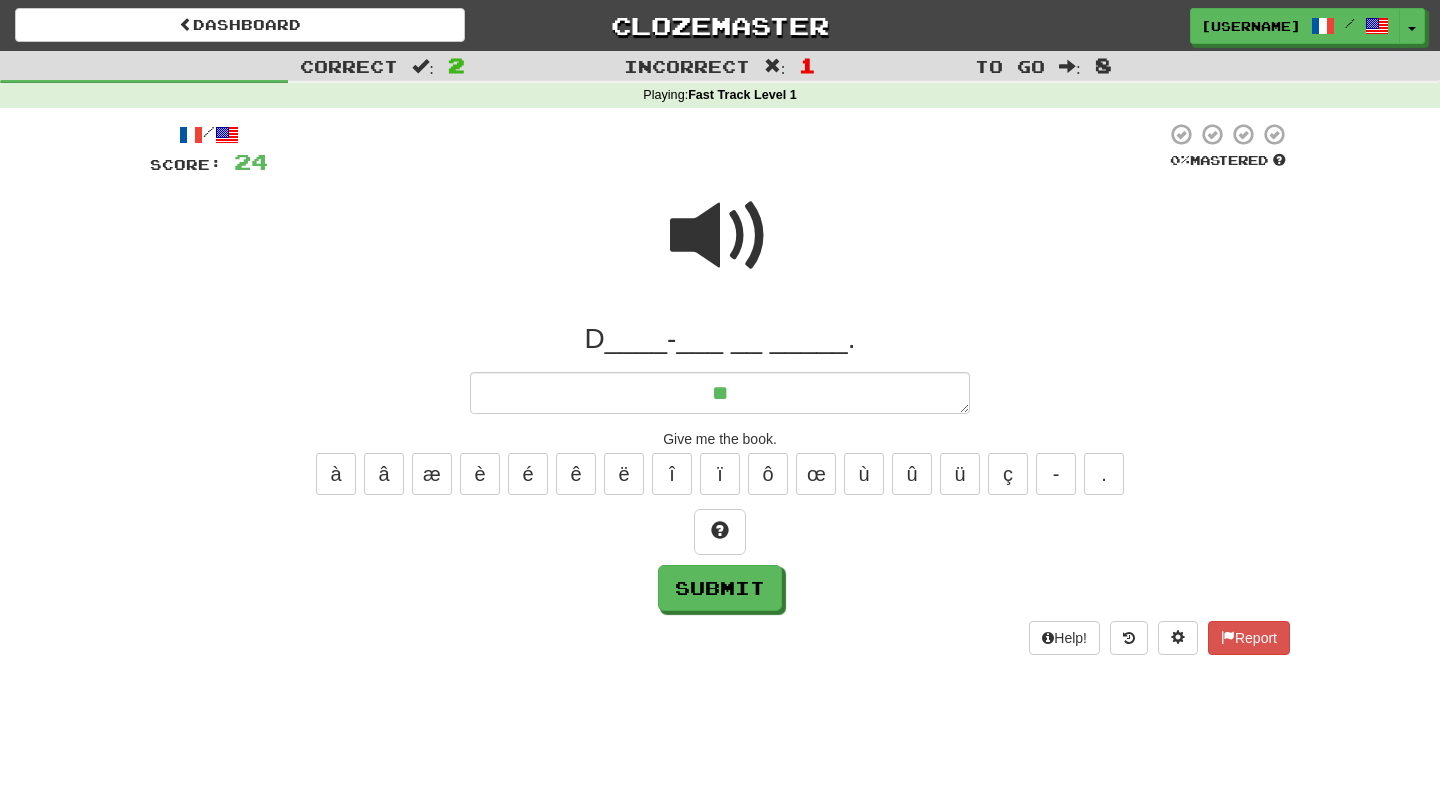 type on "*" 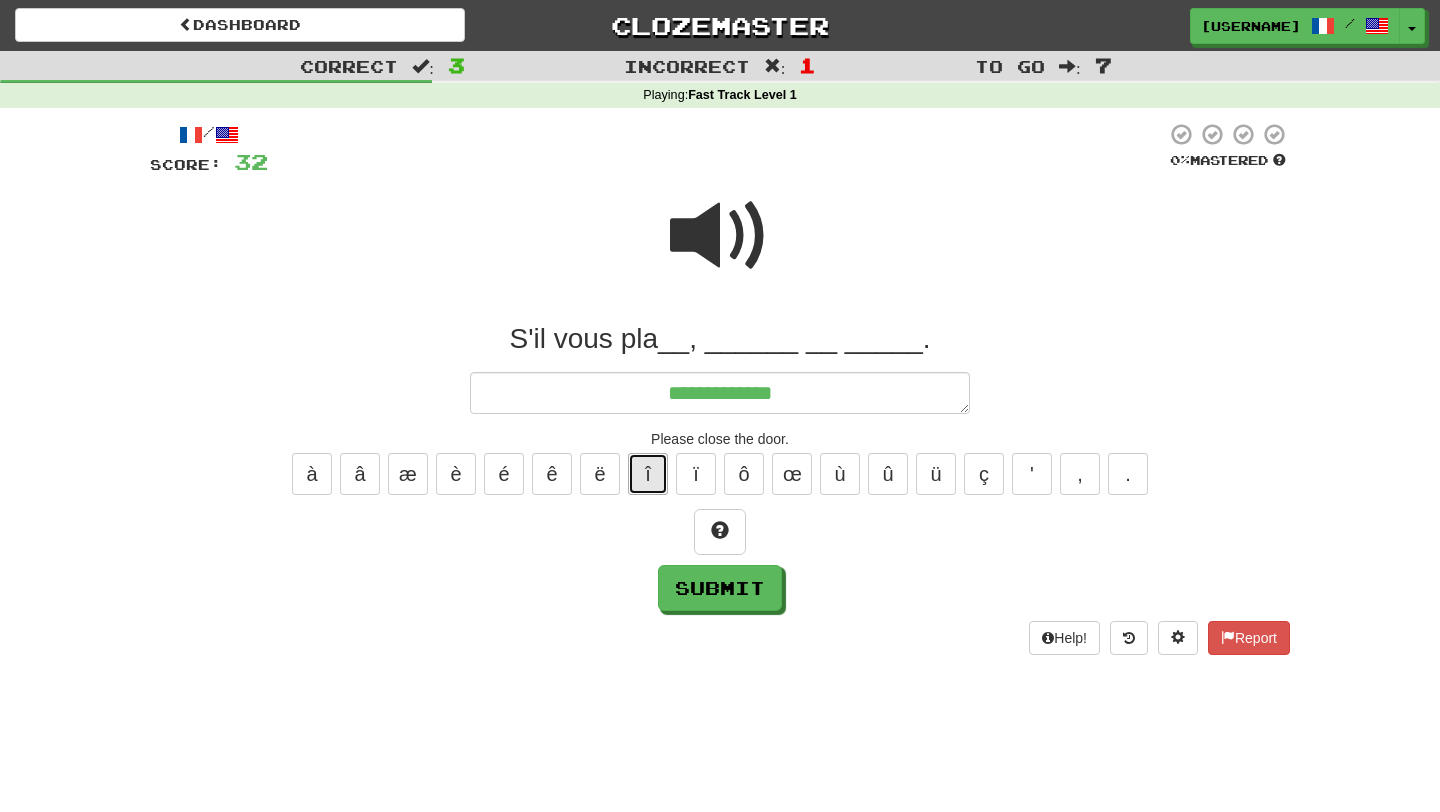 click on "î" at bounding box center [648, 474] 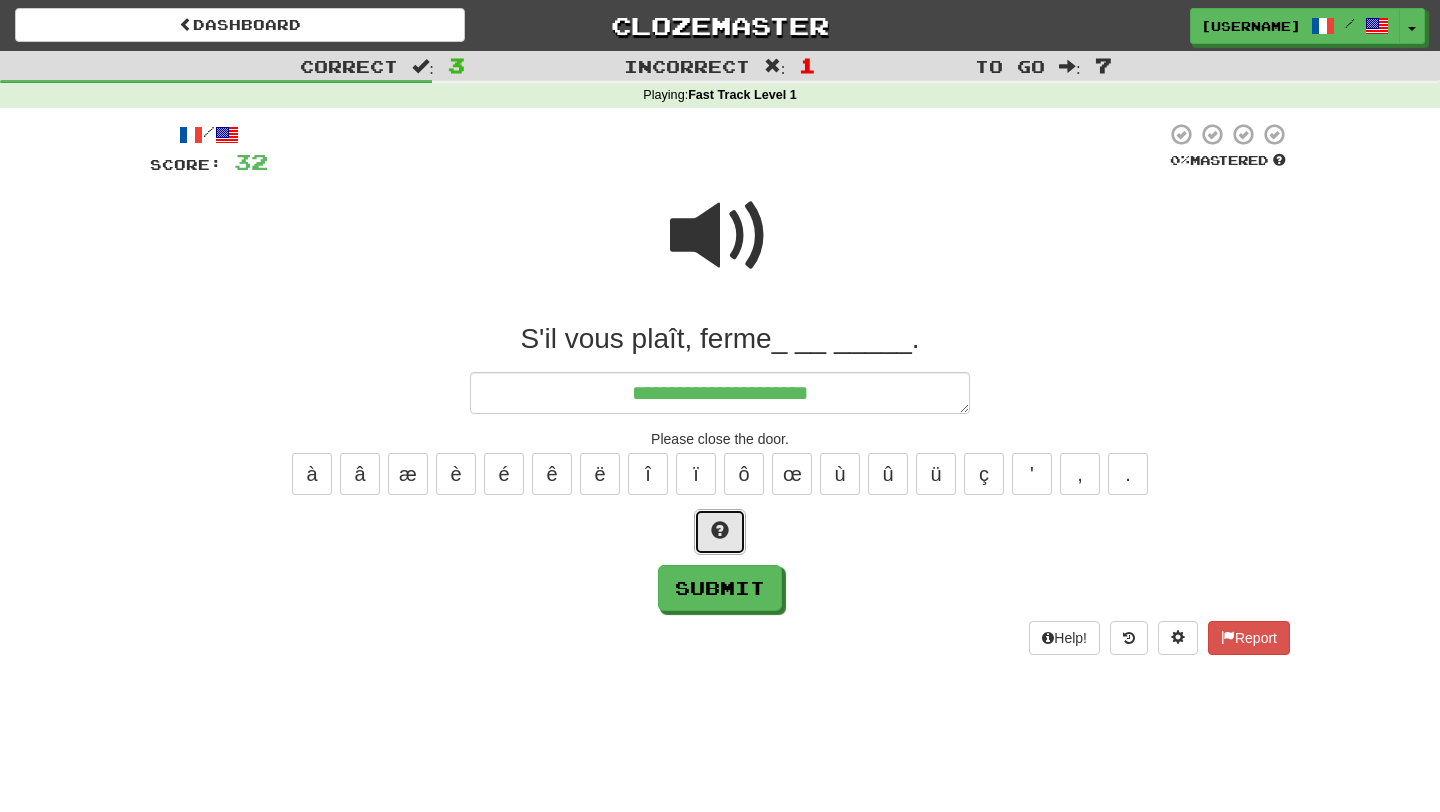 click at bounding box center (720, 530) 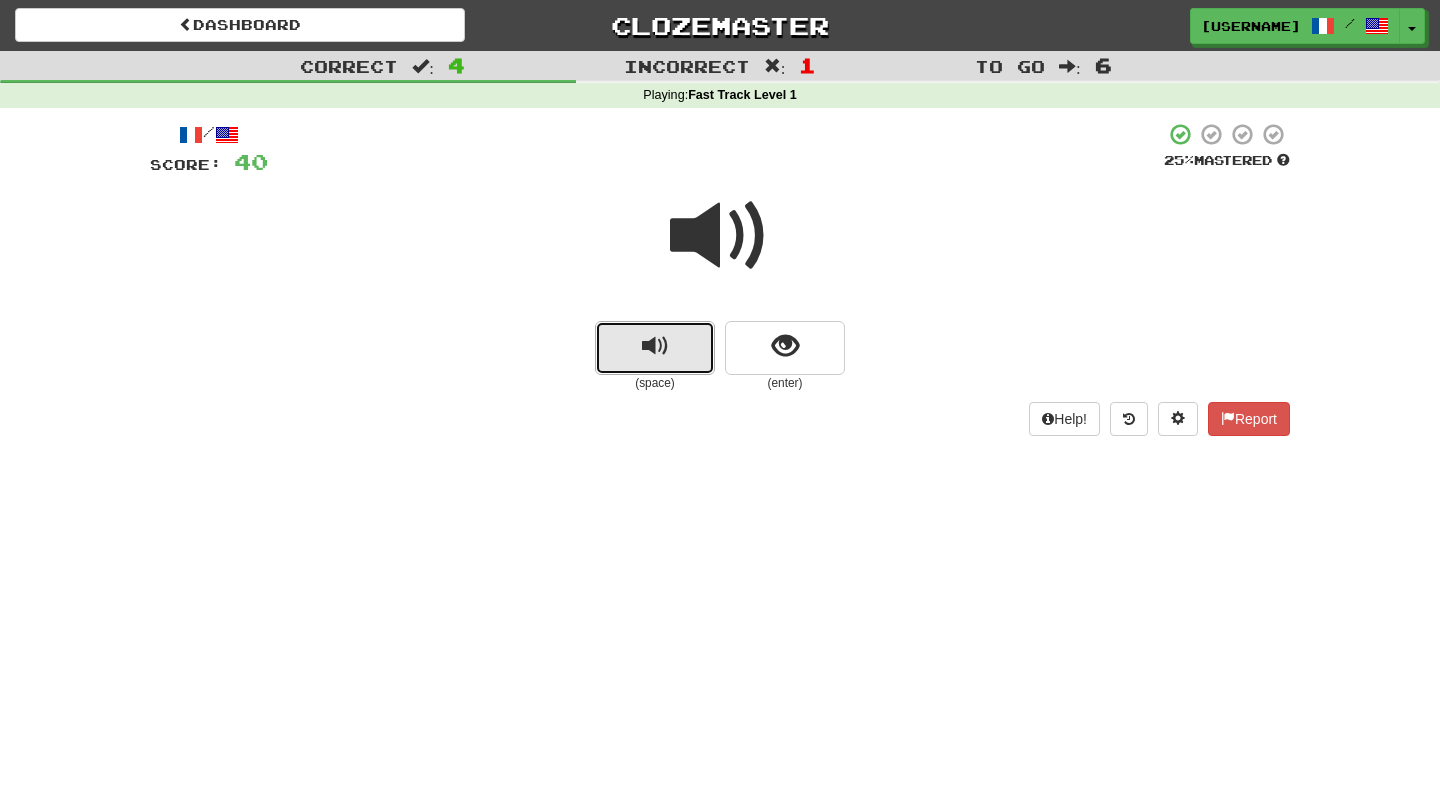 click at bounding box center (655, 348) 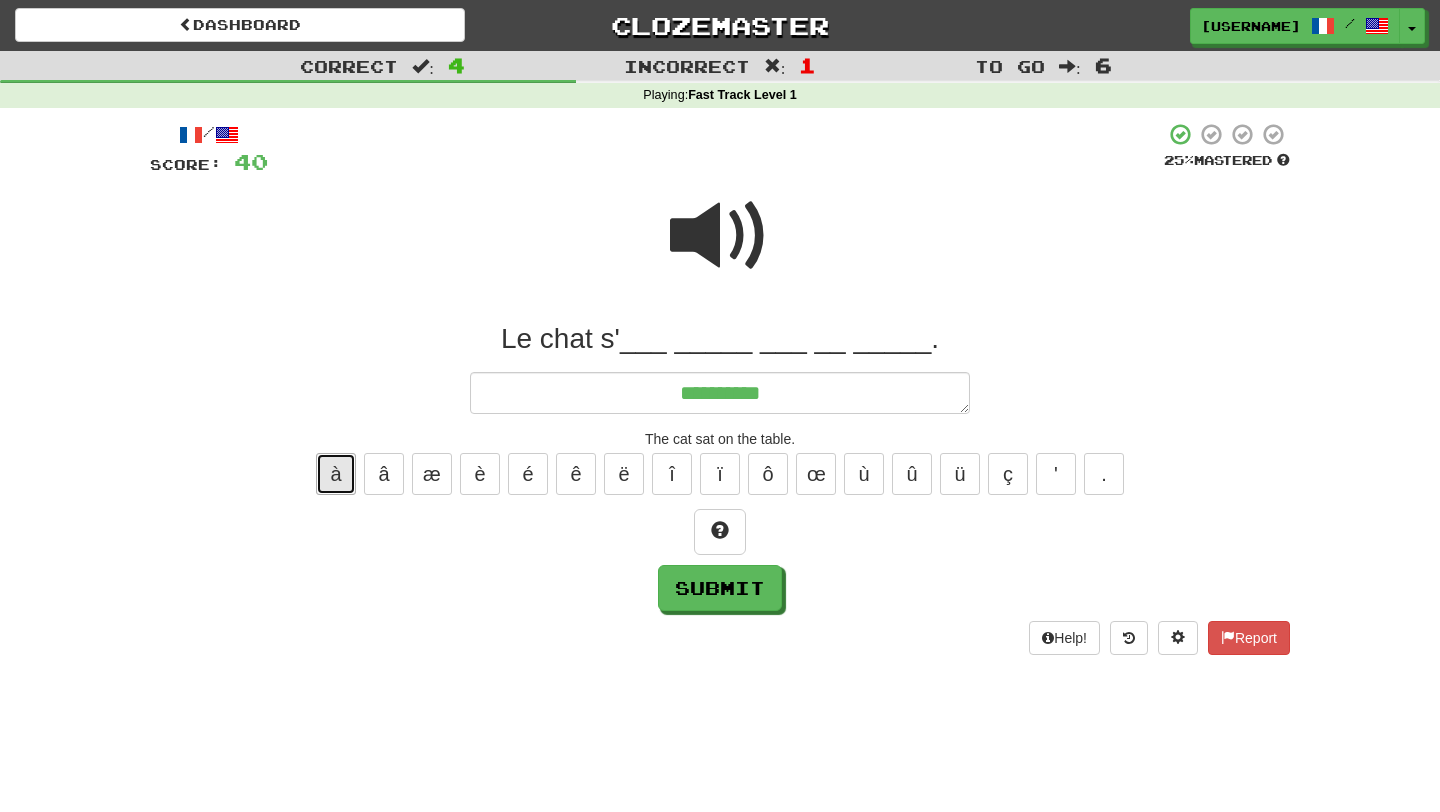 click on "à" at bounding box center (336, 474) 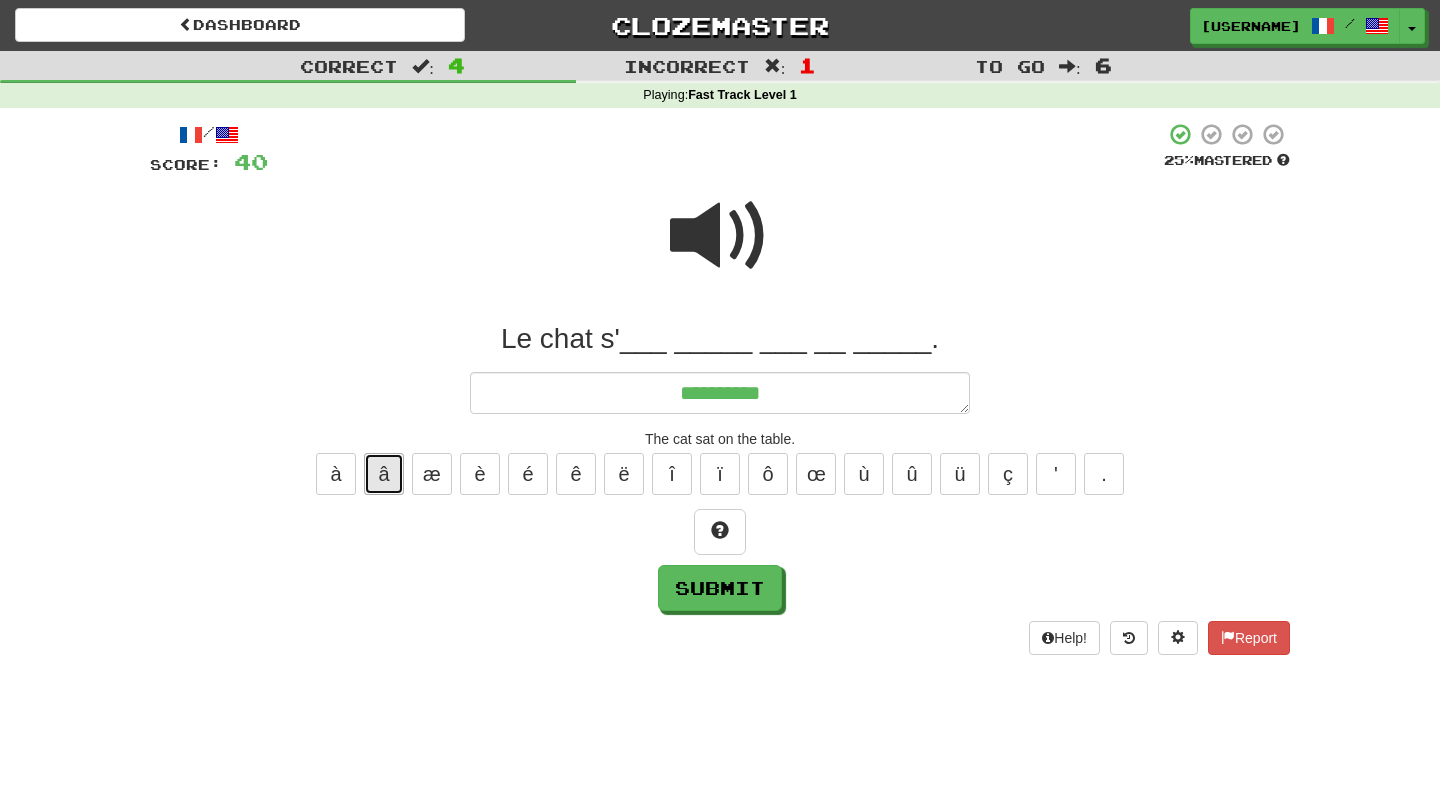 click on "â" at bounding box center (384, 474) 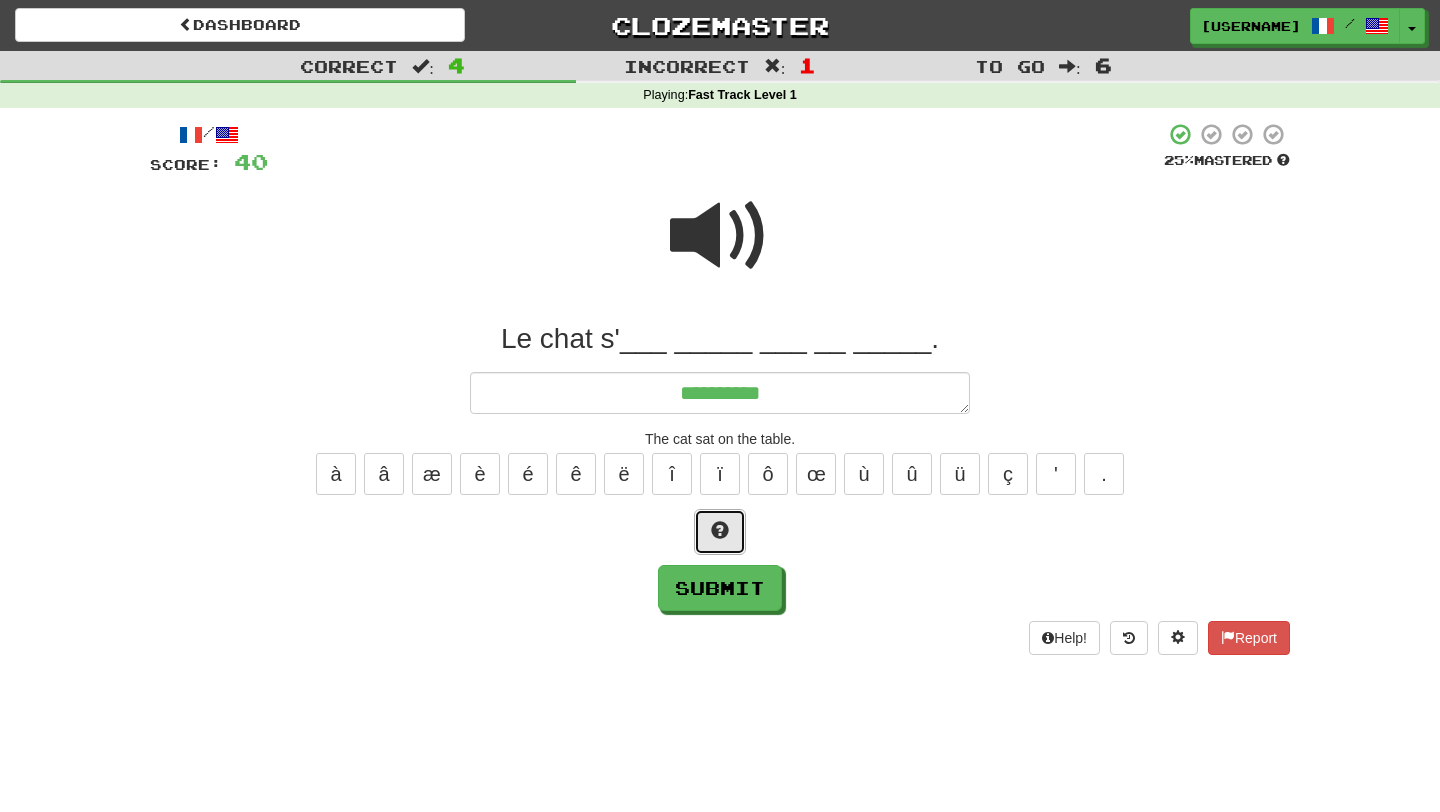 click at bounding box center [720, 530] 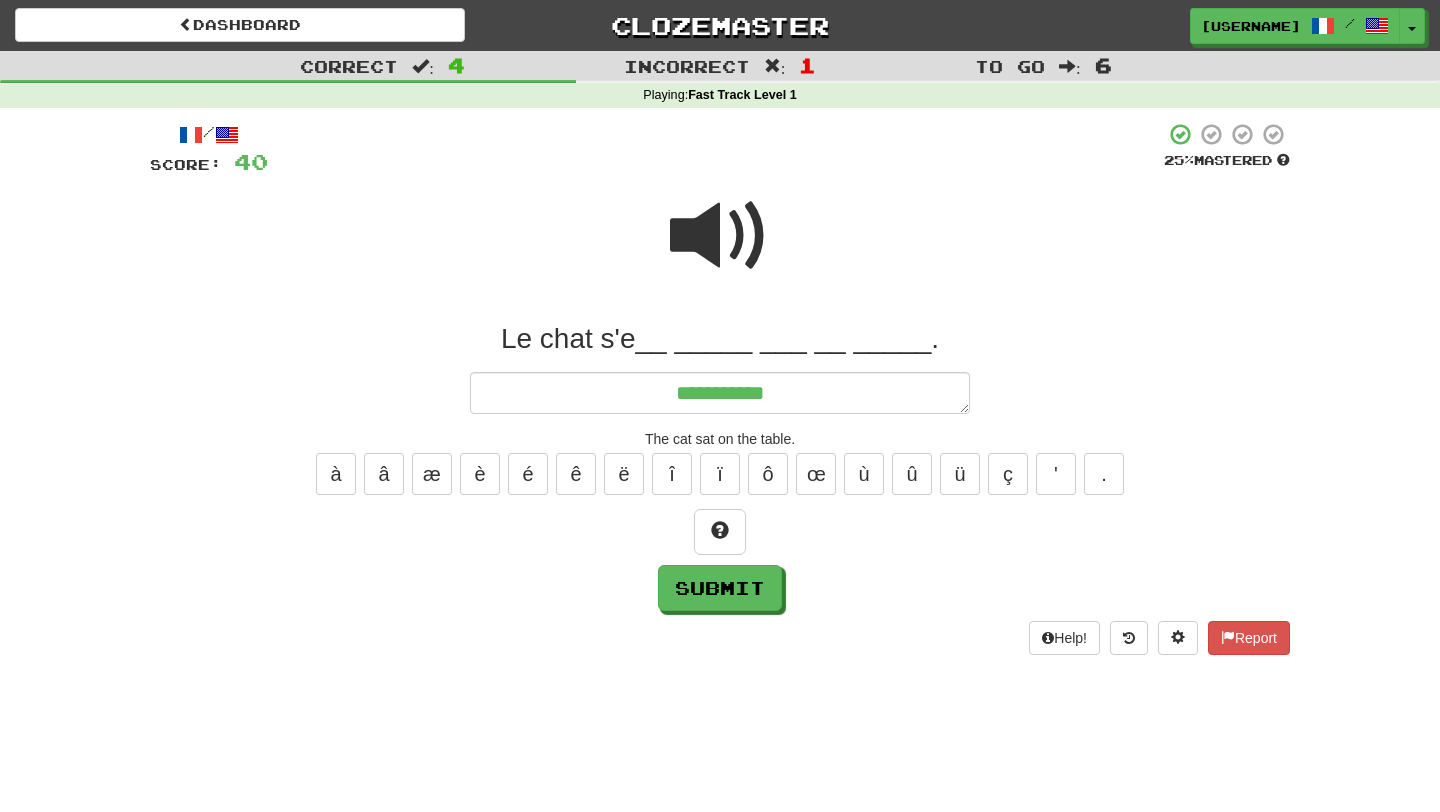 click at bounding box center [720, 236] 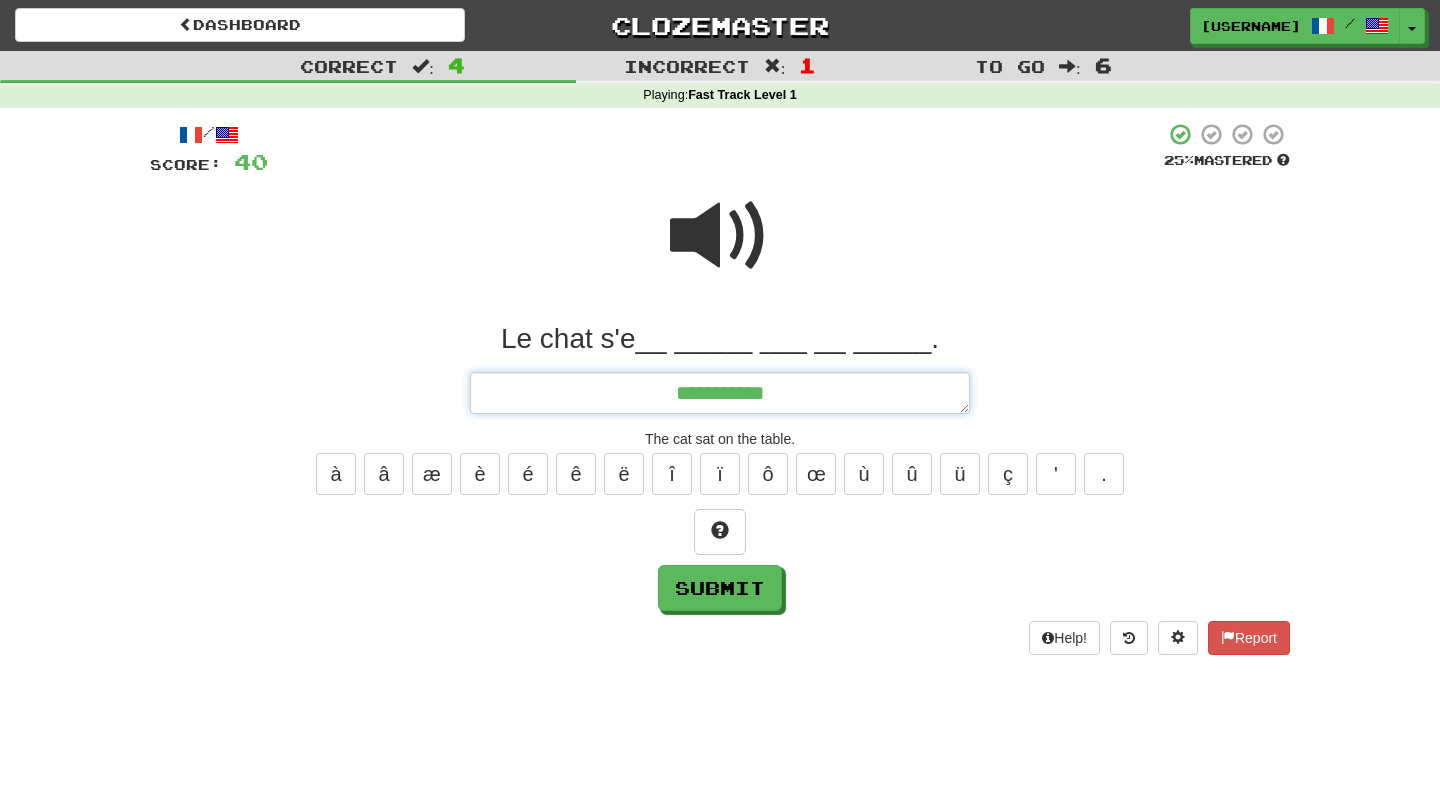 click on "**********" at bounding box center [720, 393] 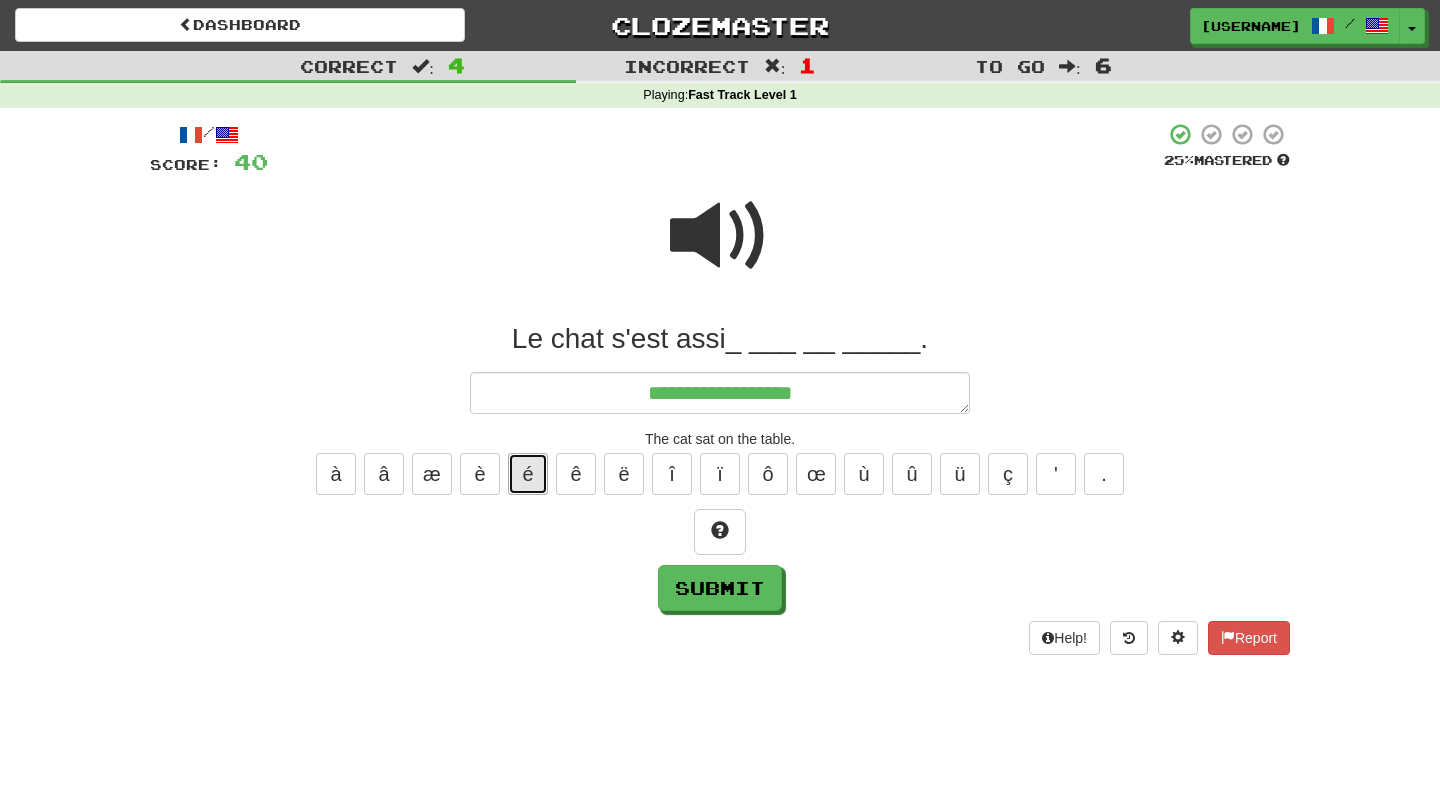 click on "é" at bounding box center [528, 474] 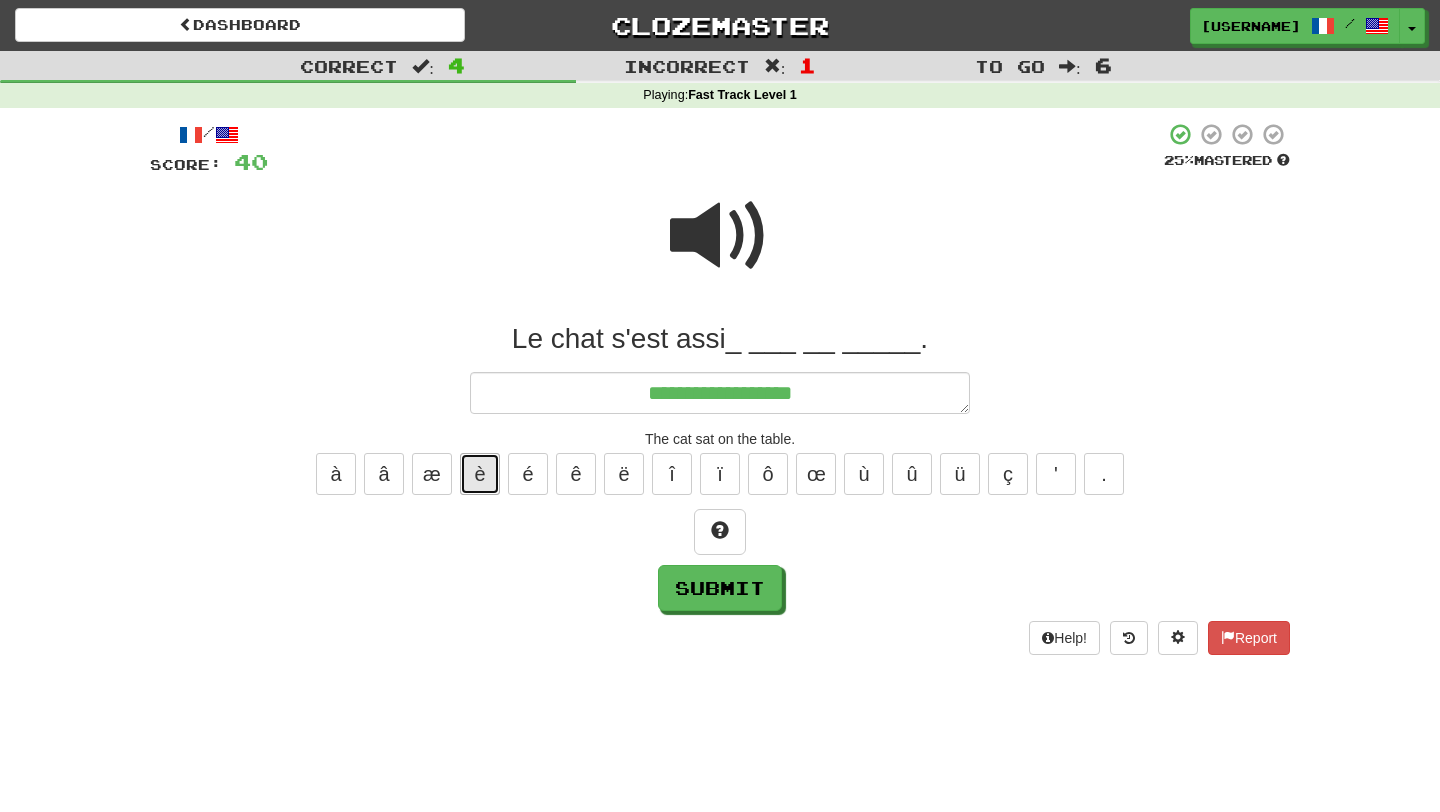 click on "è" at bounding box center (480, 474) 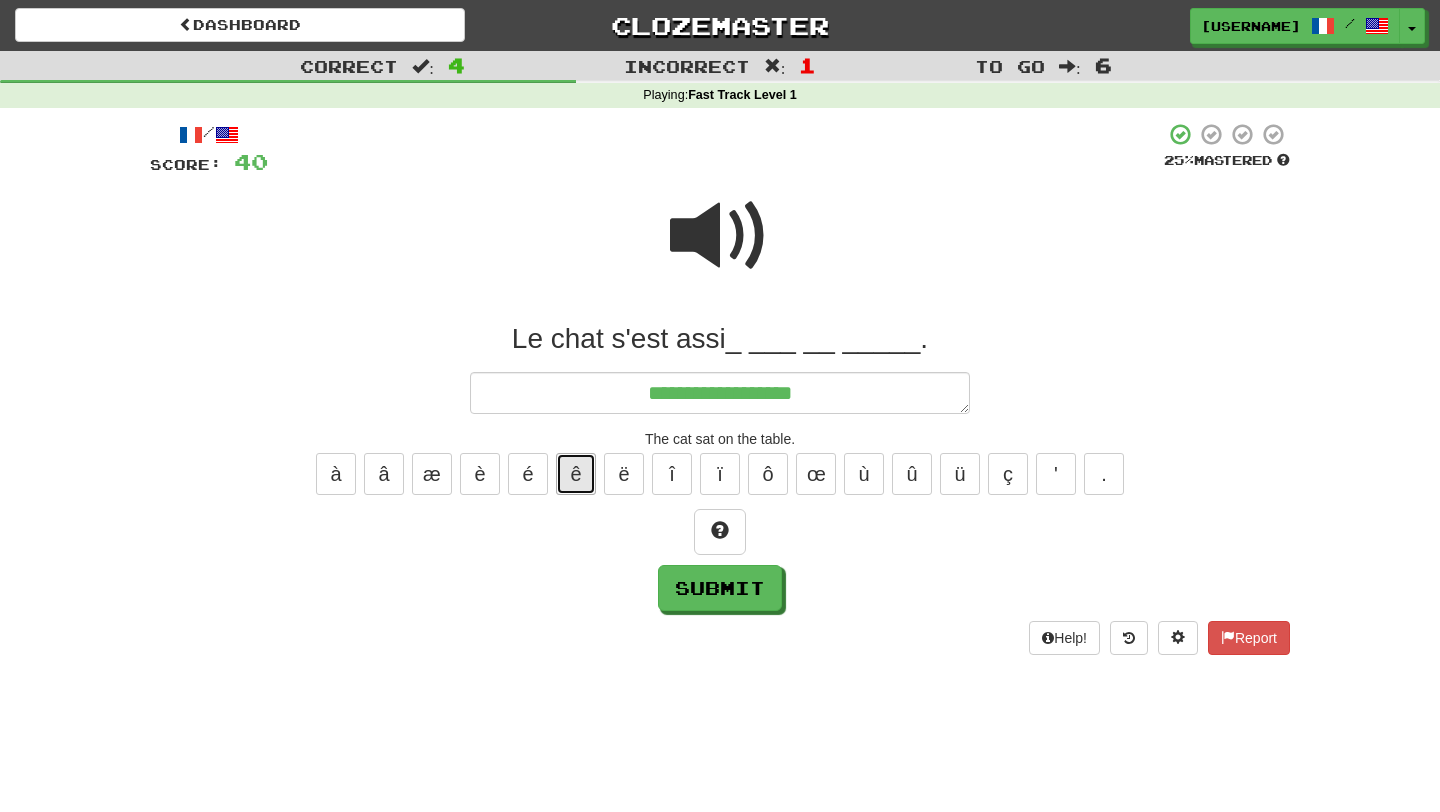 click on "ê" at bounding box center (576, 474) 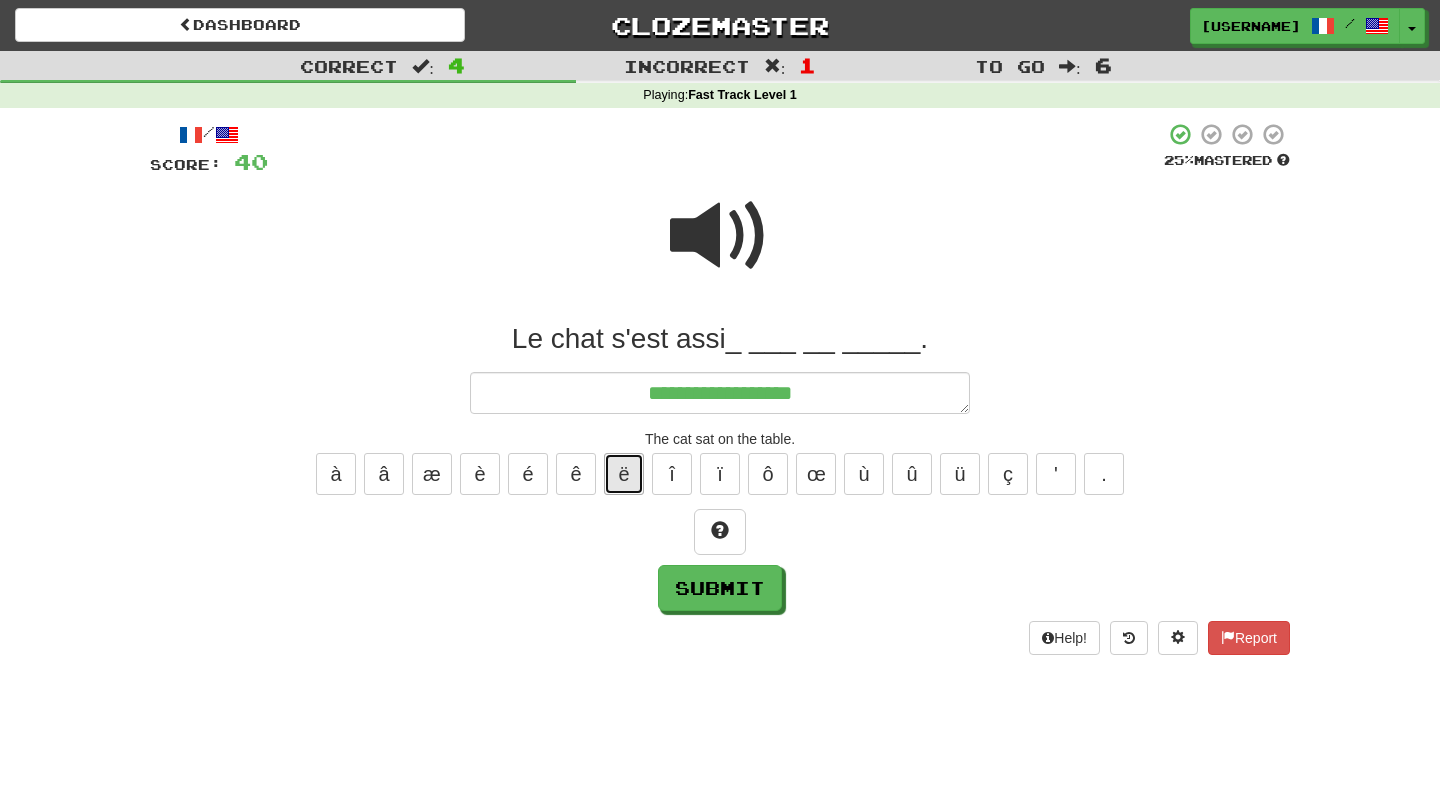 click on "ë" at bounding box center [624, 474] 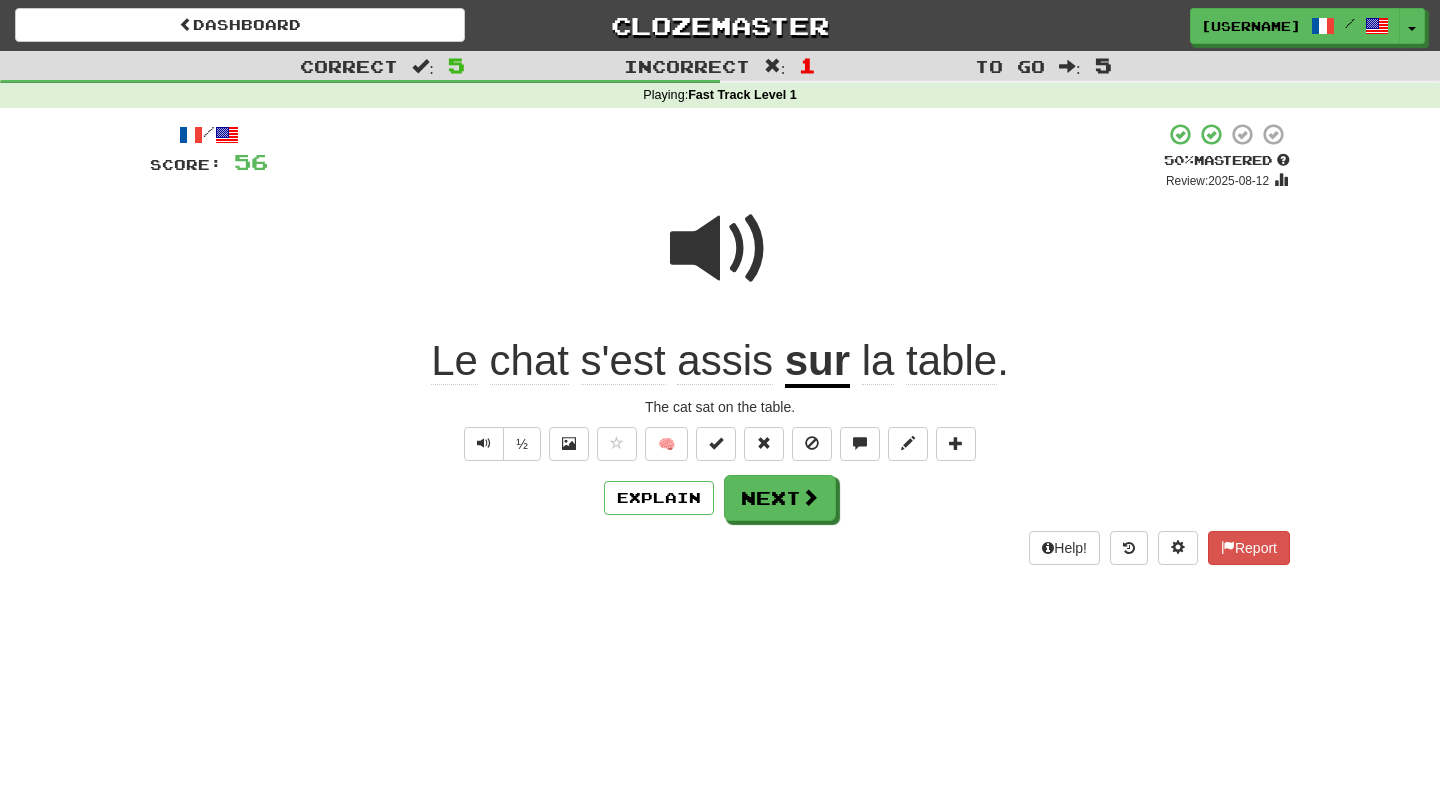 click at bounding box center [720, 249] 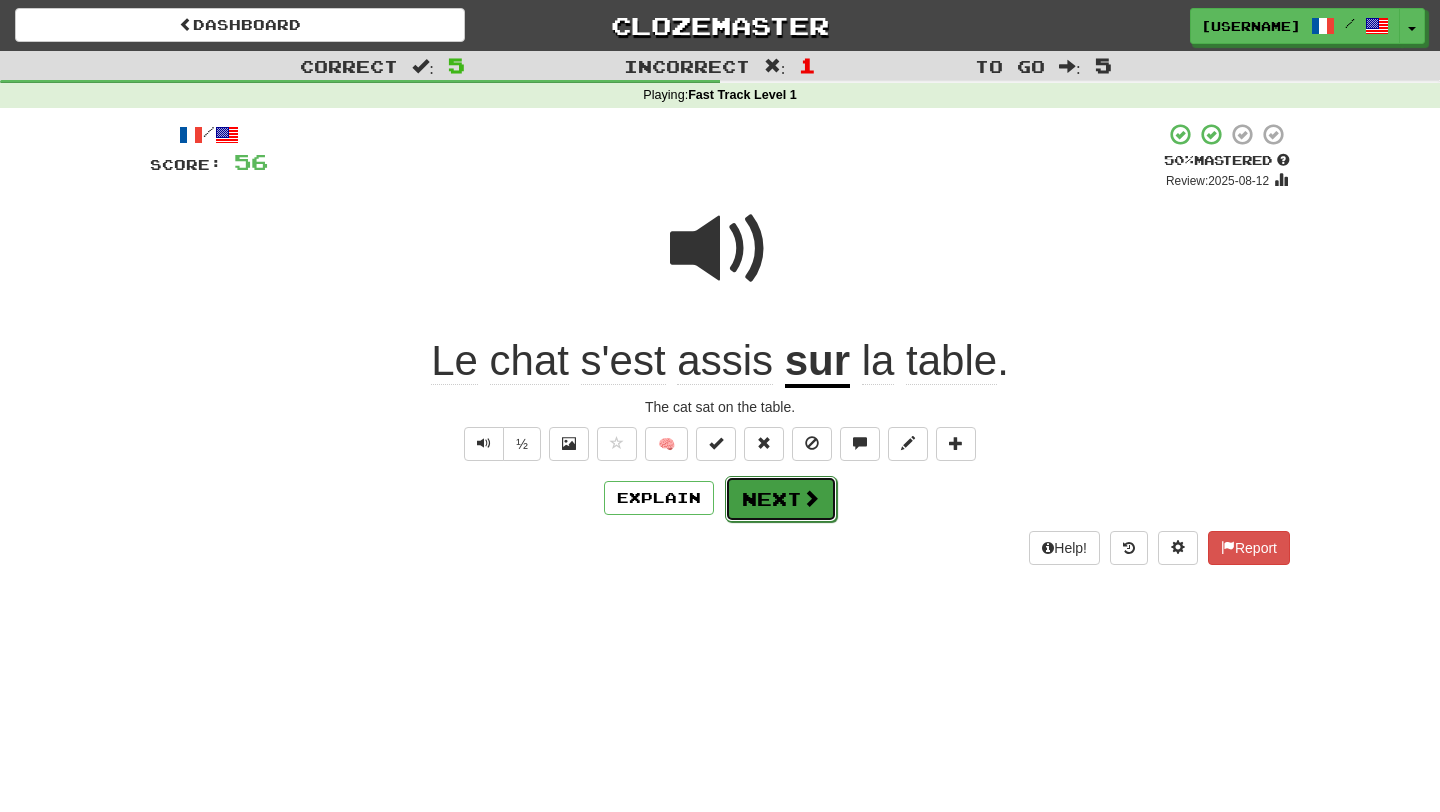 click on "Next" at bounding box center (781, 499) 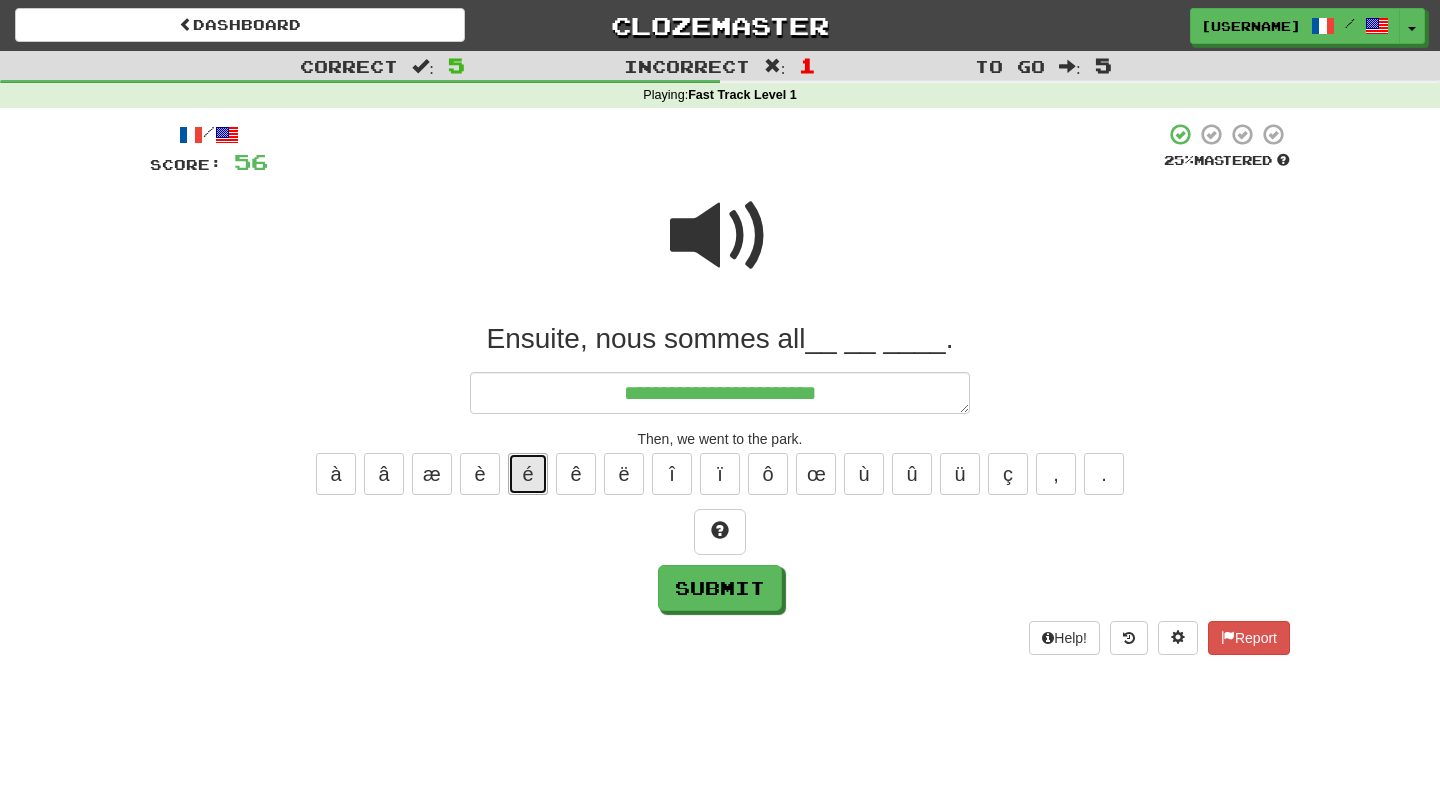 click on "é" at bounding box center [528, 474] 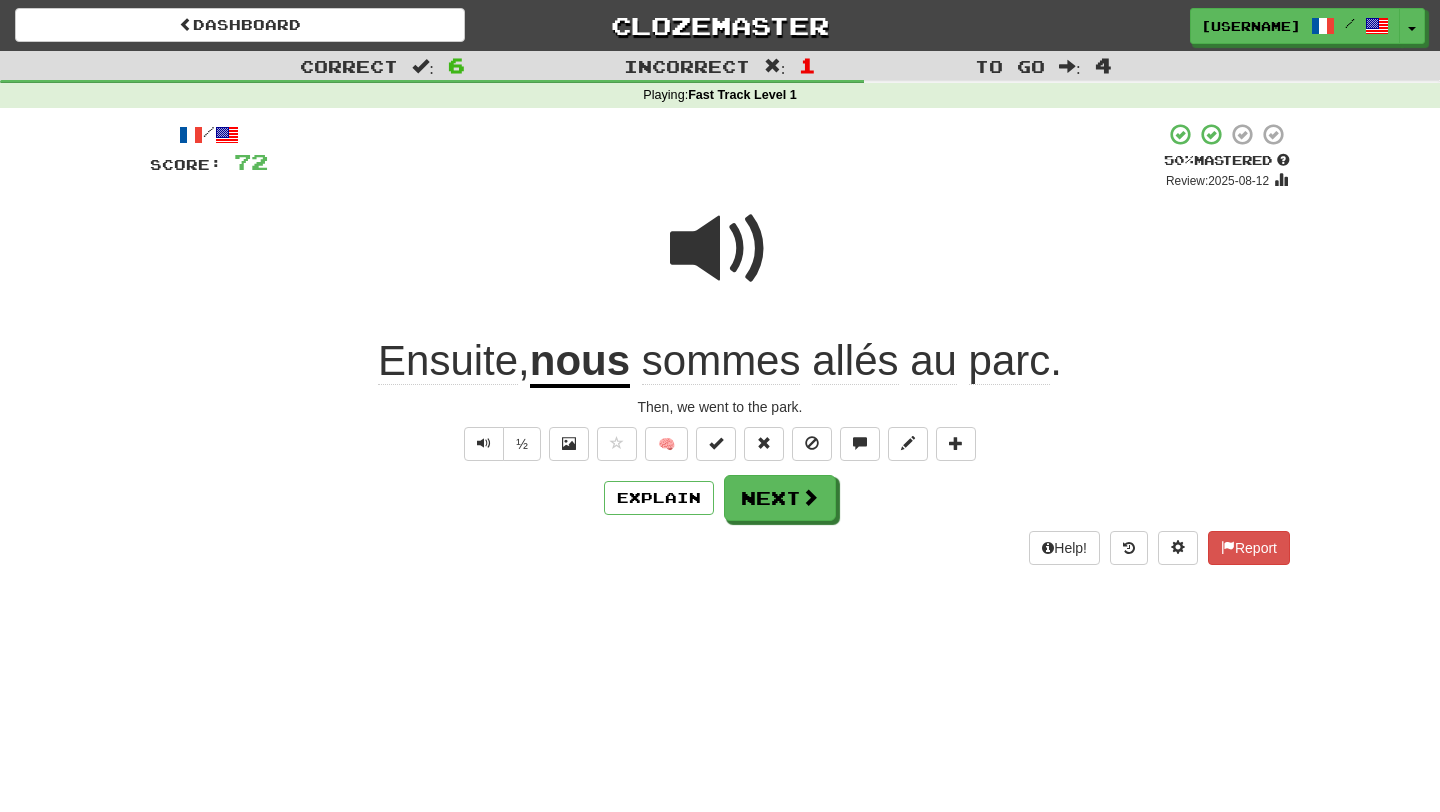 click at bounding box center [720, 249] 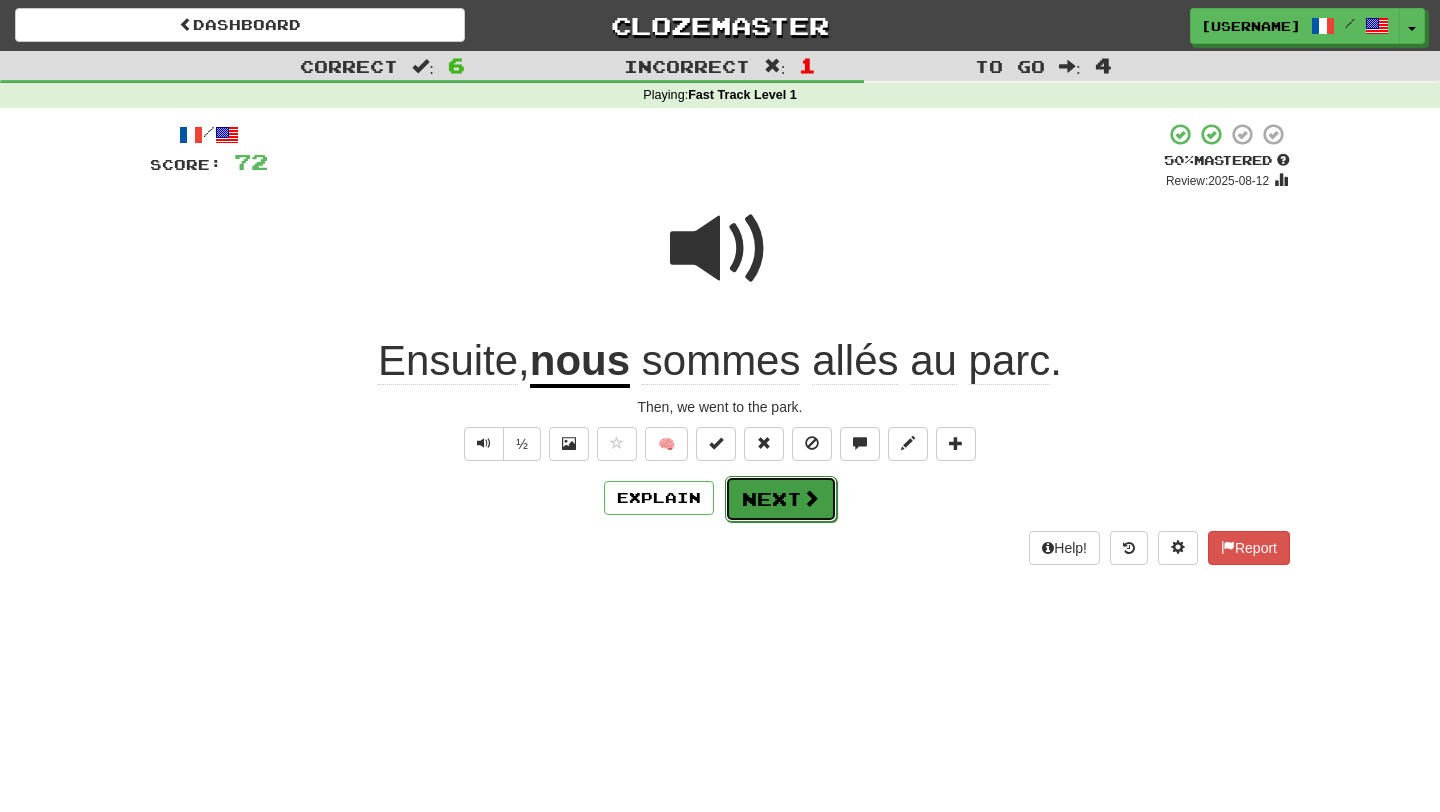 click on "Next" at bounding box center [781, 499] 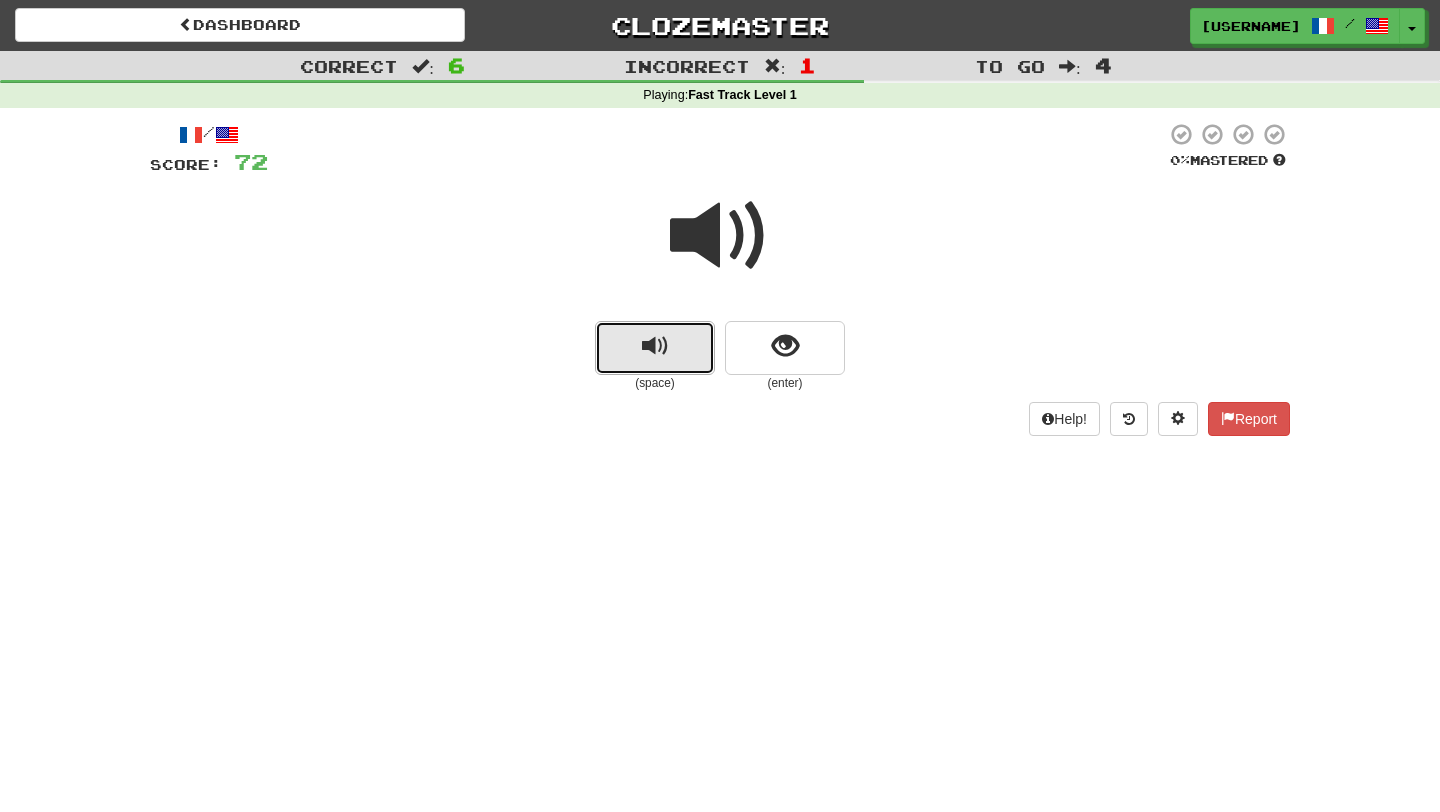 click at bounding box center (655, 348) 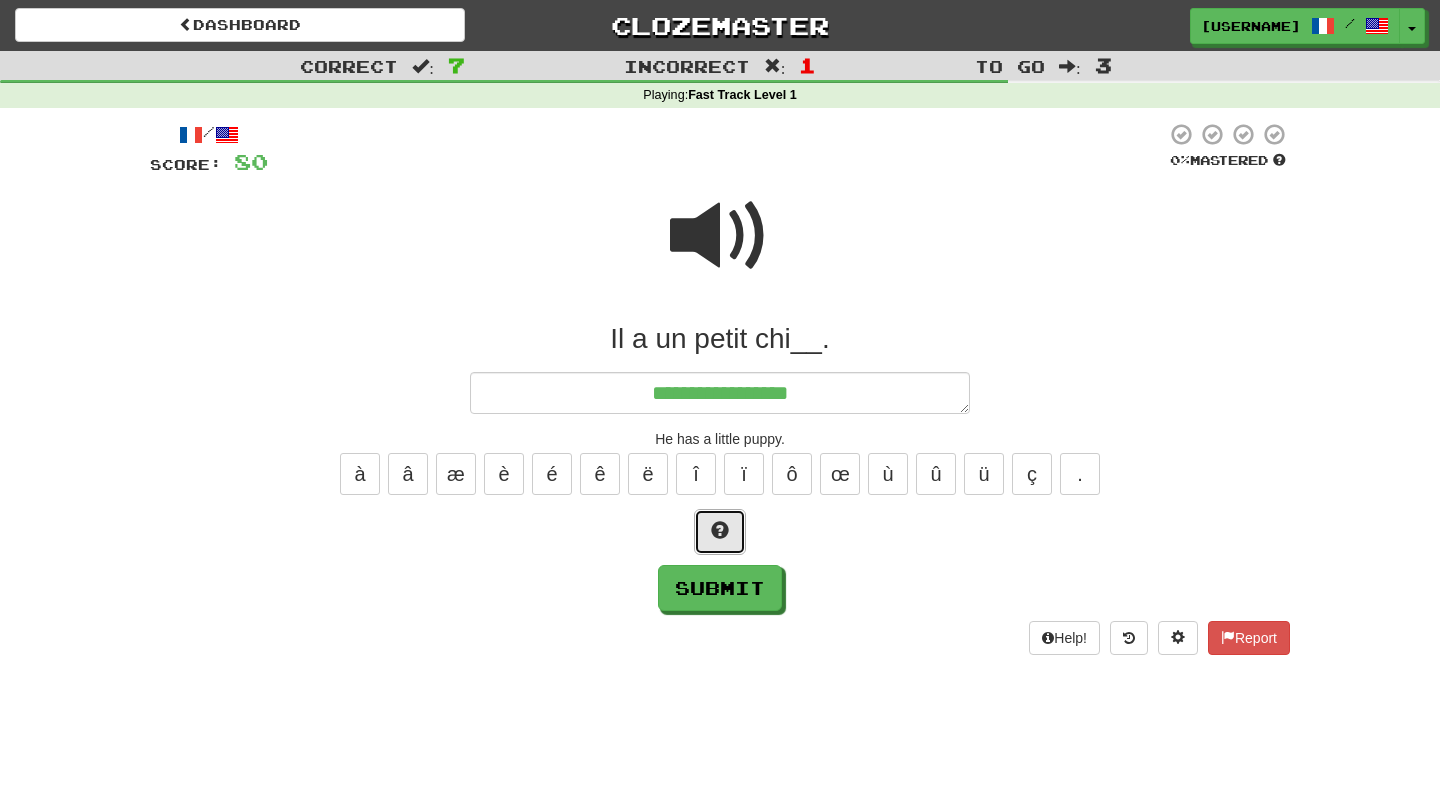 click at bounding box center (720, 530) 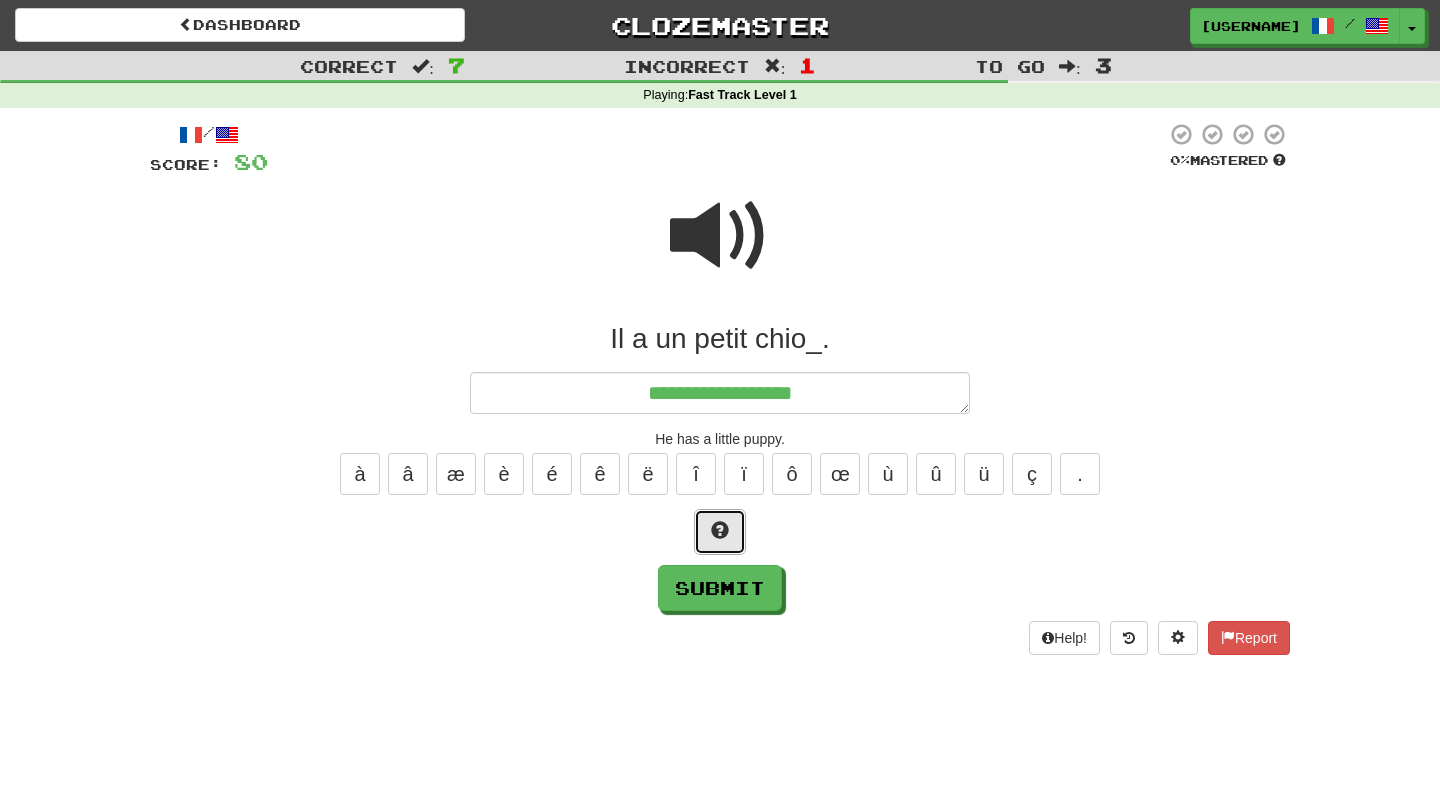 click at bounding box center [720, 530] 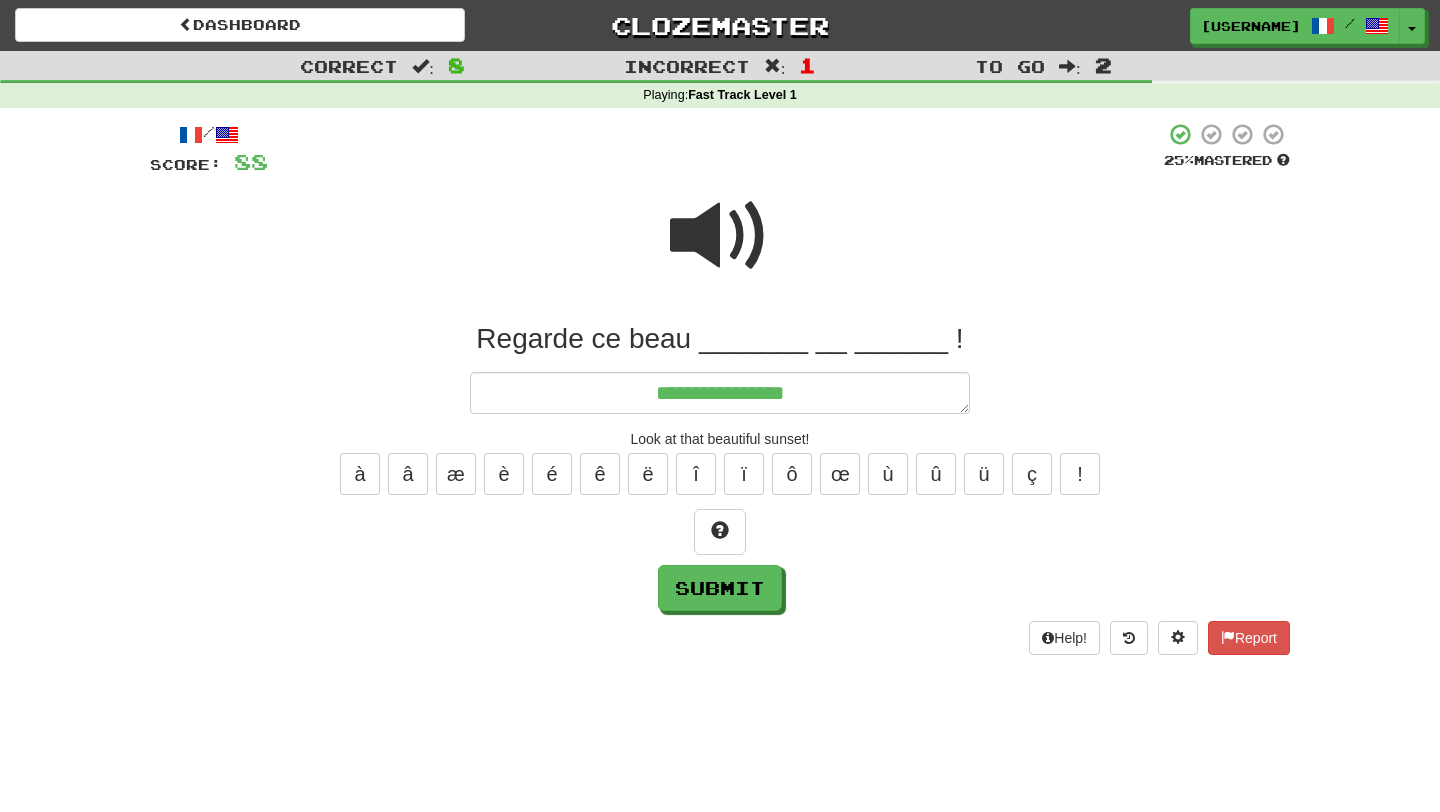 click at bounding box center [720, 236] 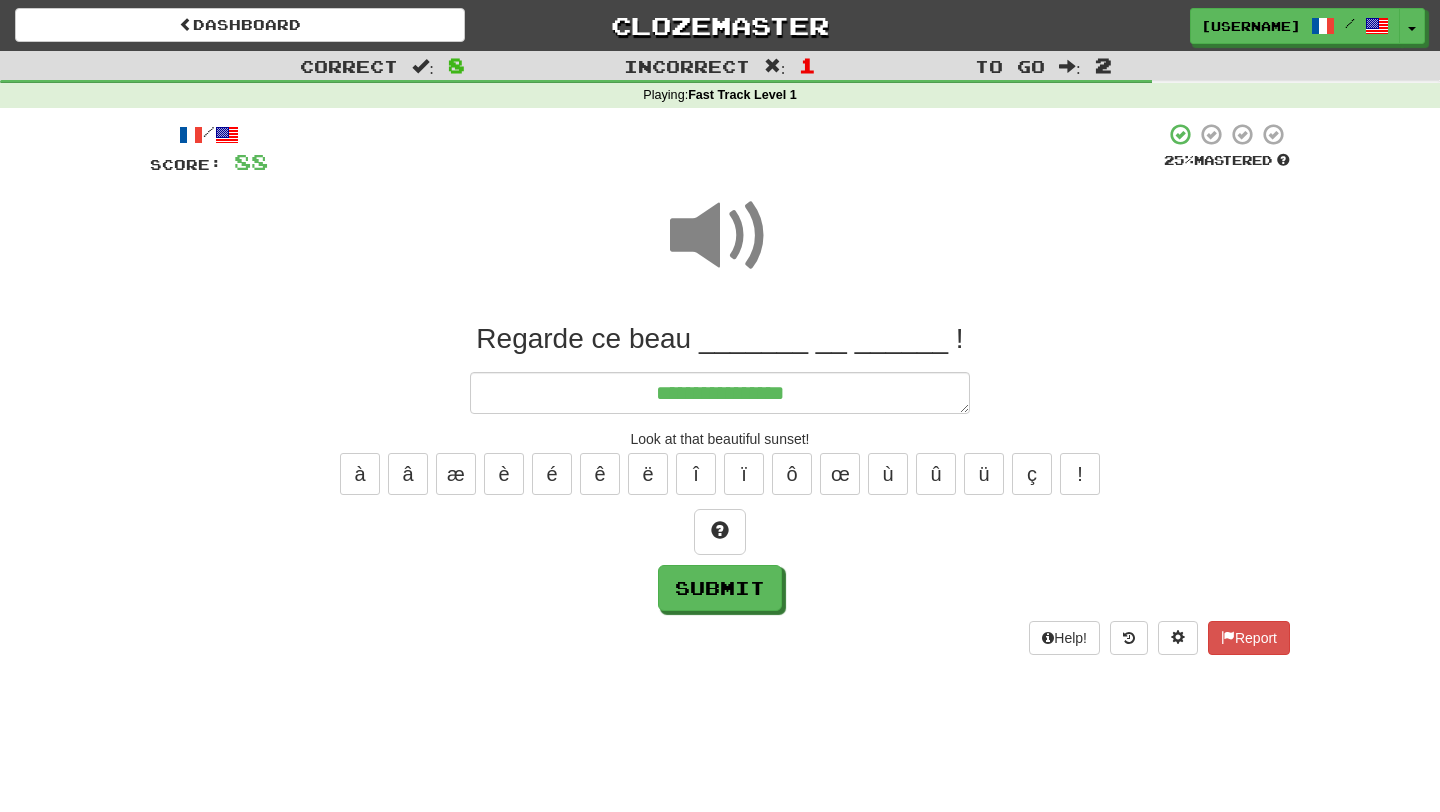 click at bounding box center (720, 236) 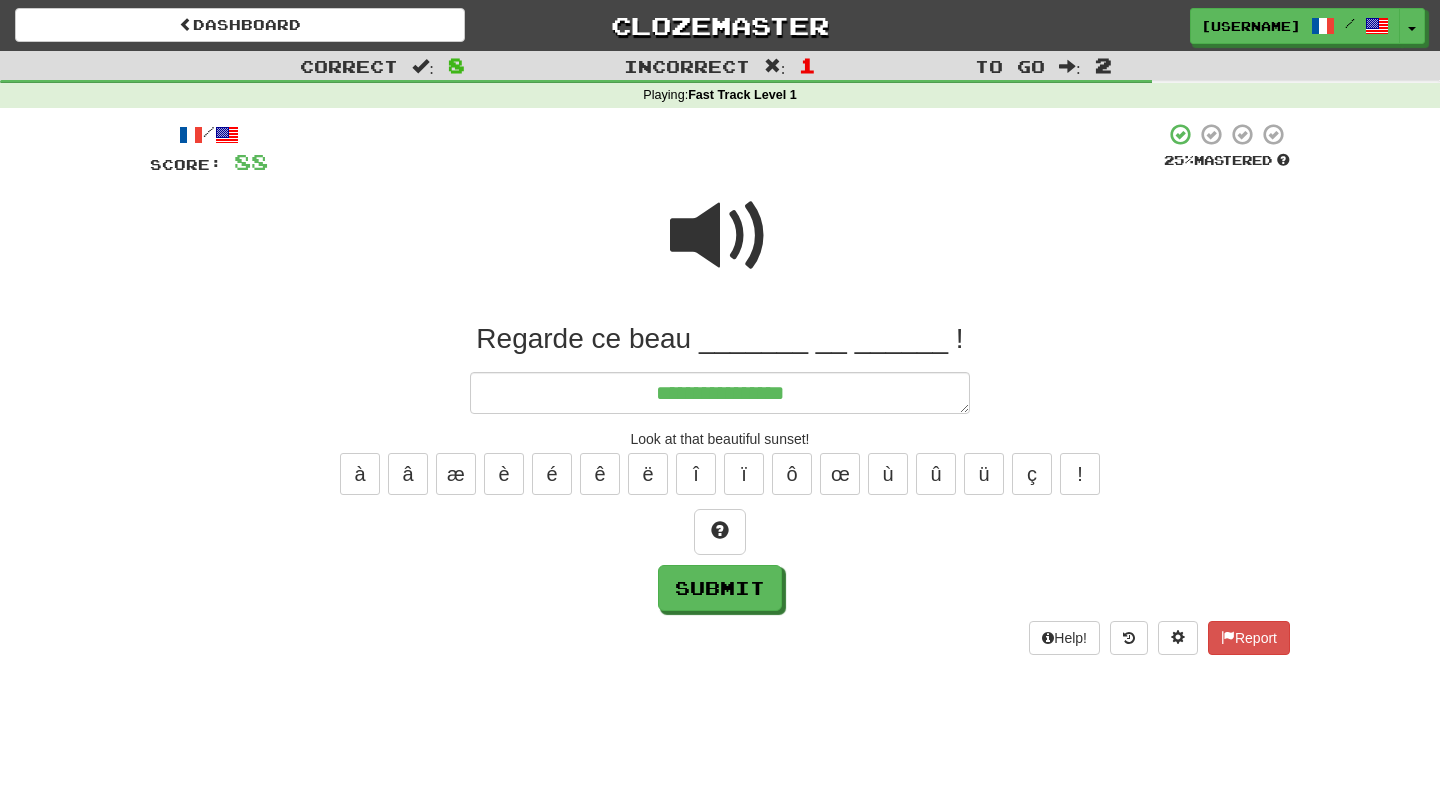 click on "Regarde ce beau _______ __ ______ !" at bounding box center (720, 339) 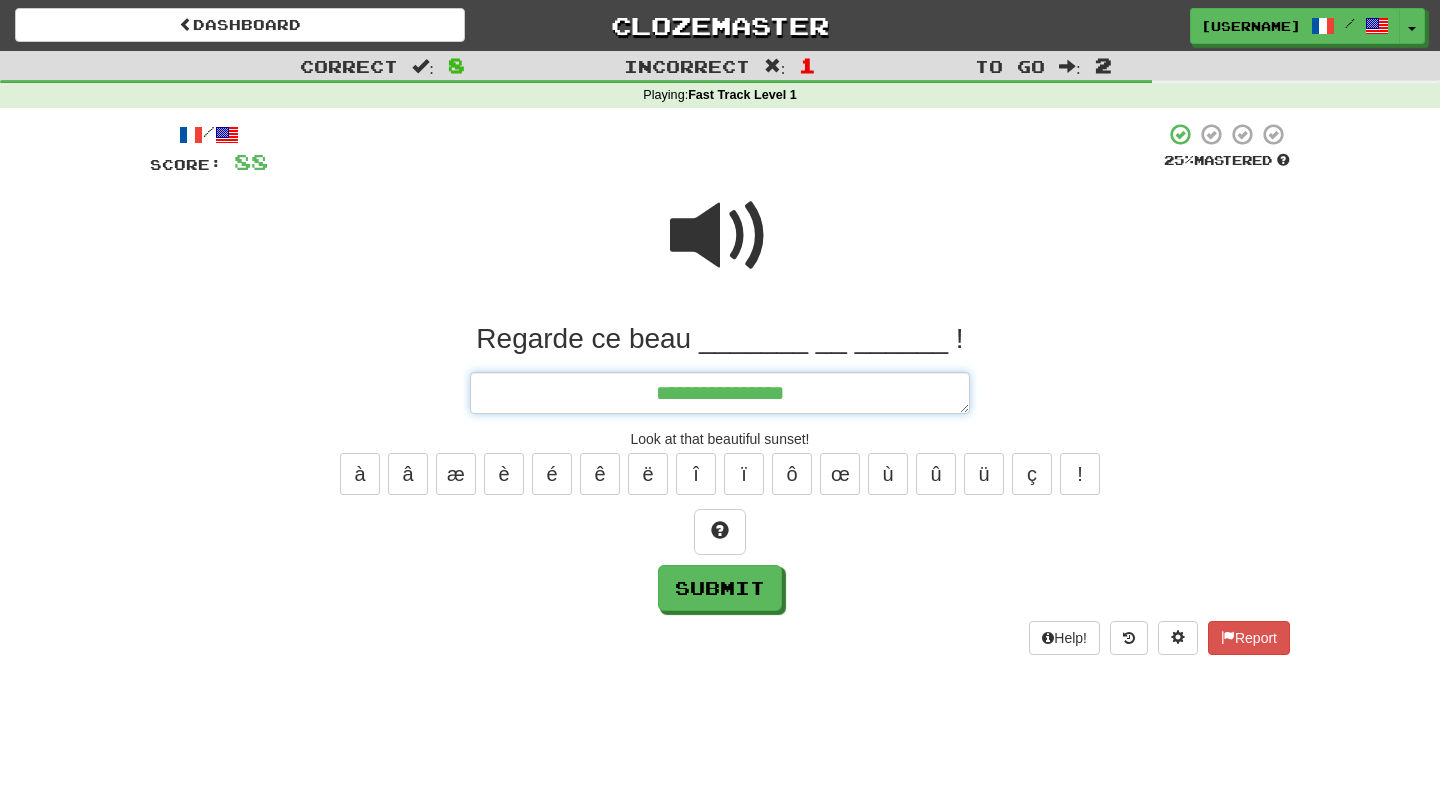 click on "**********" at bounding box center [720, 393] 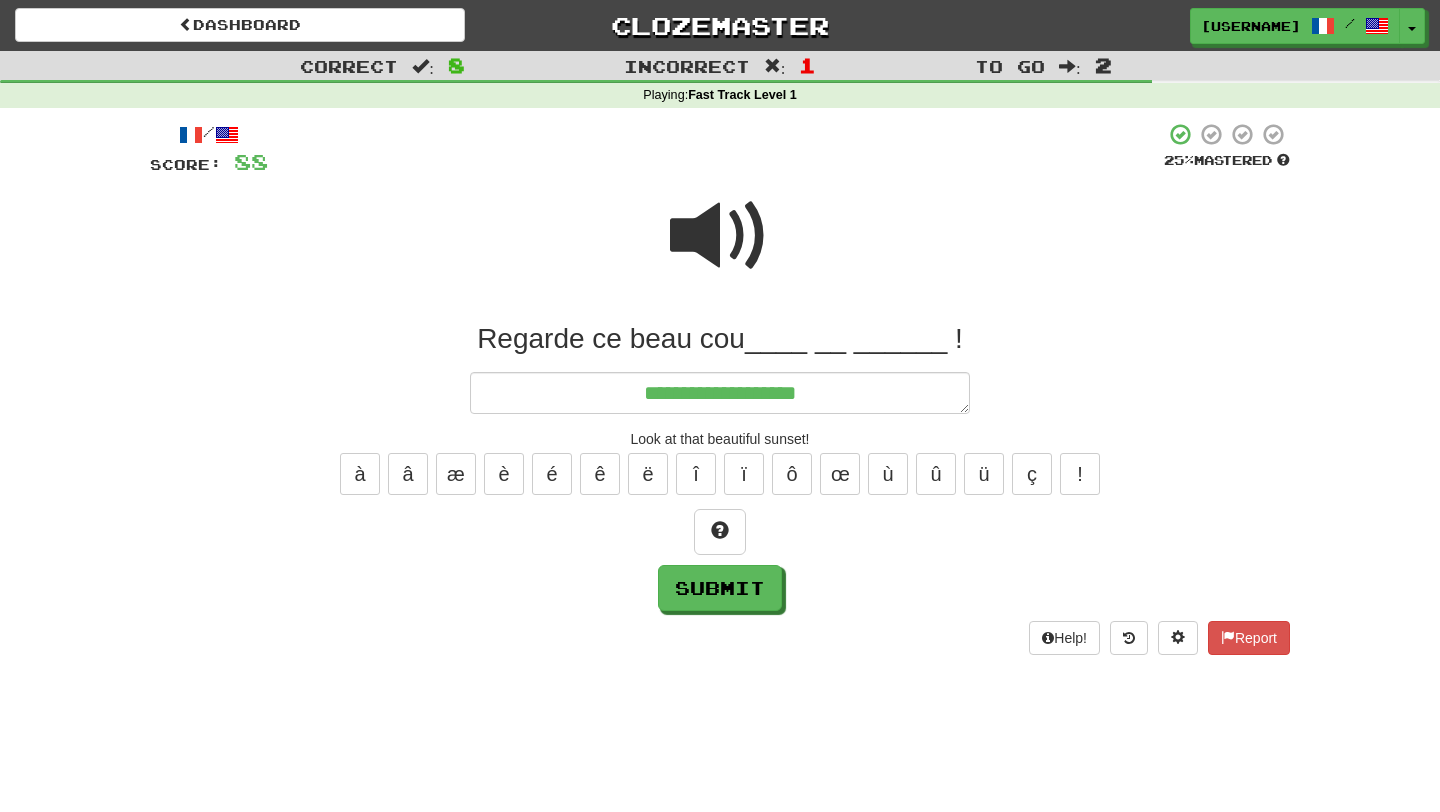 click on "**********" at bounding box center [720, 466] 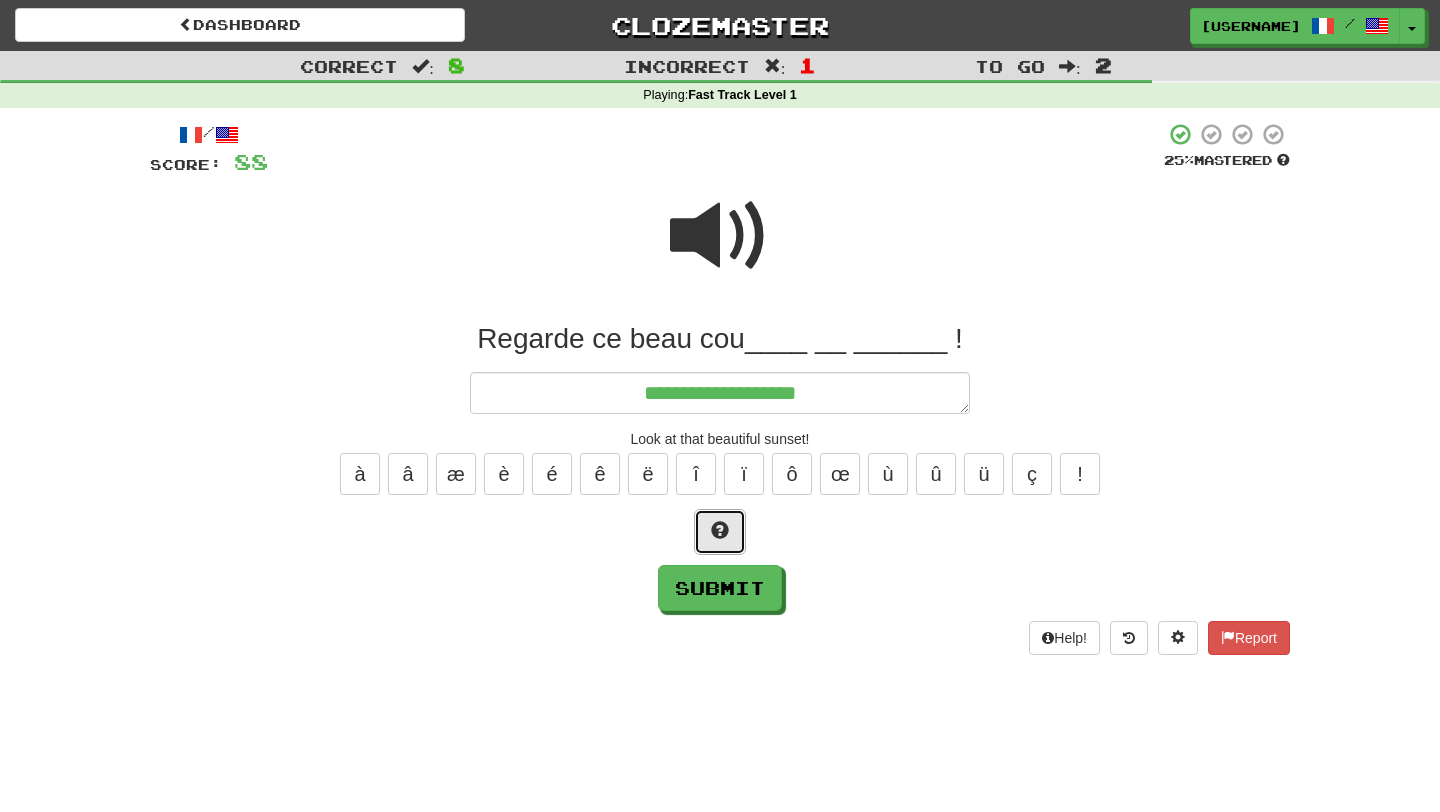 click at bounding box center [720, 532] 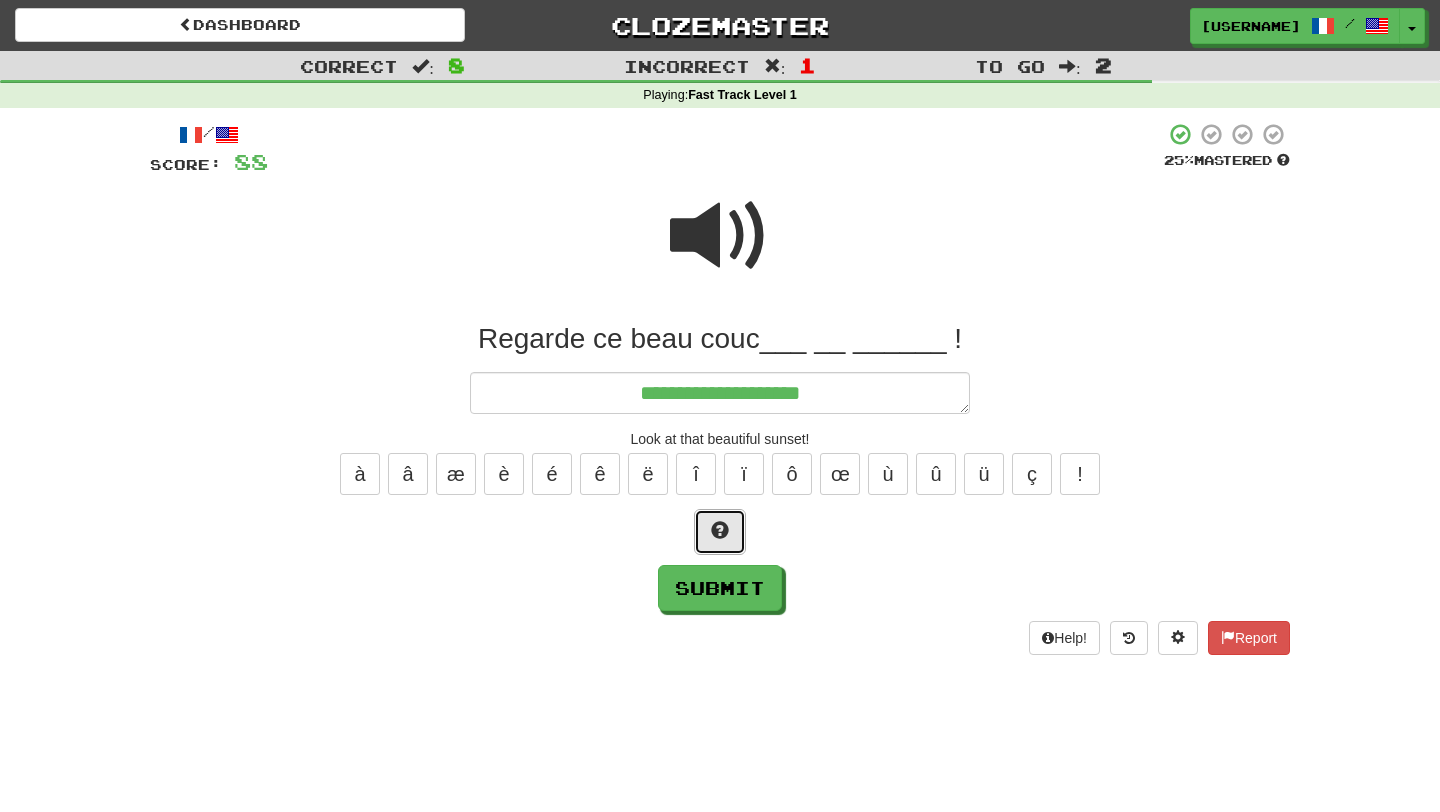 click at bounding box center (720, 532) 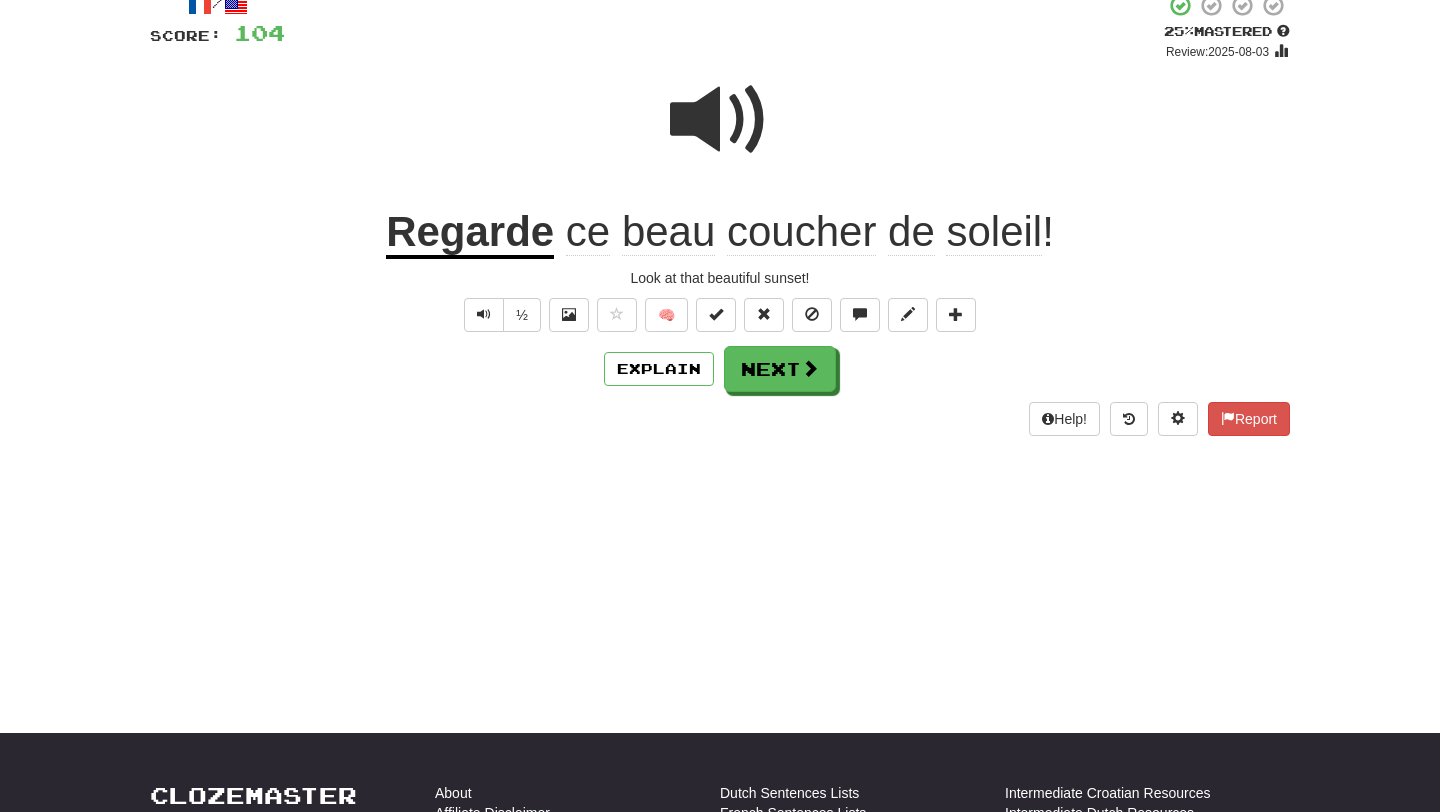 scroll, scrollTop: 0, scrollLeft: 0, axis: both 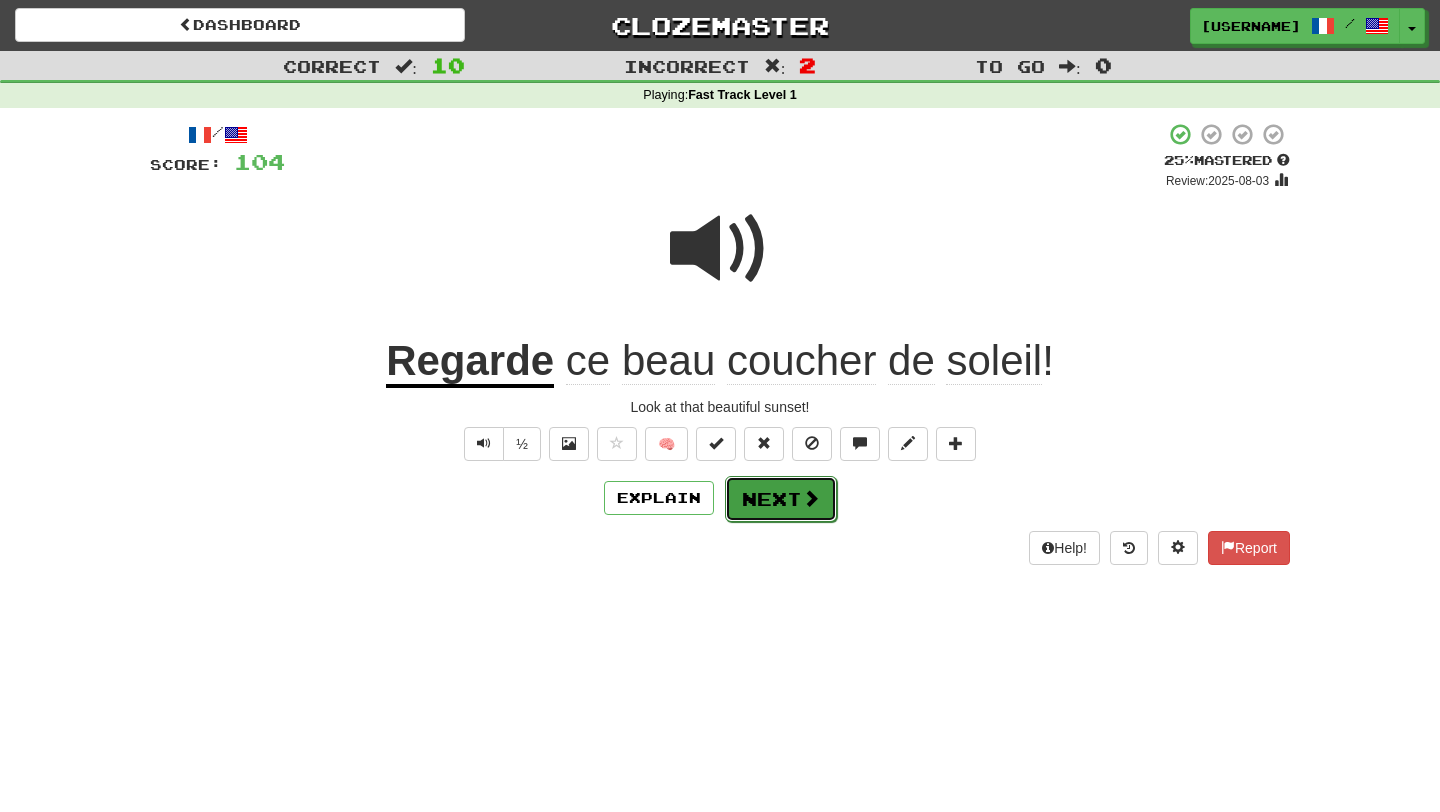 click on "Next" at bounding box center (781, 499) 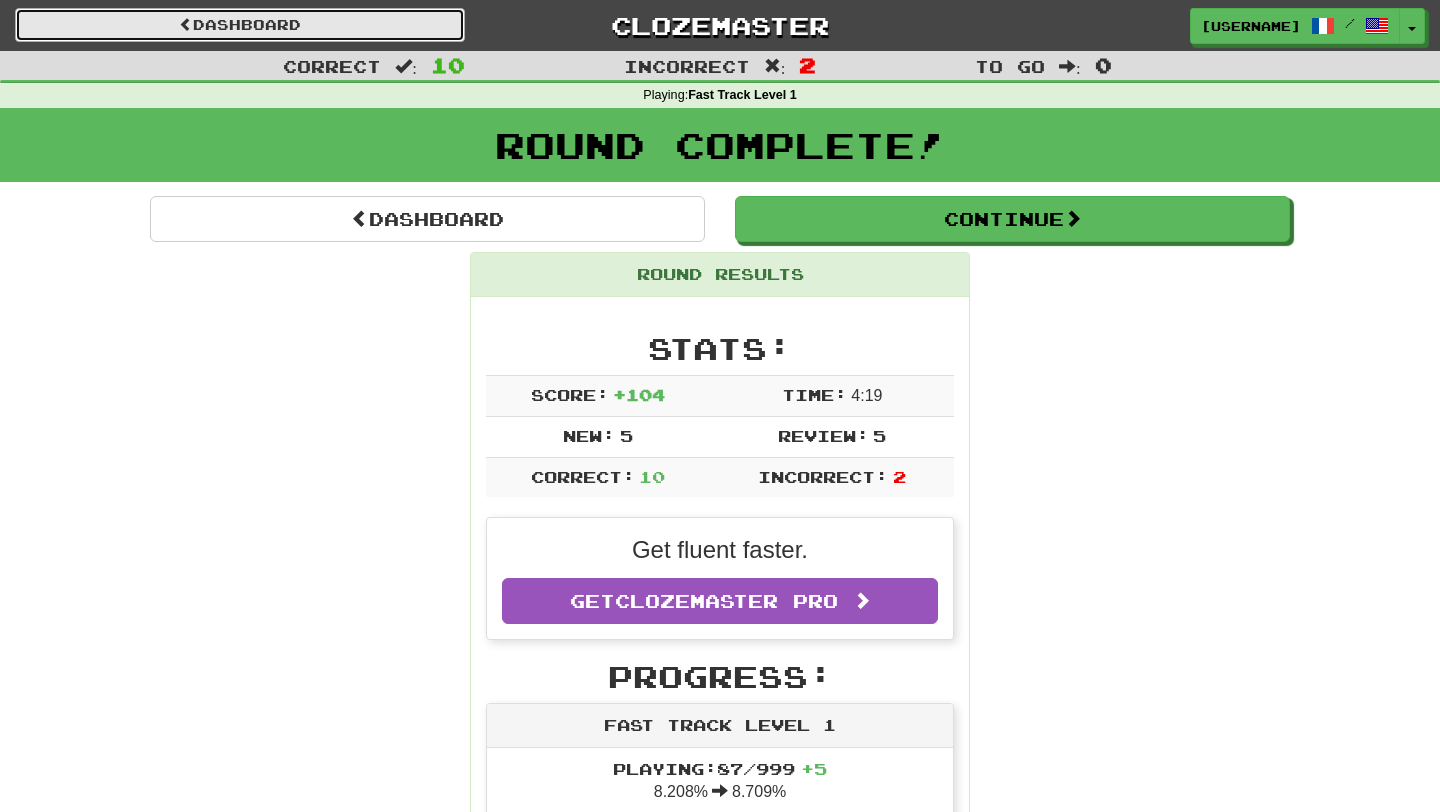 click on "Dashboard" at bounding box center (240, 25) 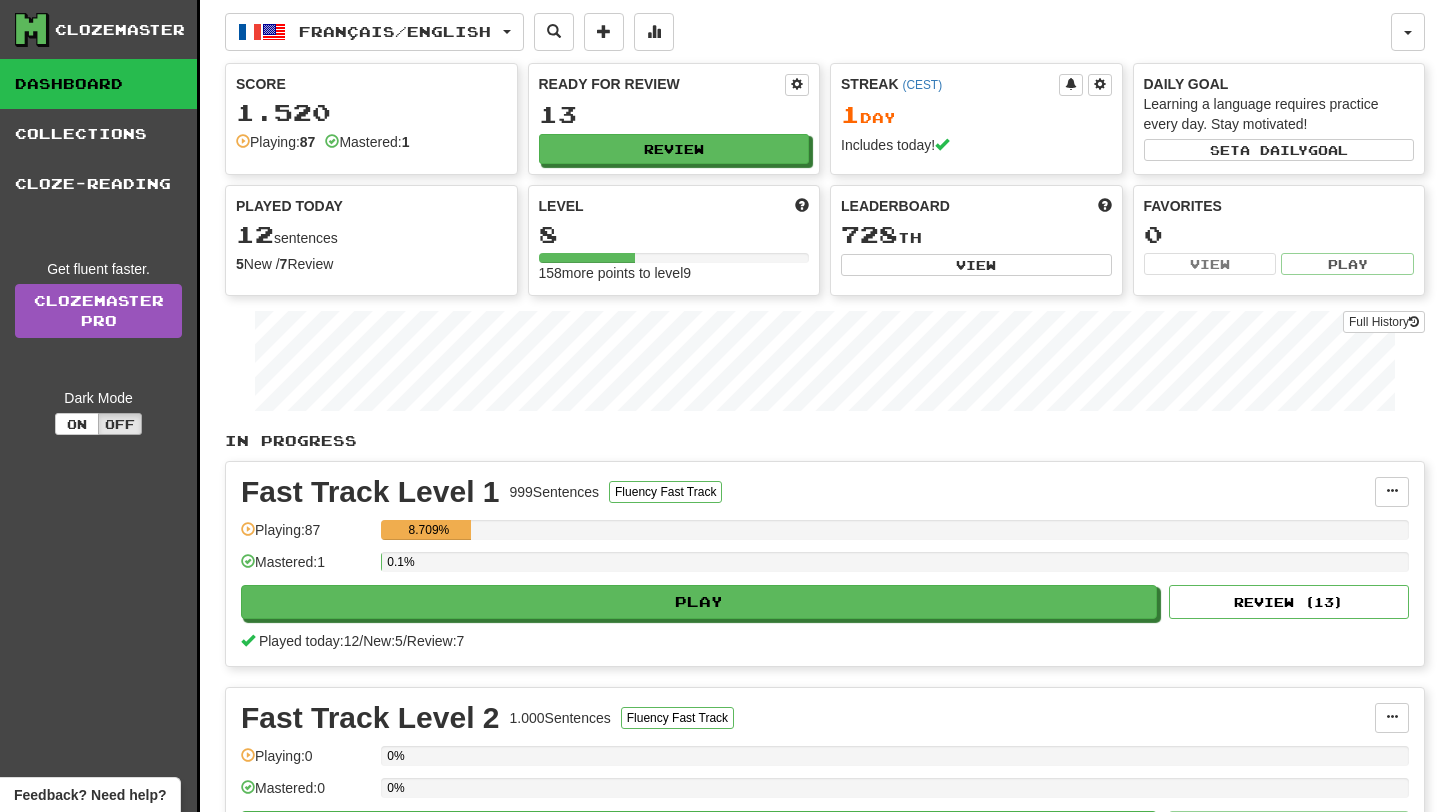 scroll, scrollTop: 0, scrollLeft: 0, axis: both 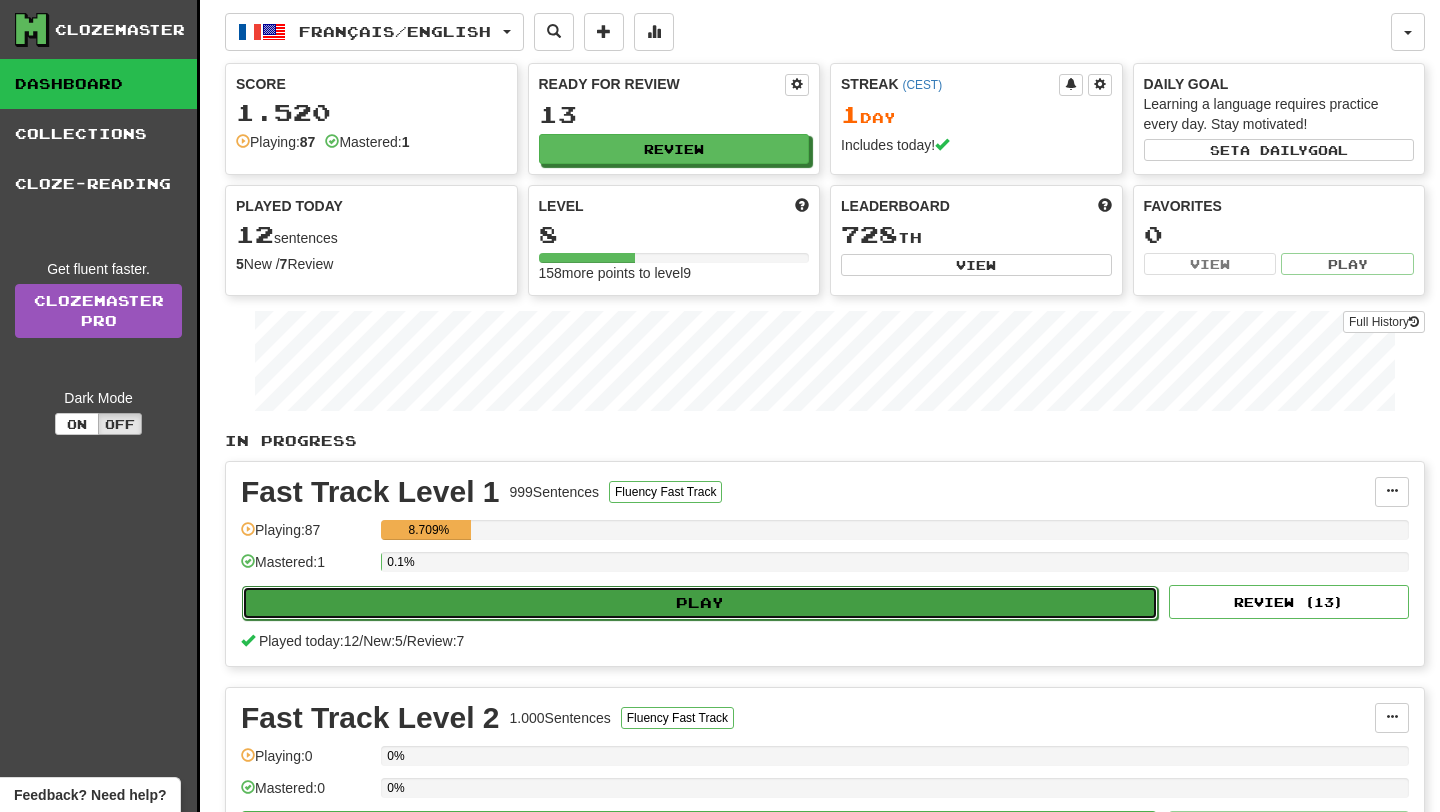 click on "Play" at bounding box center [700, 603] 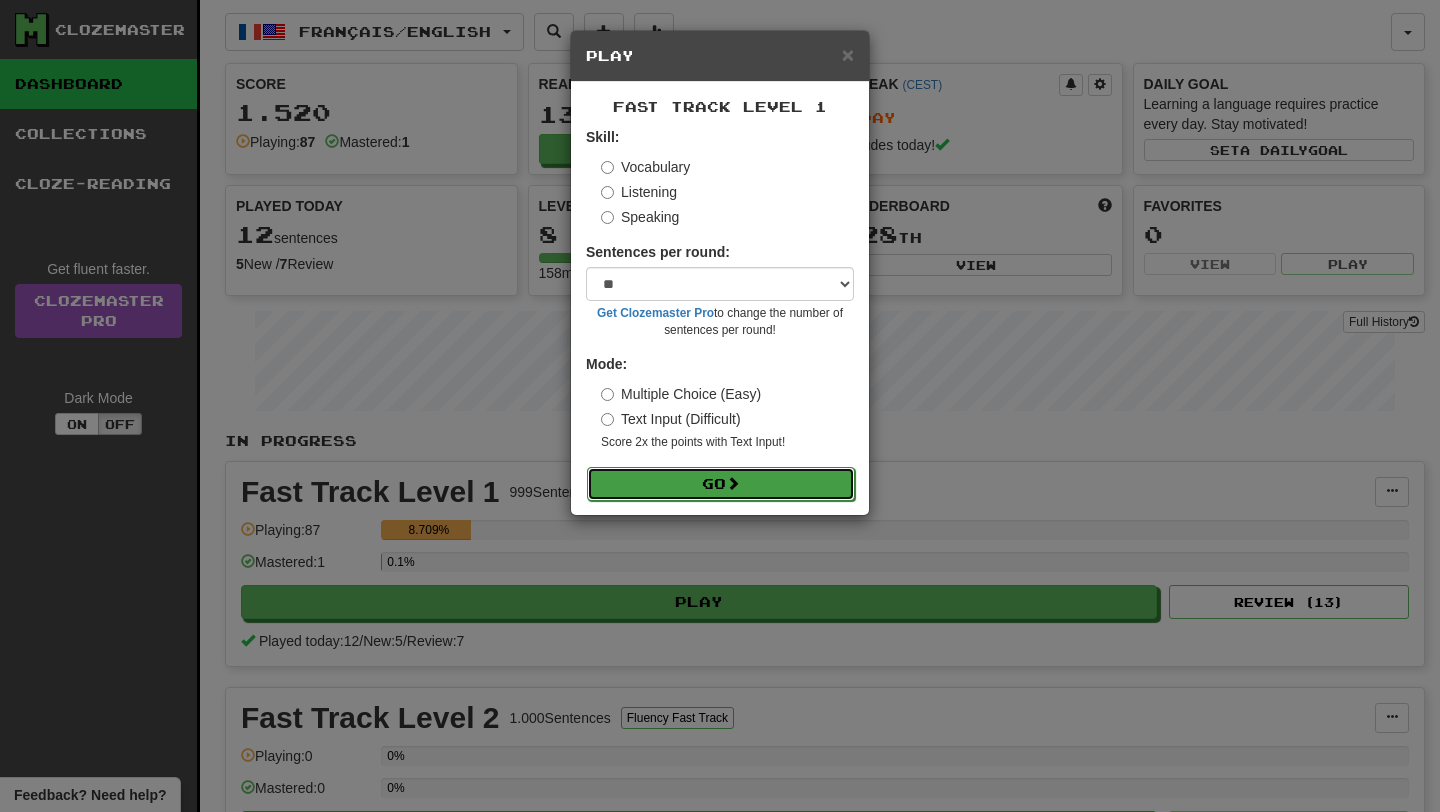 click on "Go" at bounding box center (721, 484) 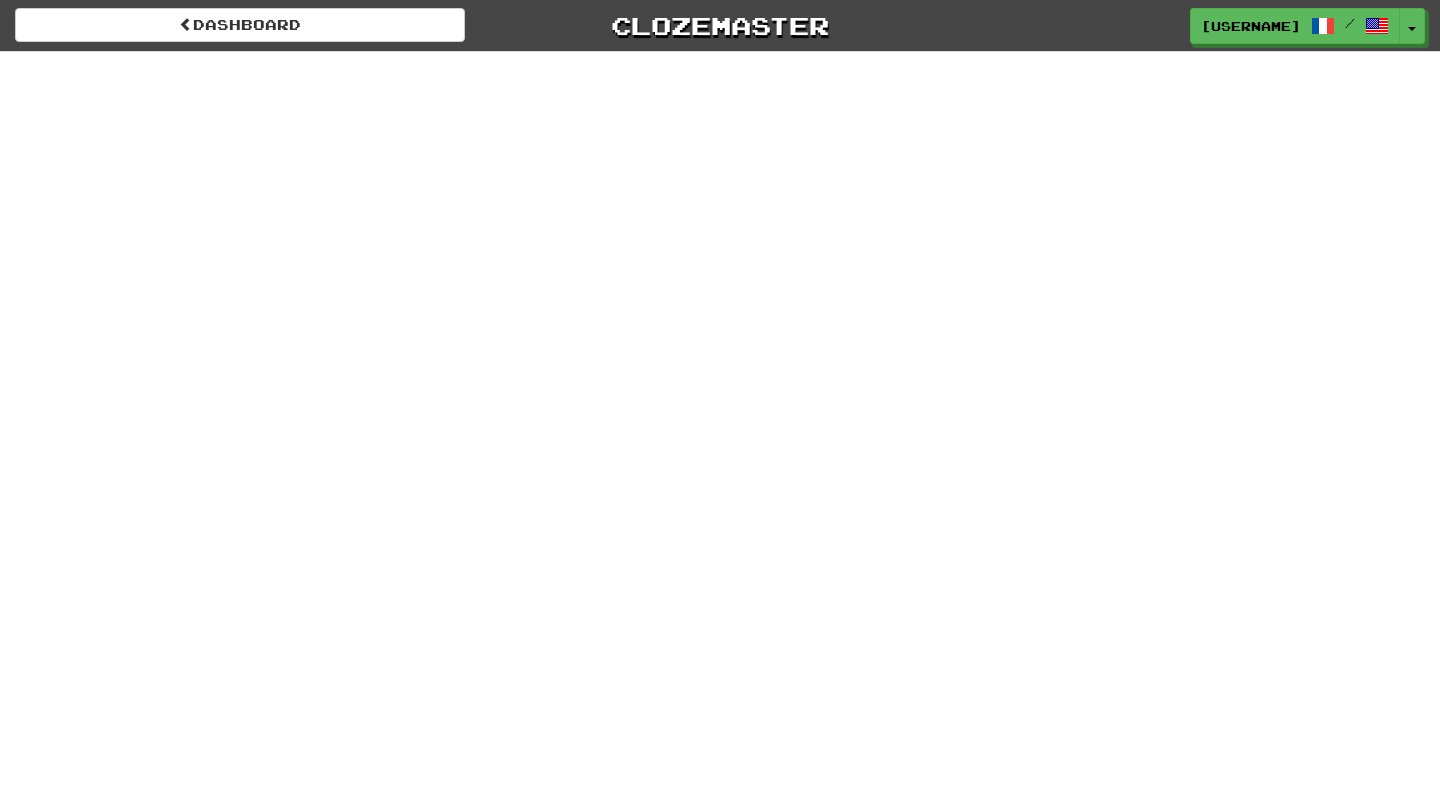scroll, scrollTop: 0, scrollLeft: 0, axis: both 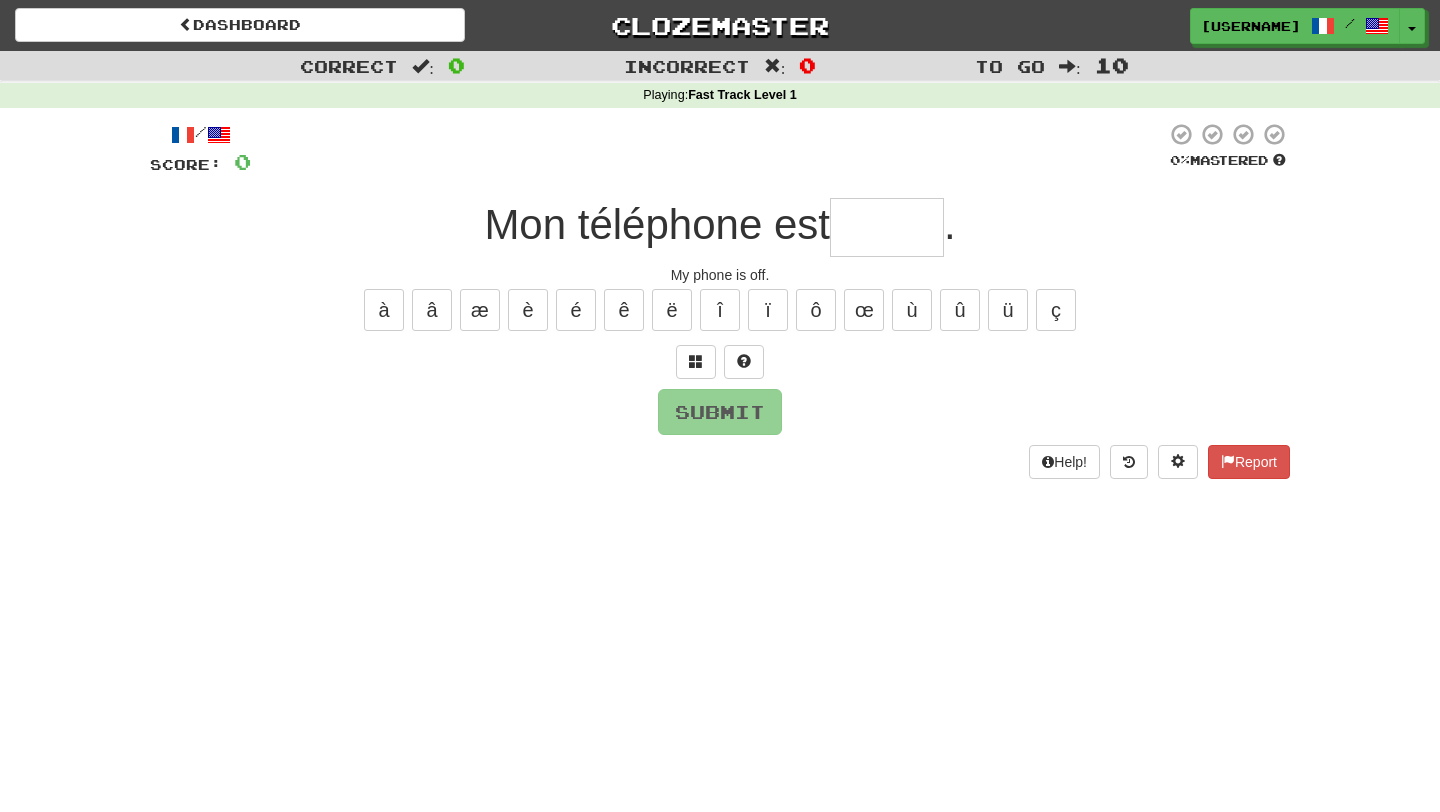 type on "*" 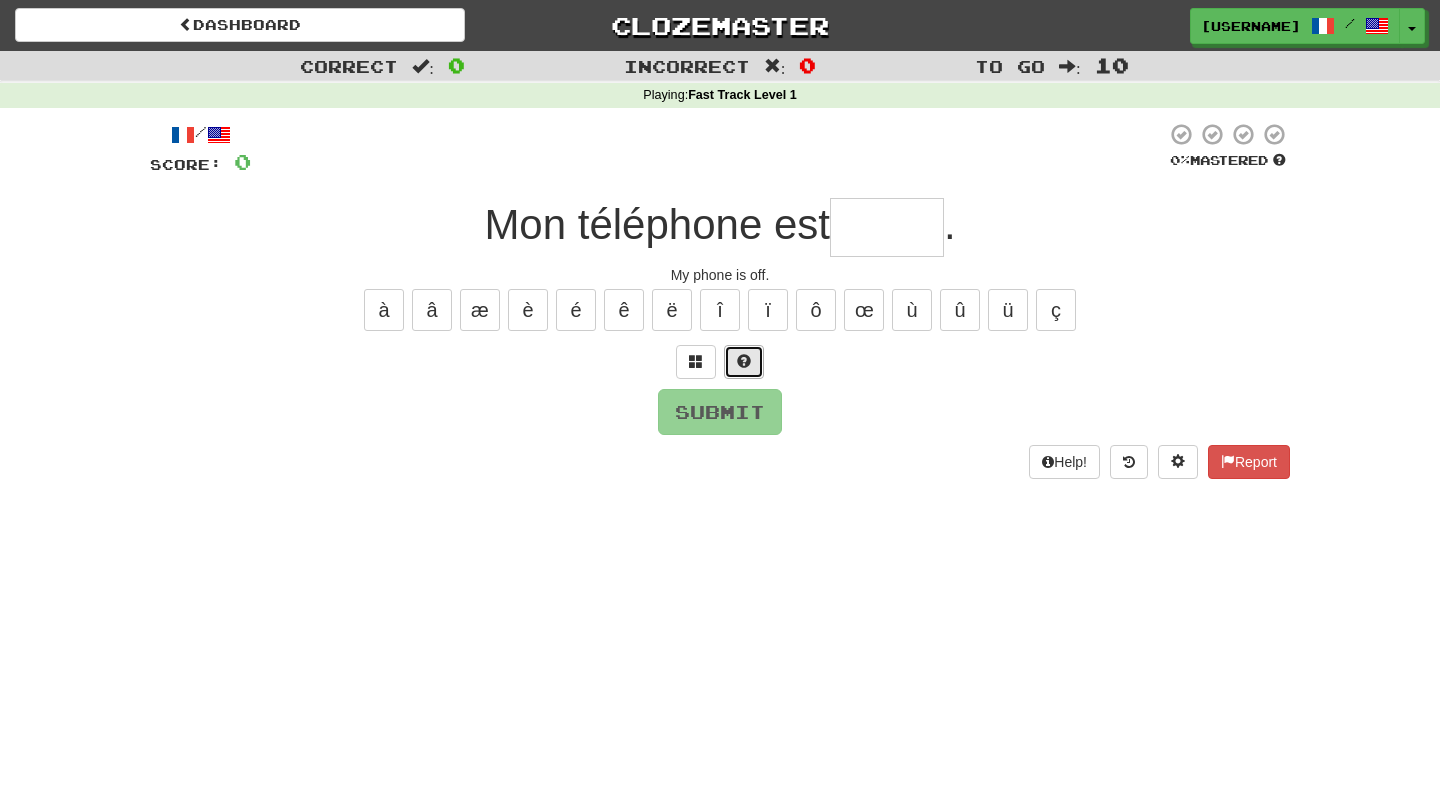 click at bounding box center [744, 361] 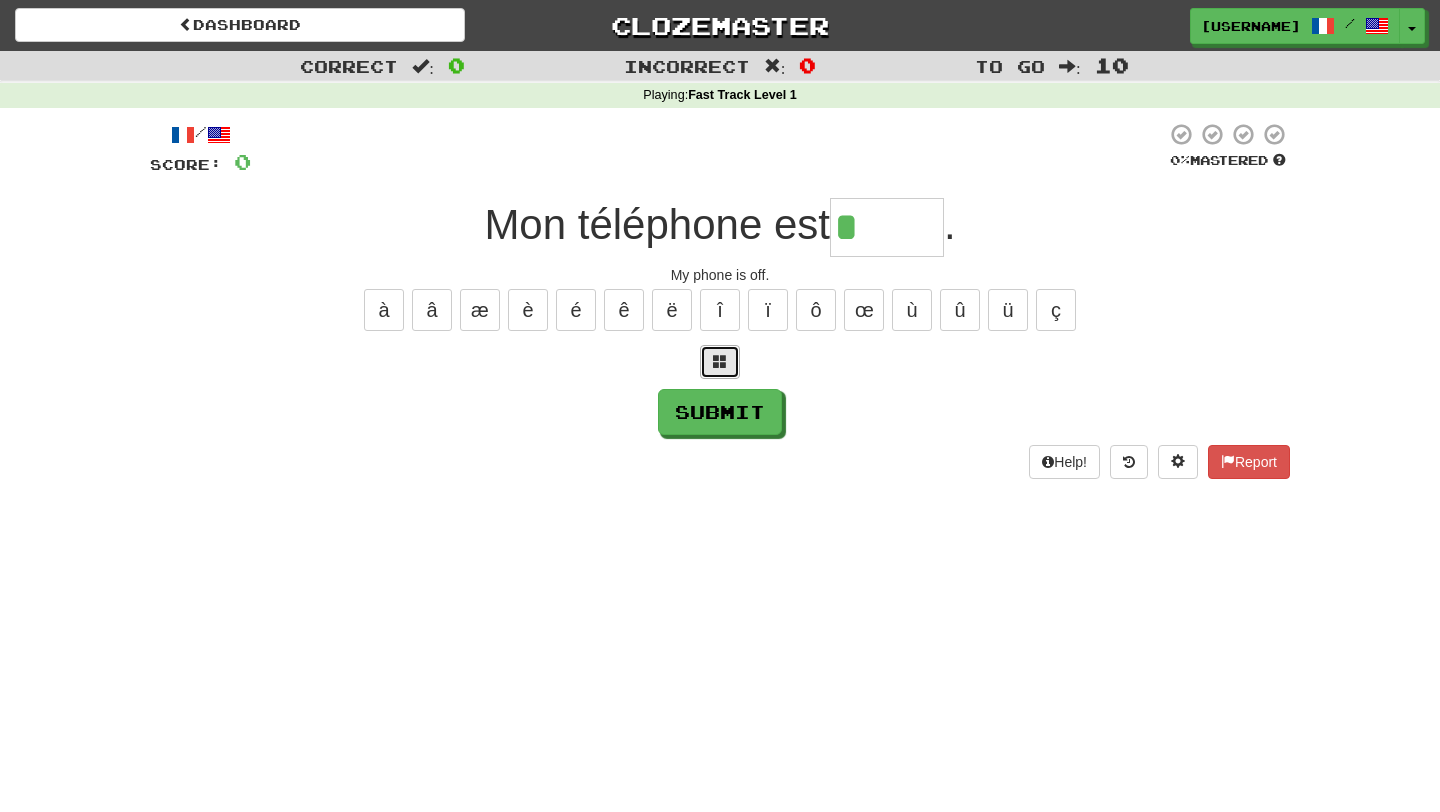 click at bounding box center (720, 361) 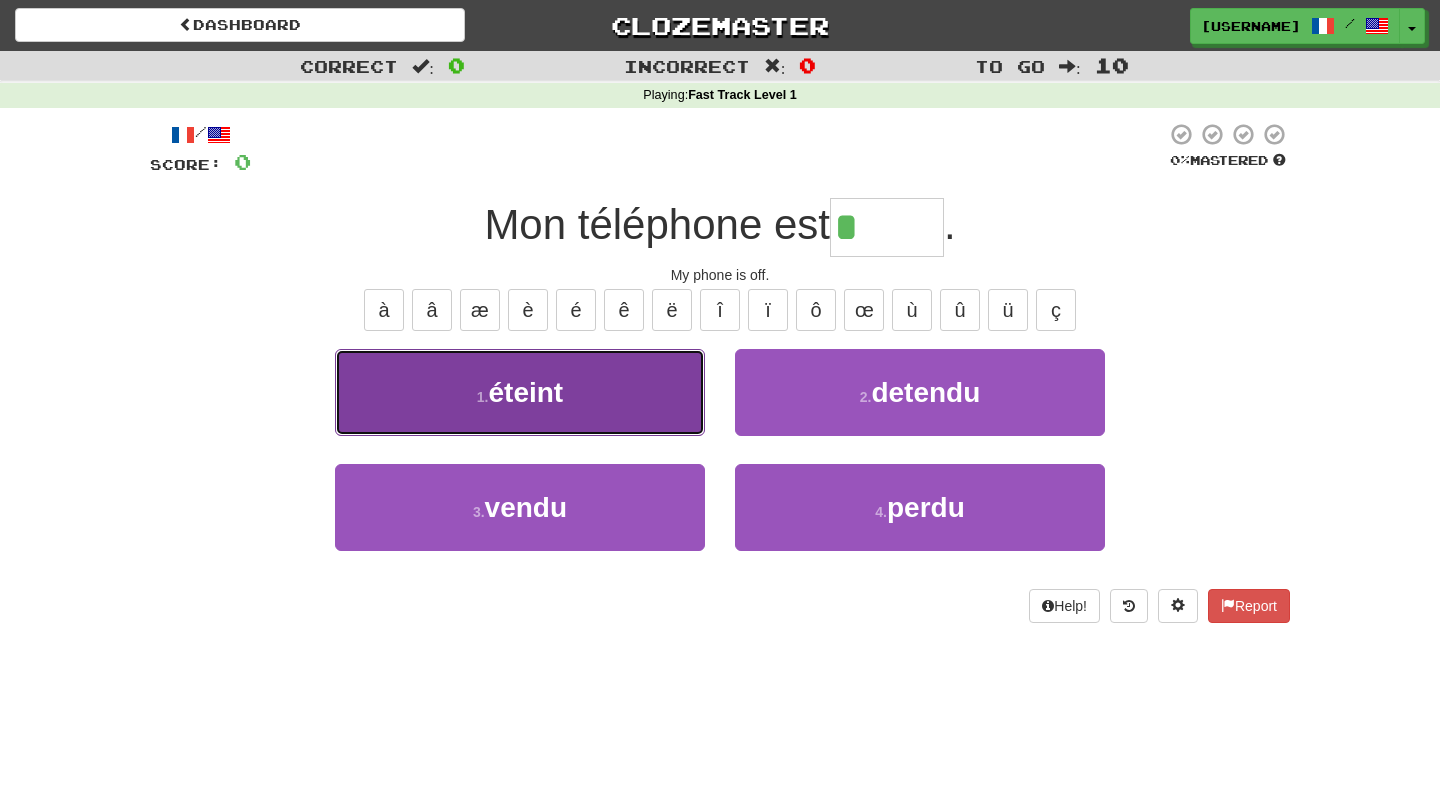 click on "1 .  éteint" at bounding box center [520, 392] 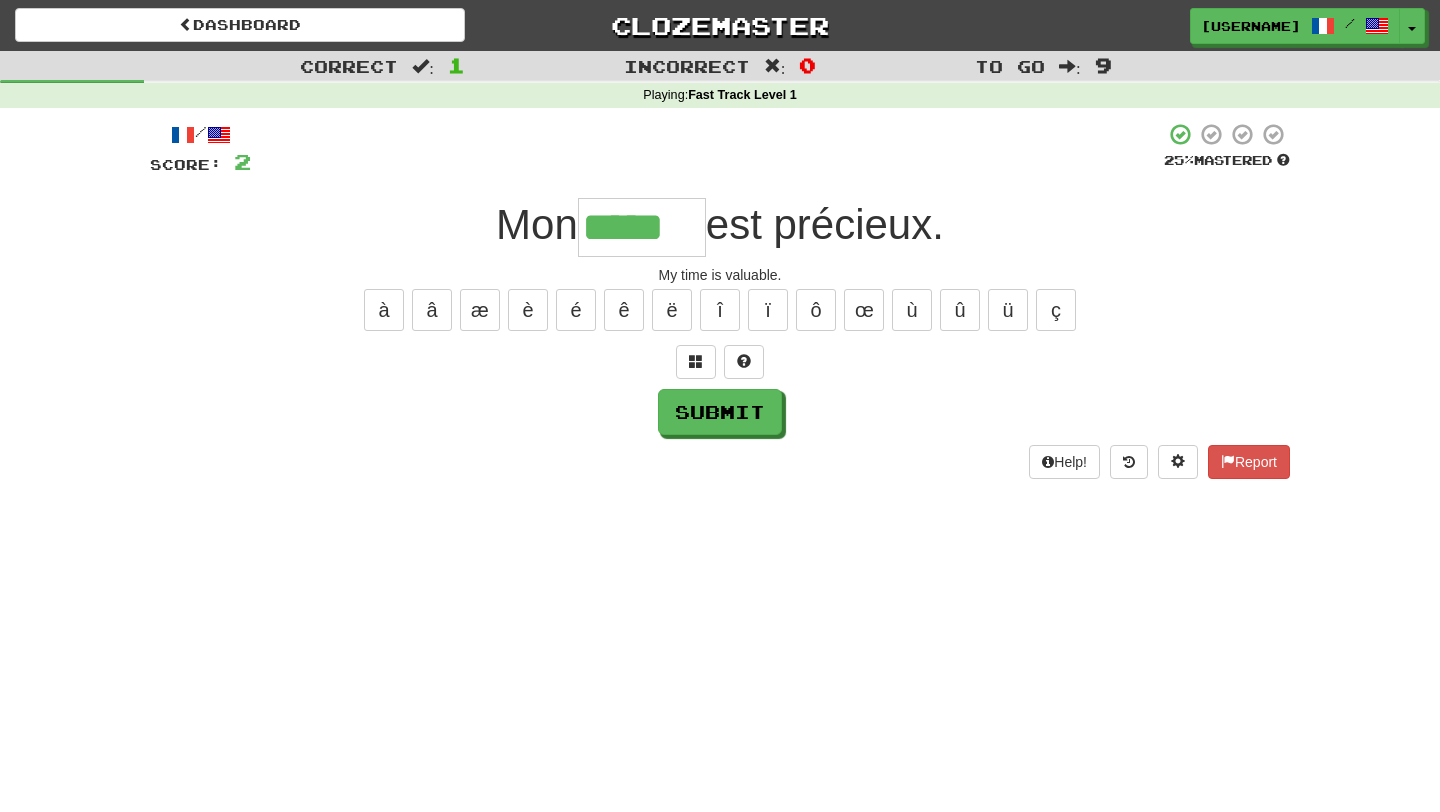 type on "*****" 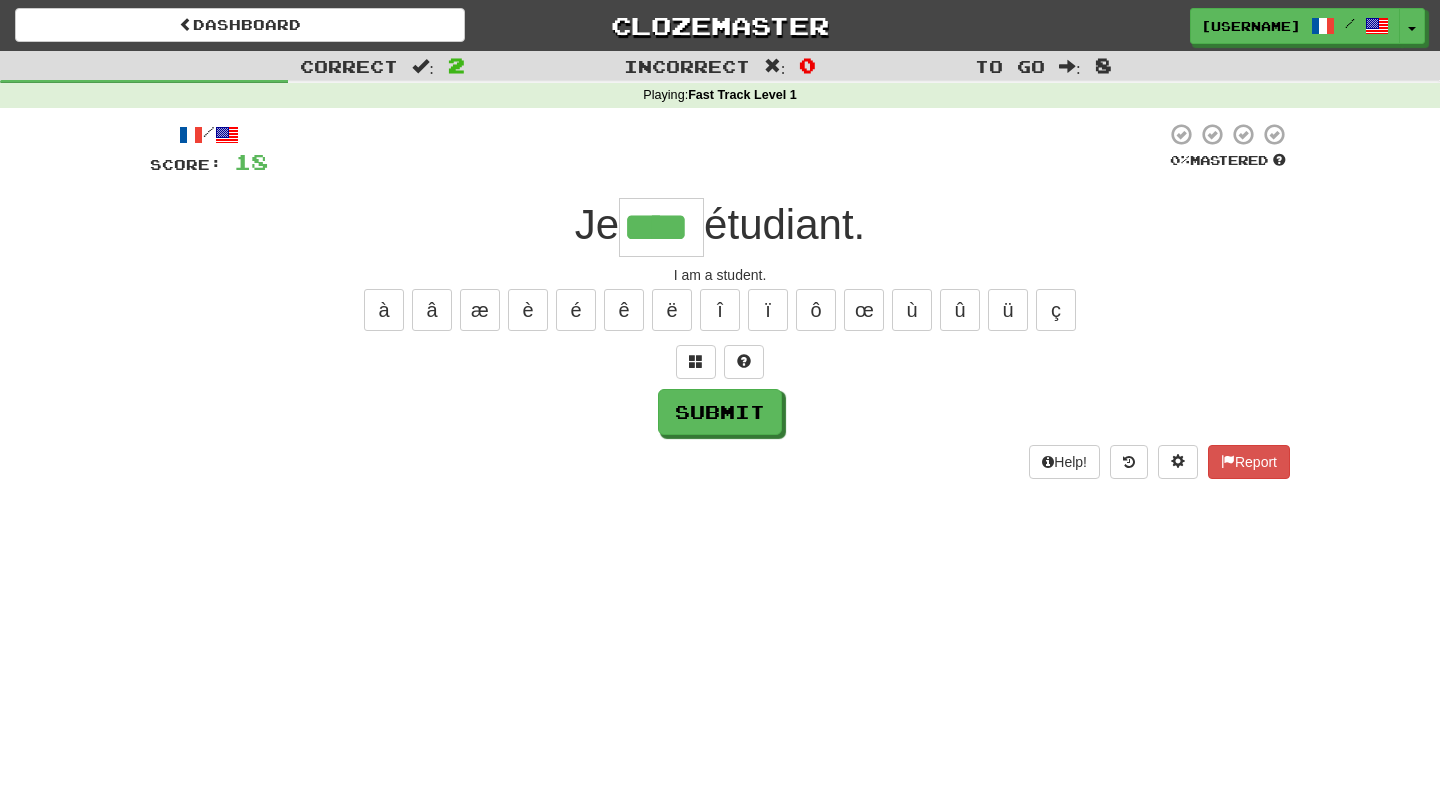 type on "****" 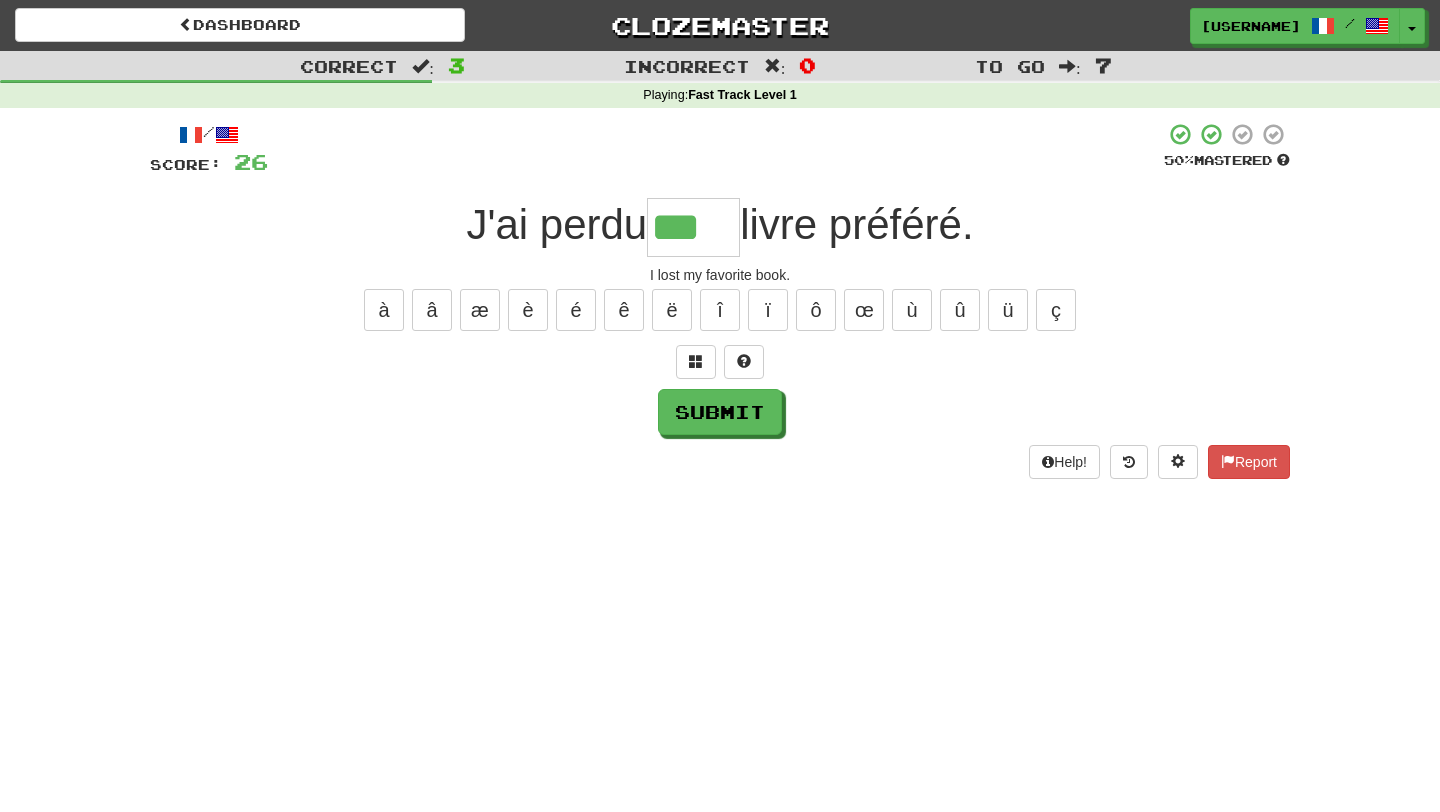 type on "***" 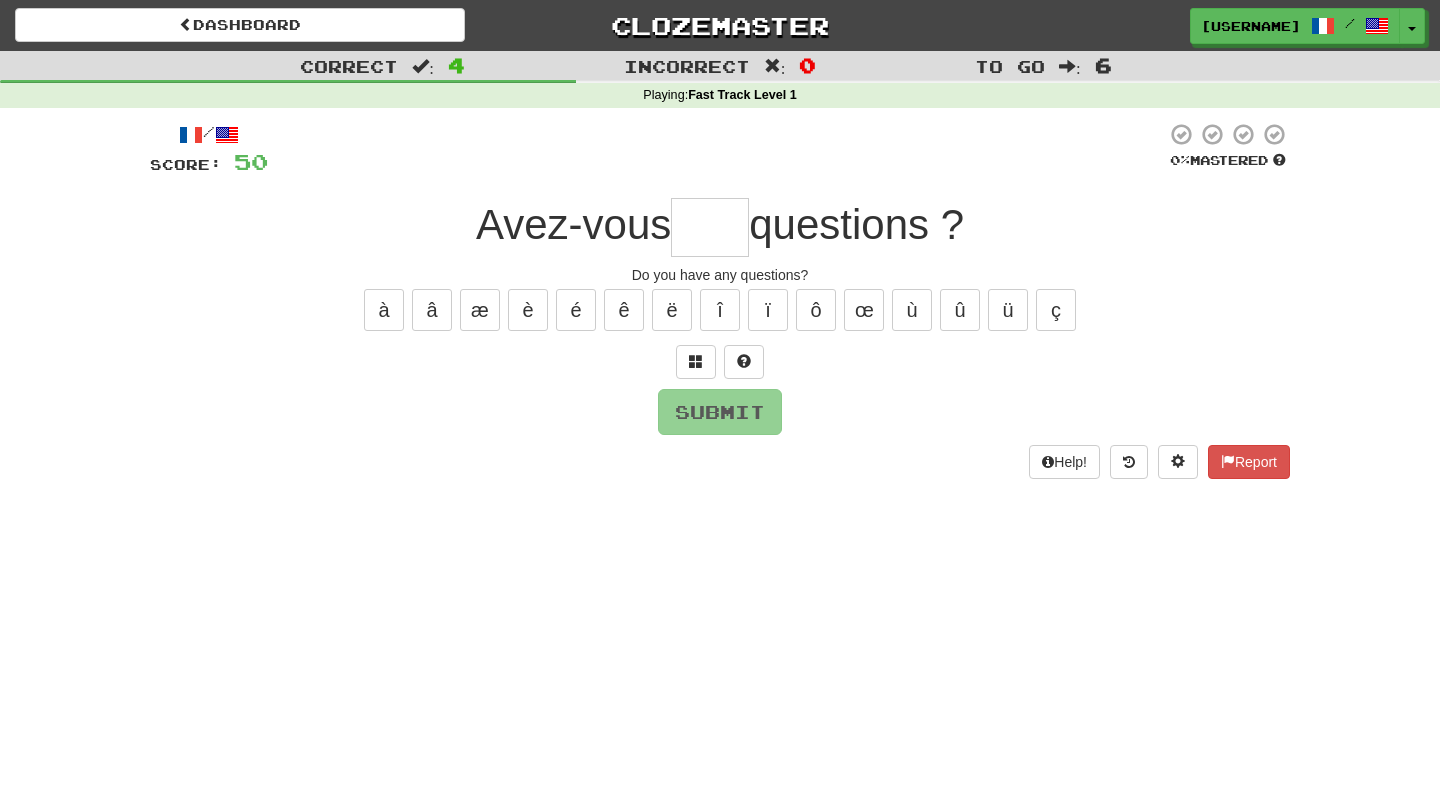 type on "*" 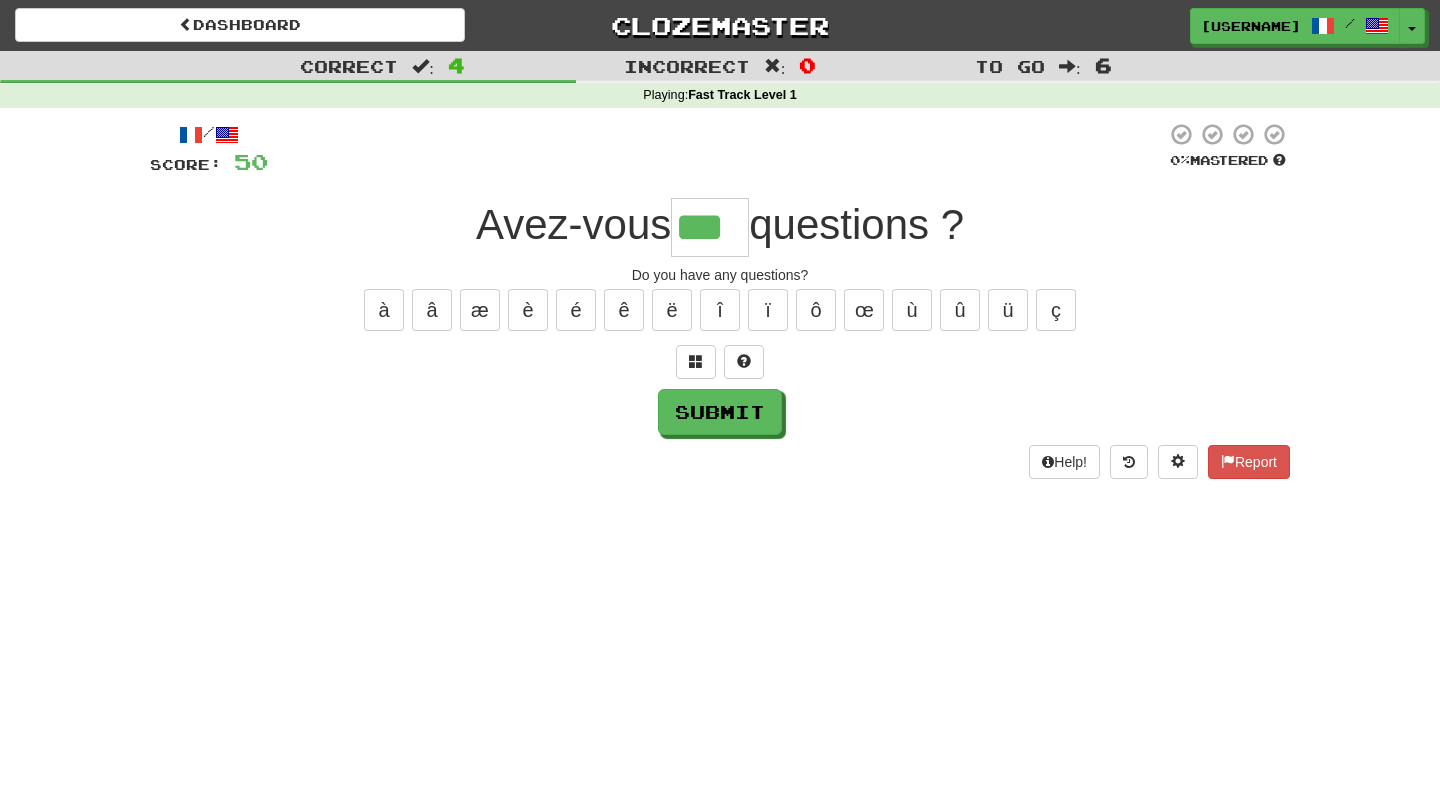type on "***" 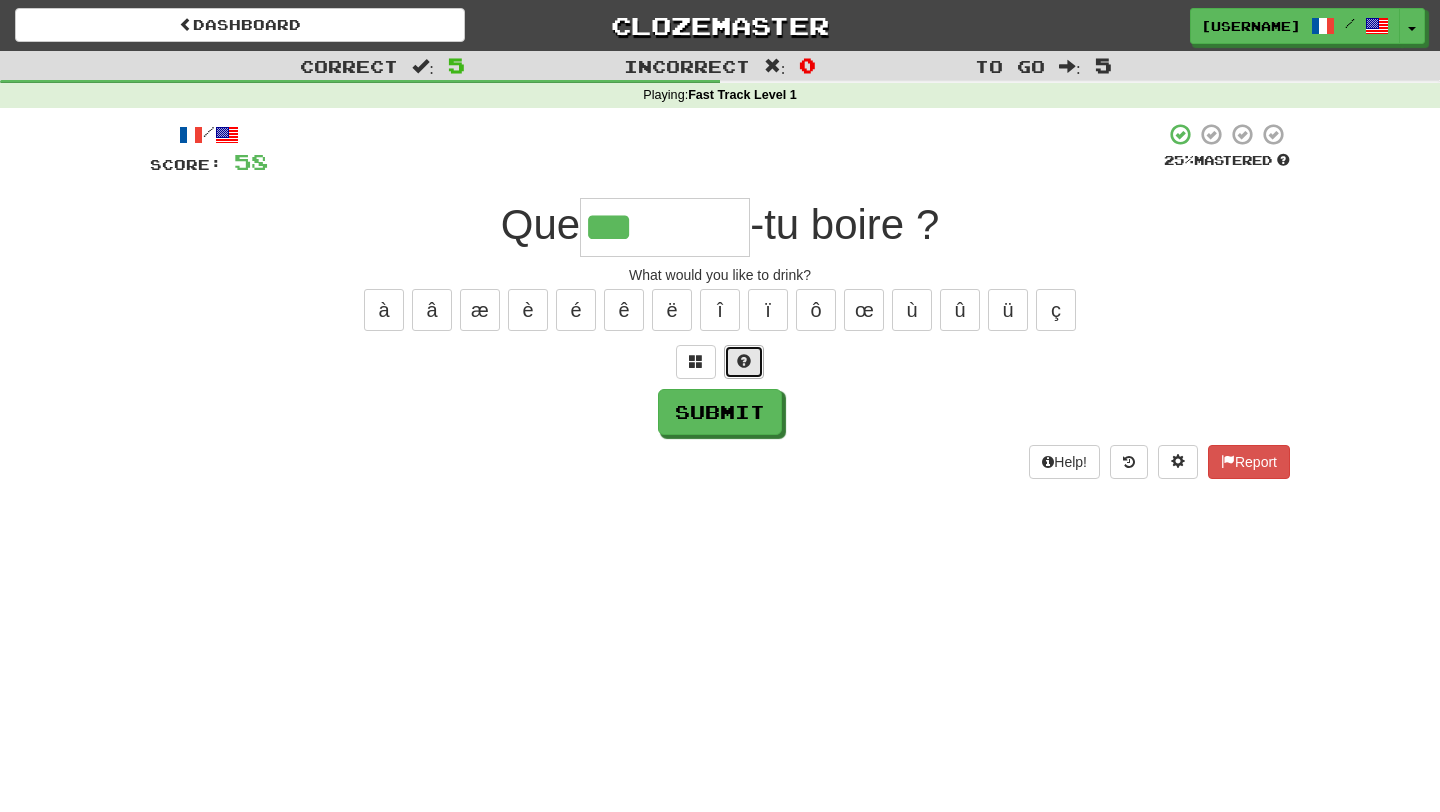 click at bounding box center (744, 361) 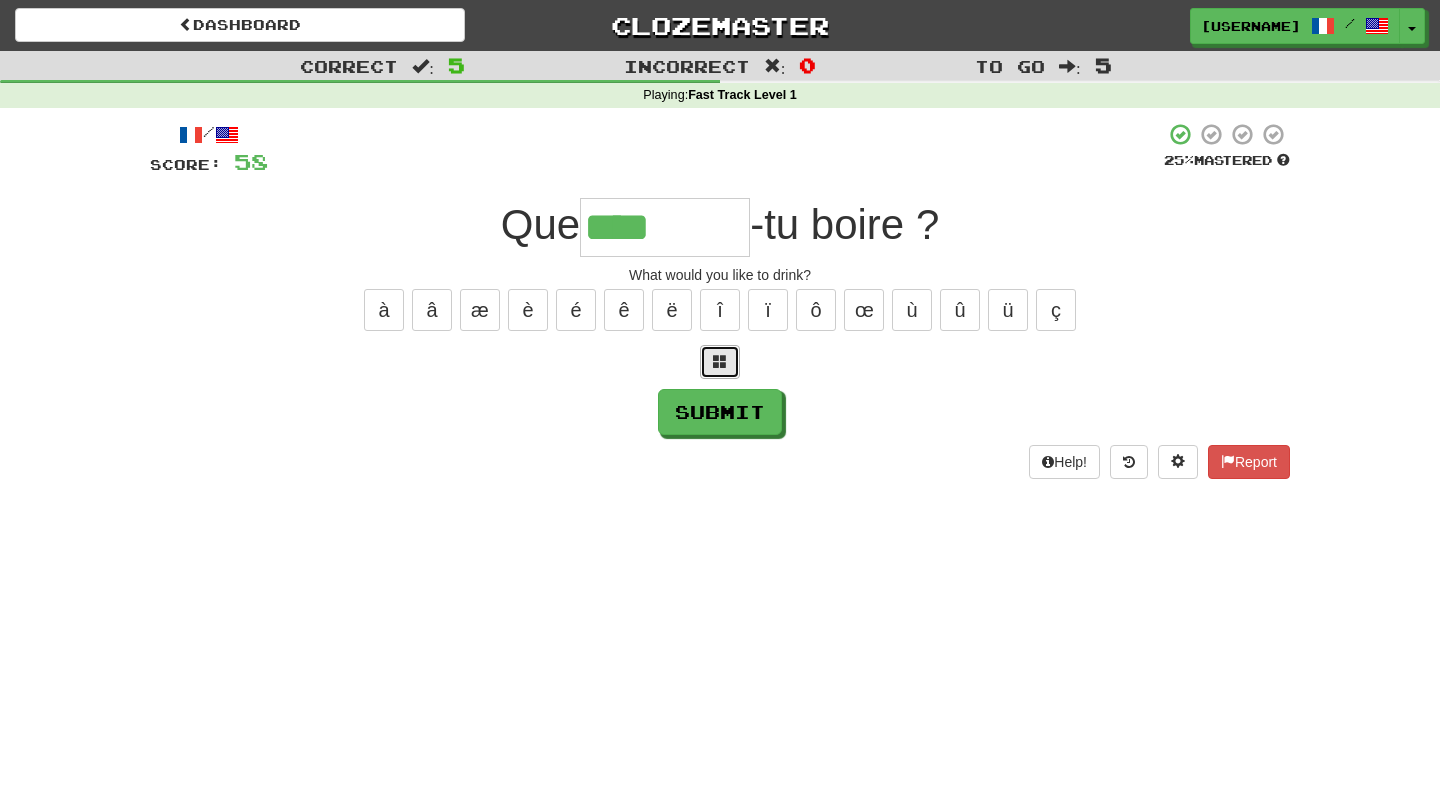 click at bounding box center [720, 362] 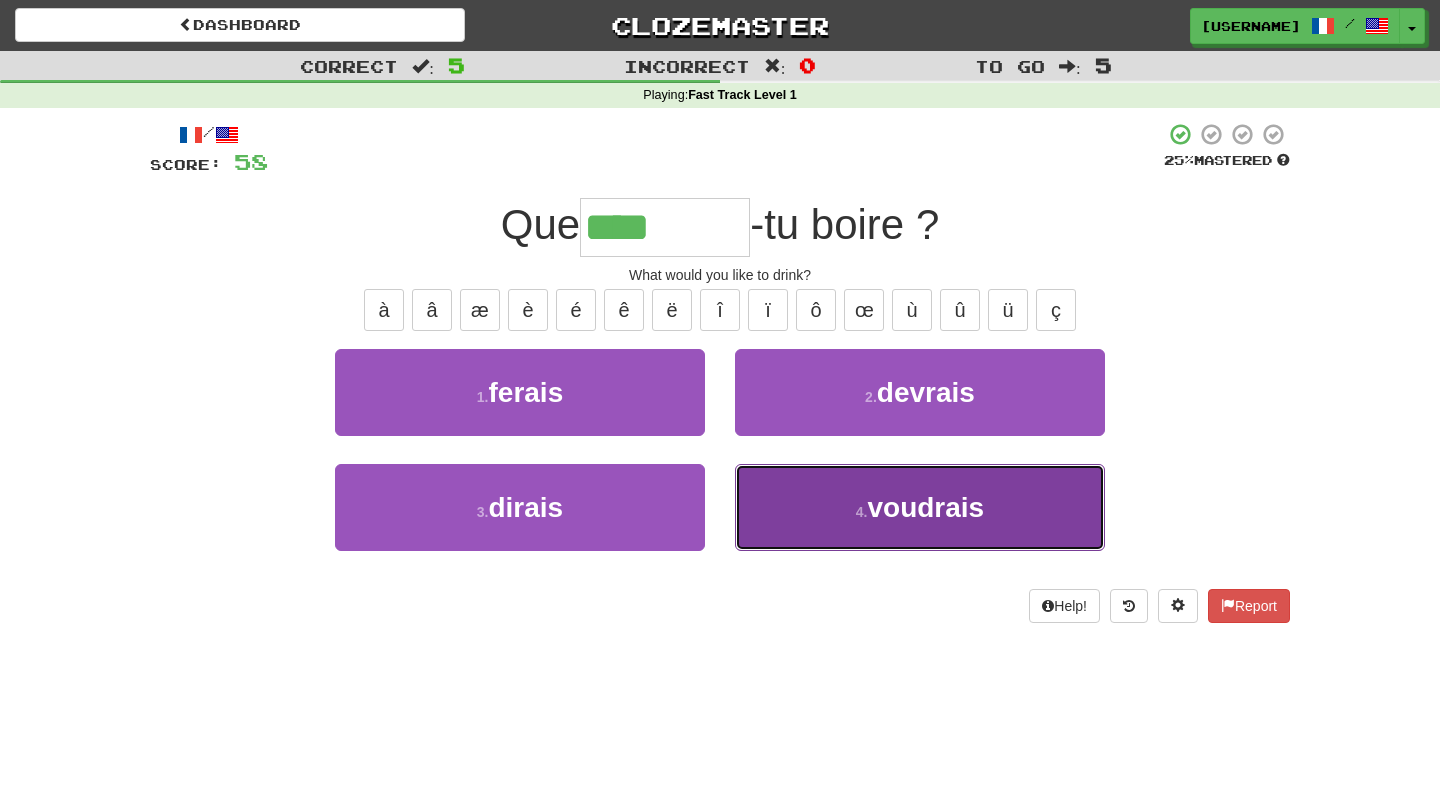 click on "4 .  voudrais" at bounding box center (920, 507) 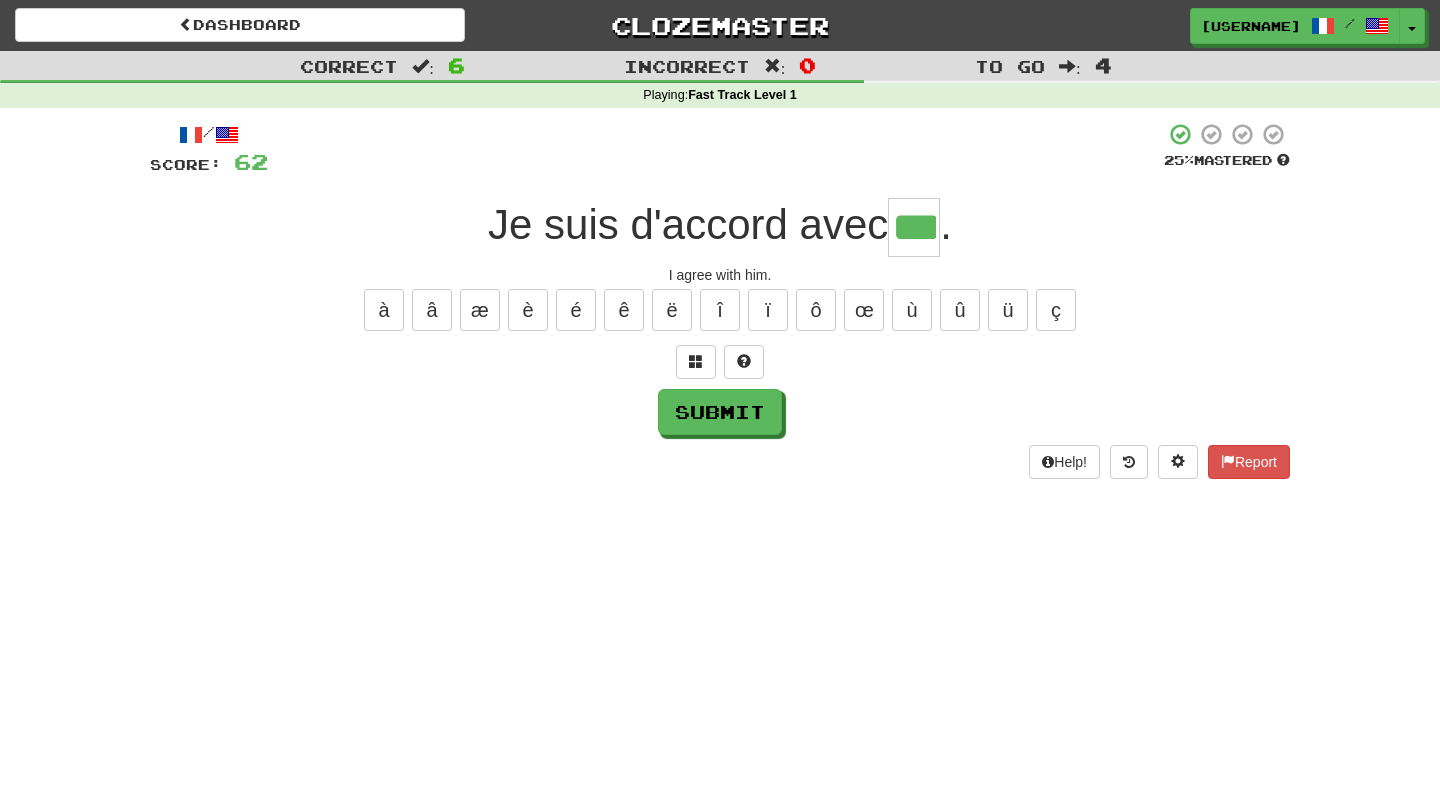 type on "***" 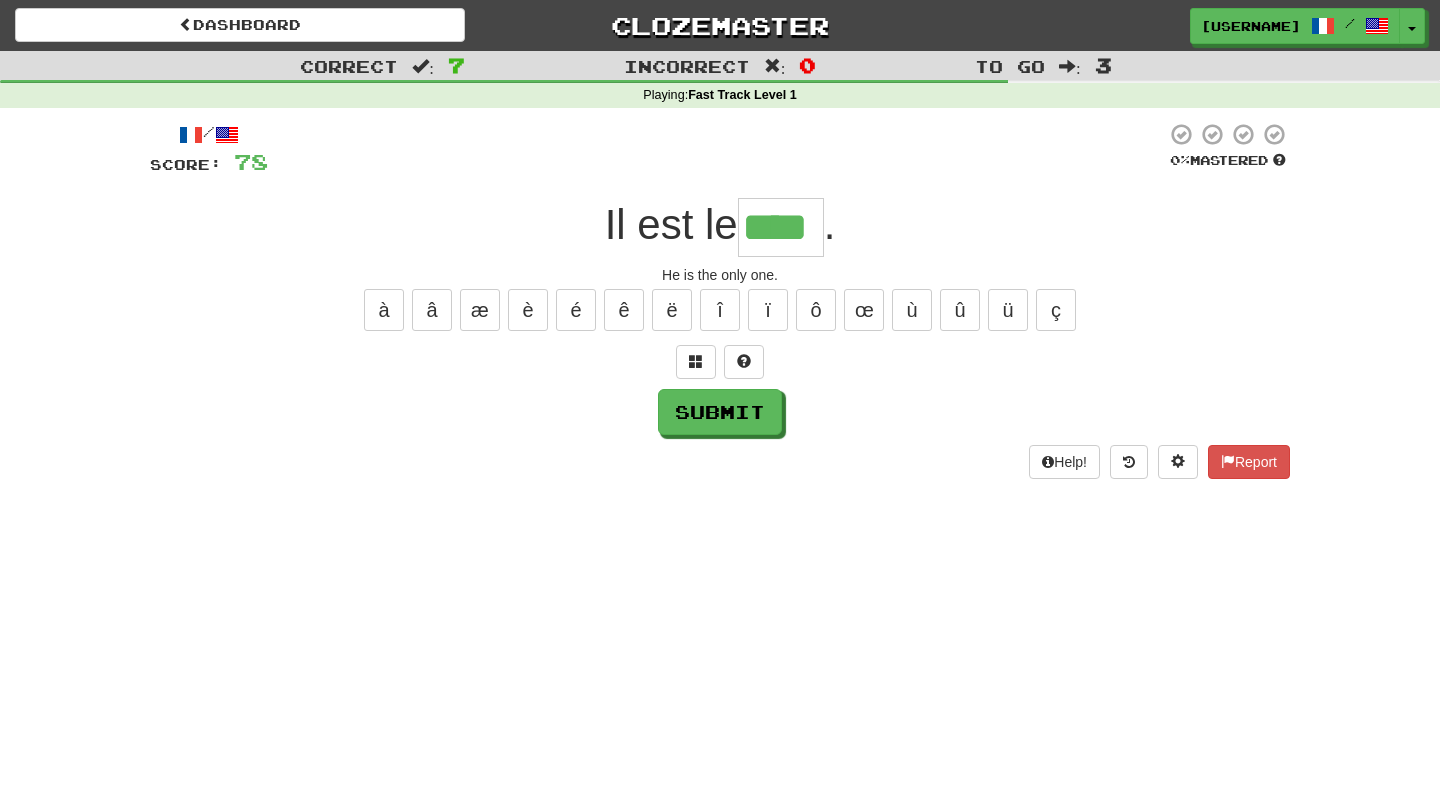 type on "****" 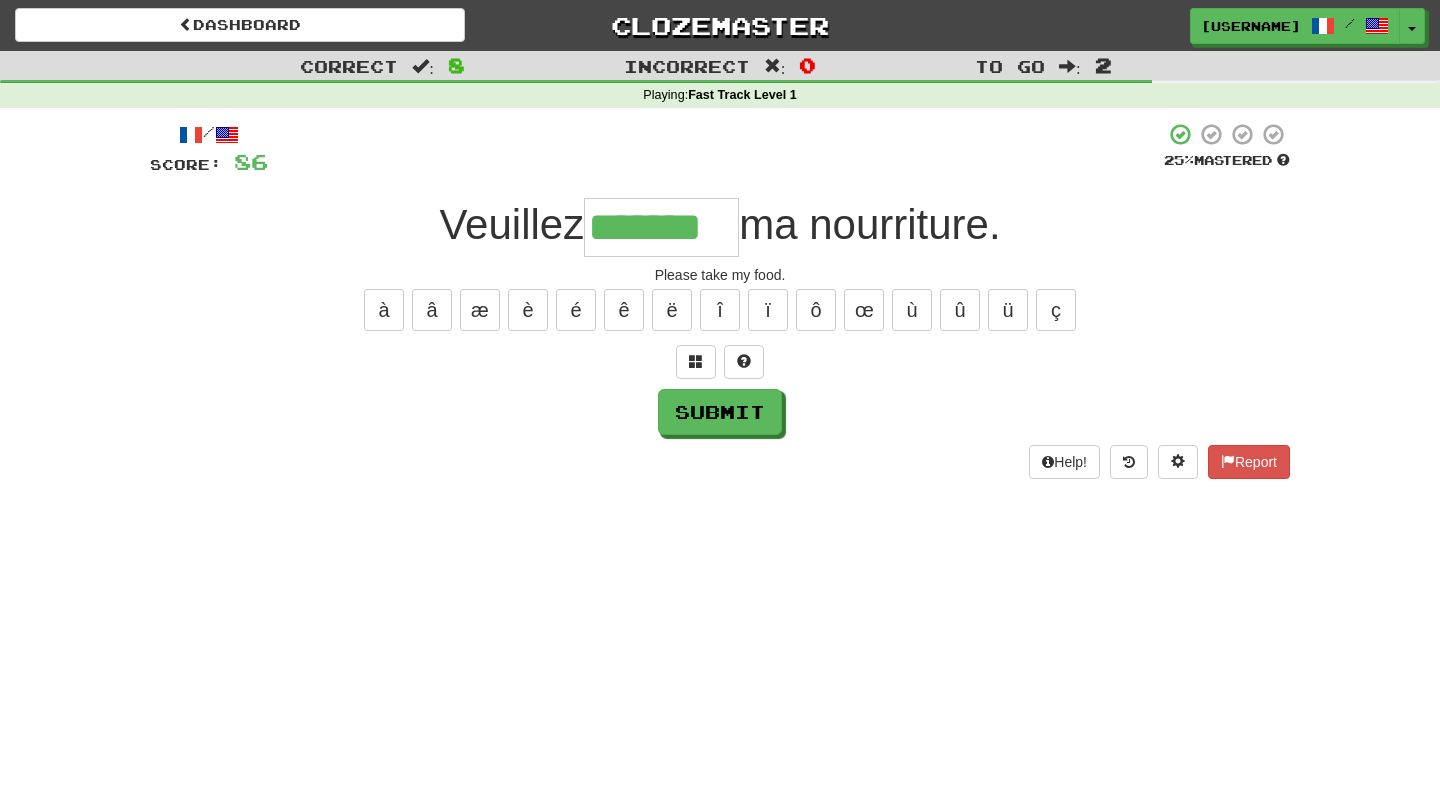 type on "*******" 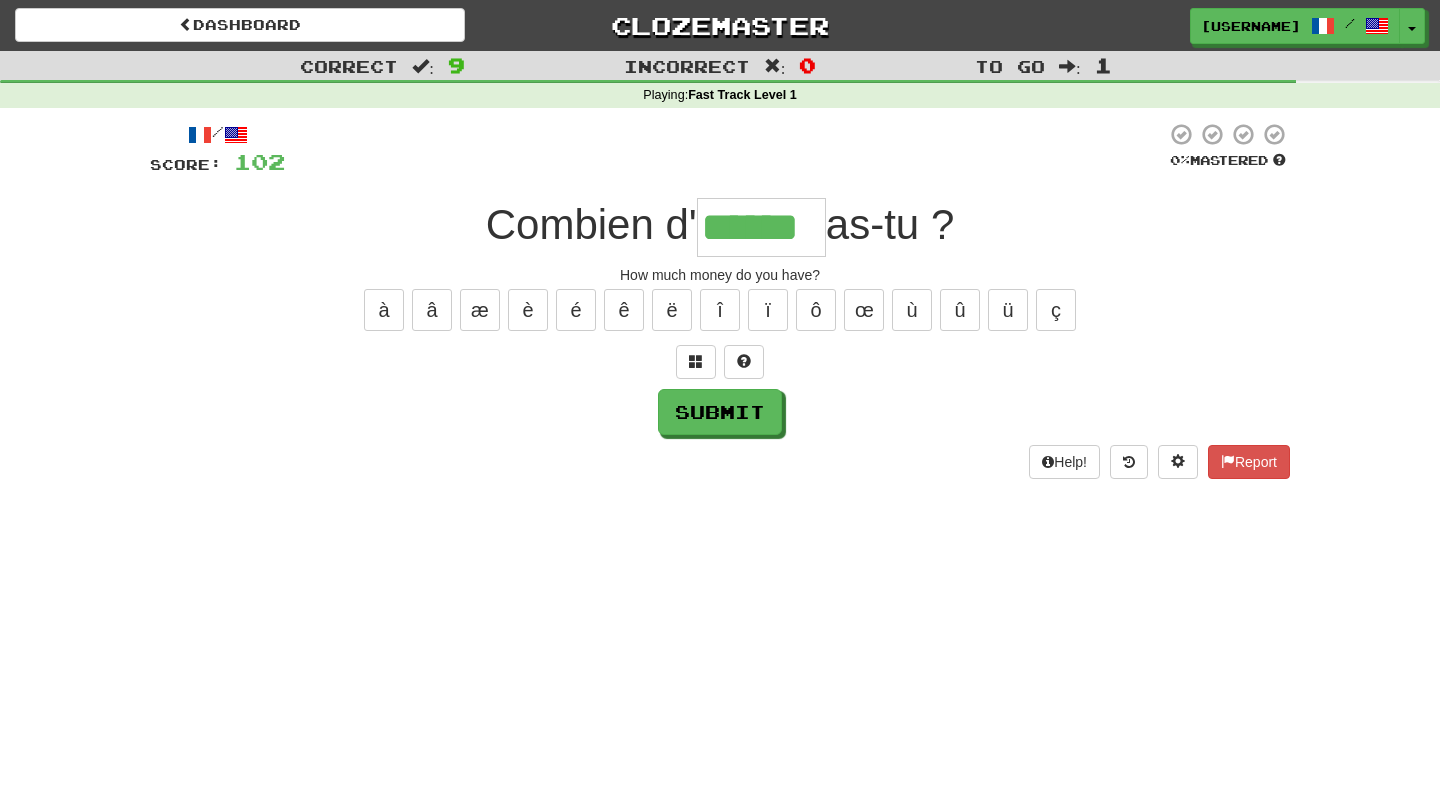 type on "******" 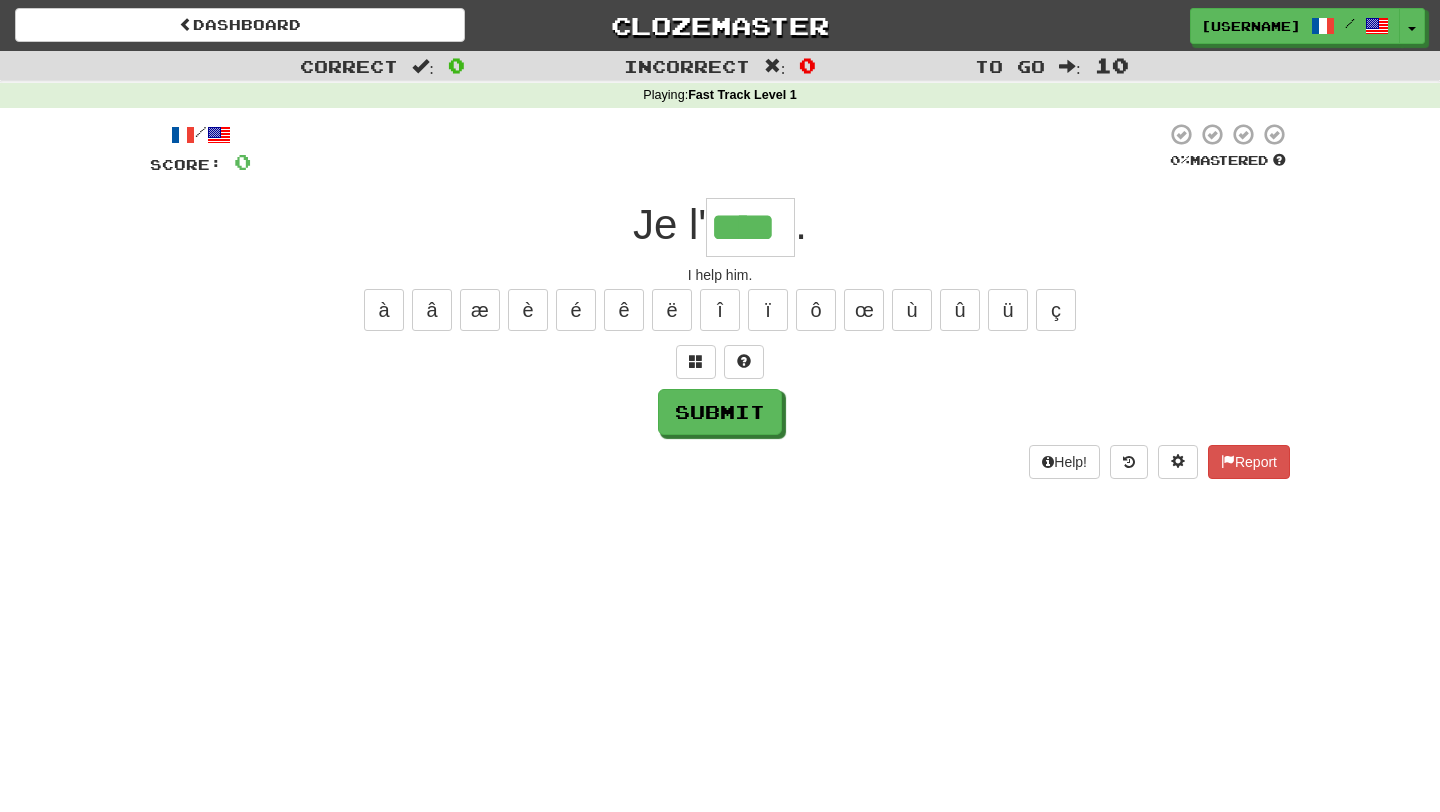 type on "****" 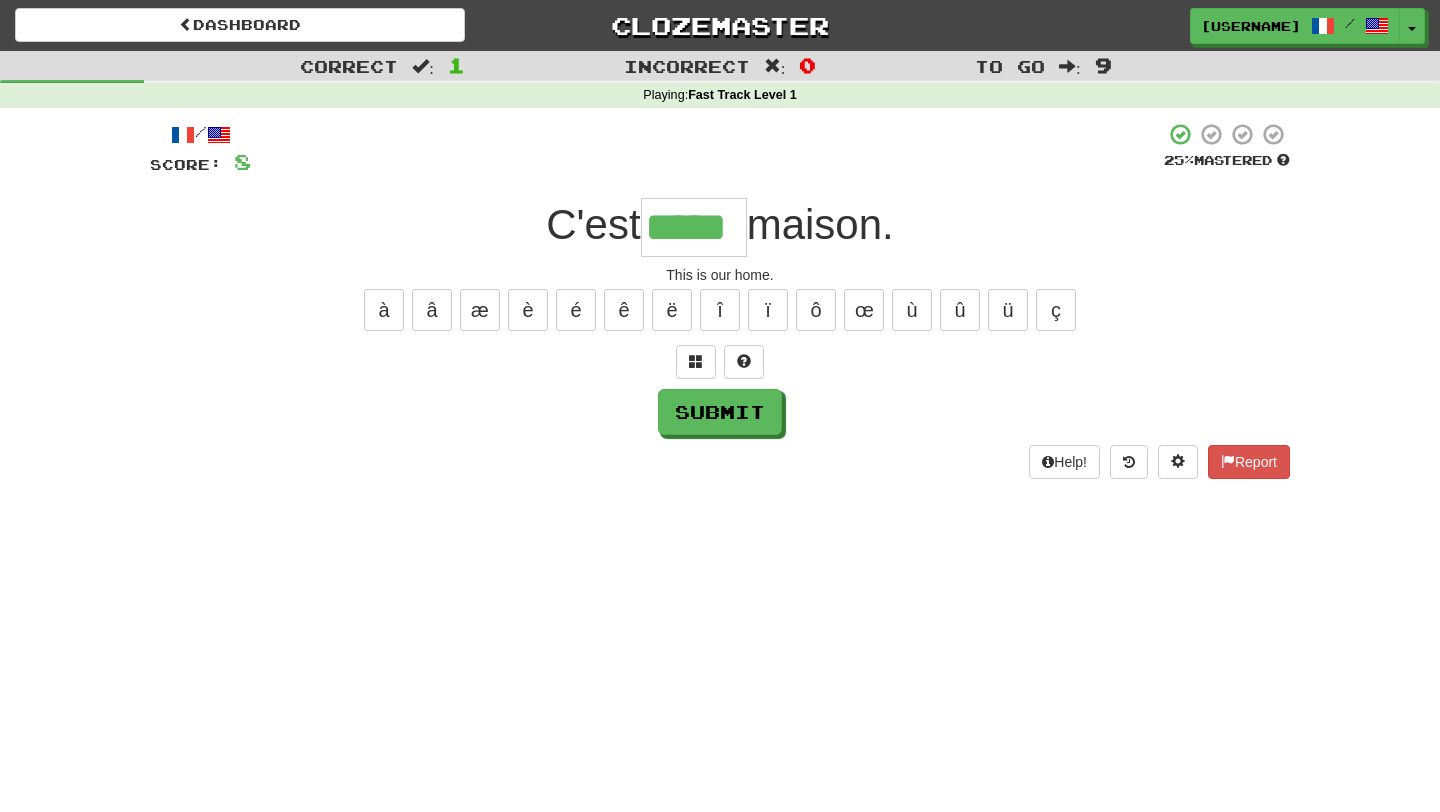type on "*****" 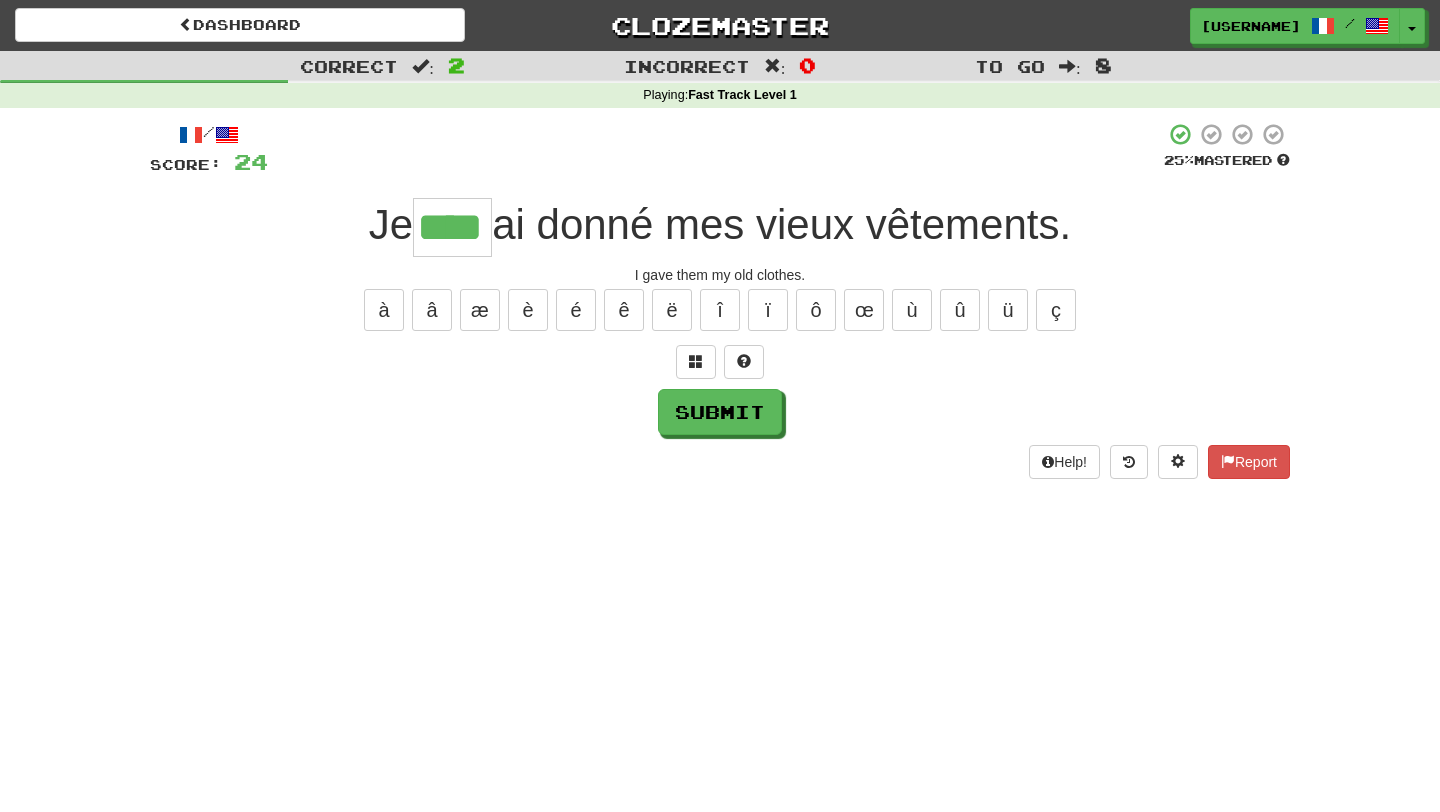 type on "****" 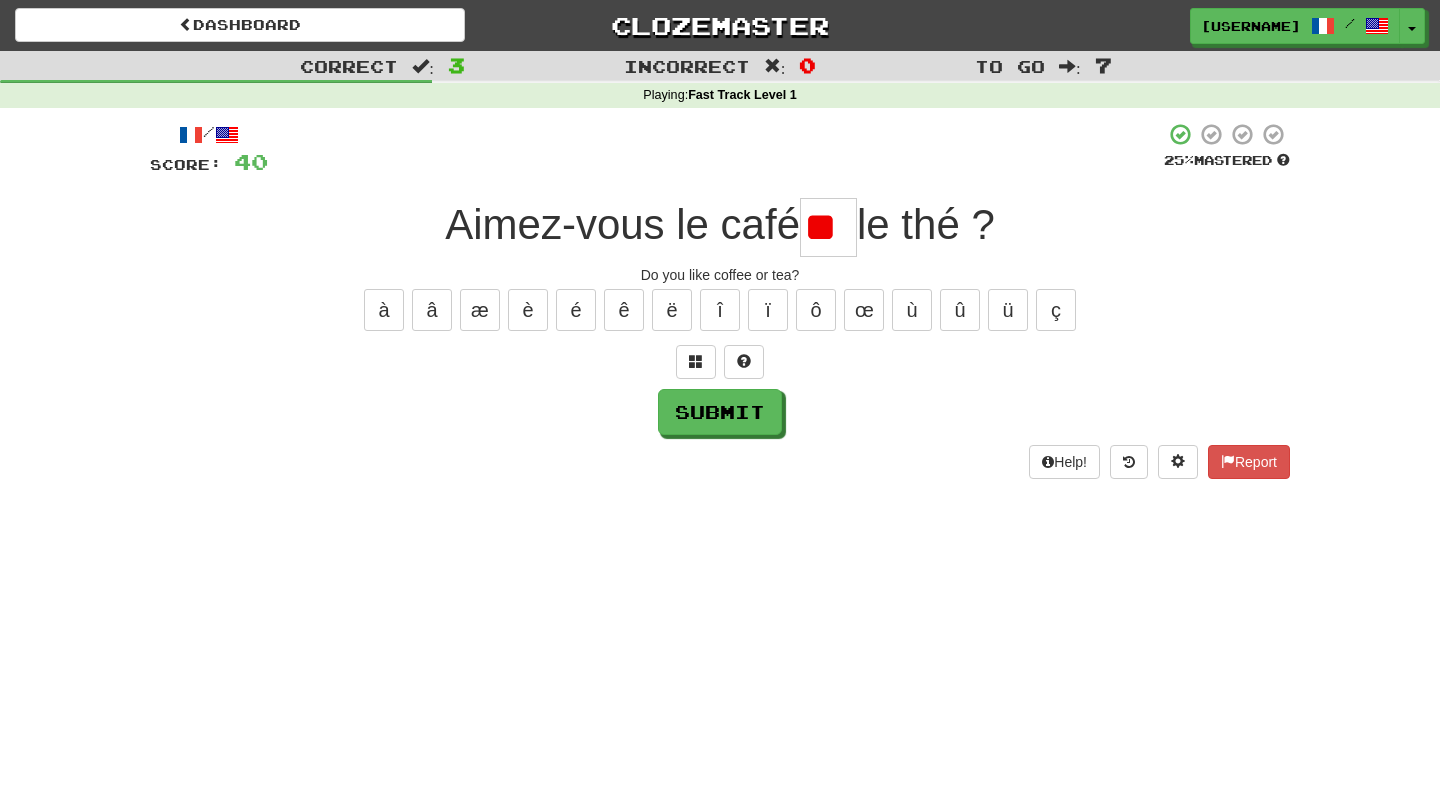 scroll, scrollTop: 0, scrollLeft: 0, axis: both 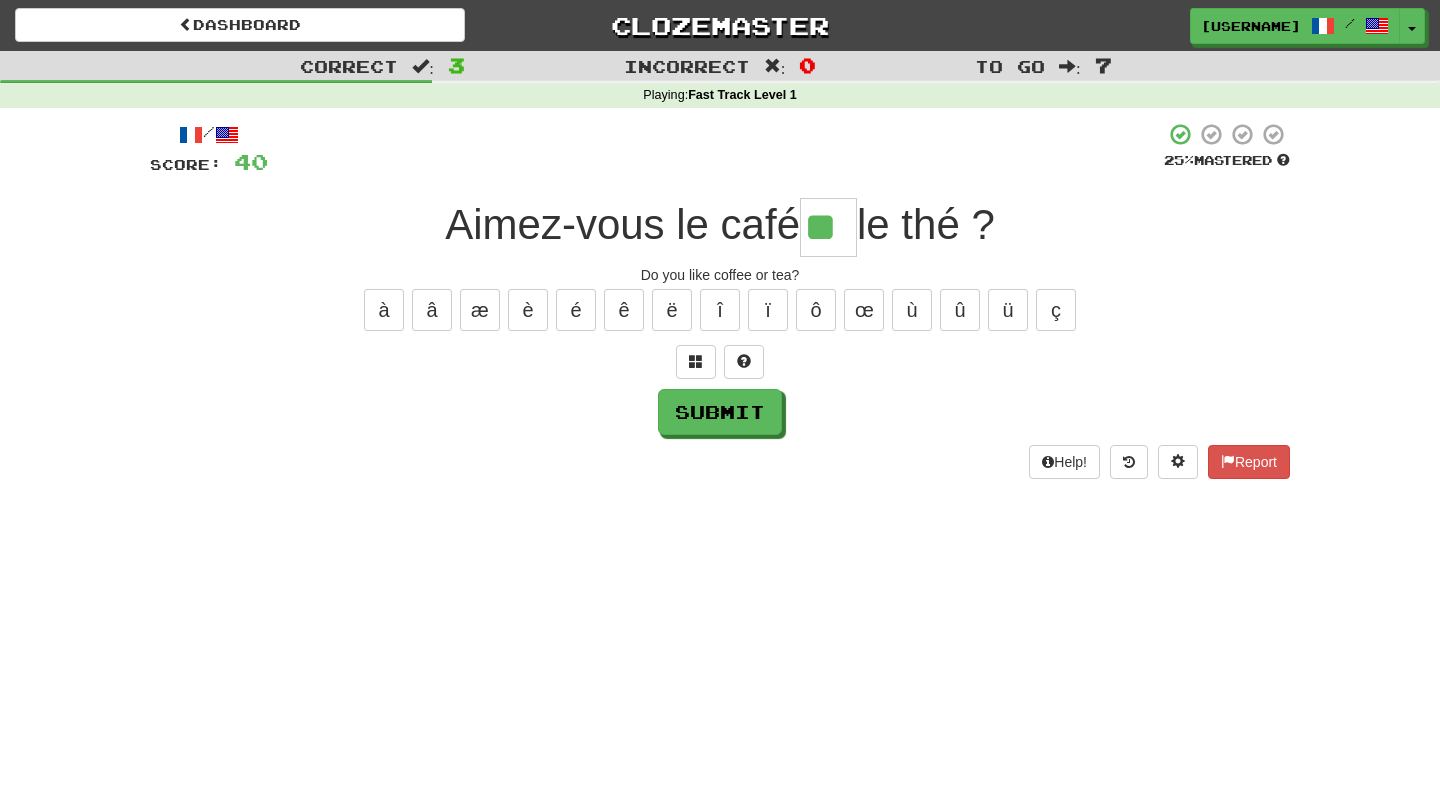 type on "**" 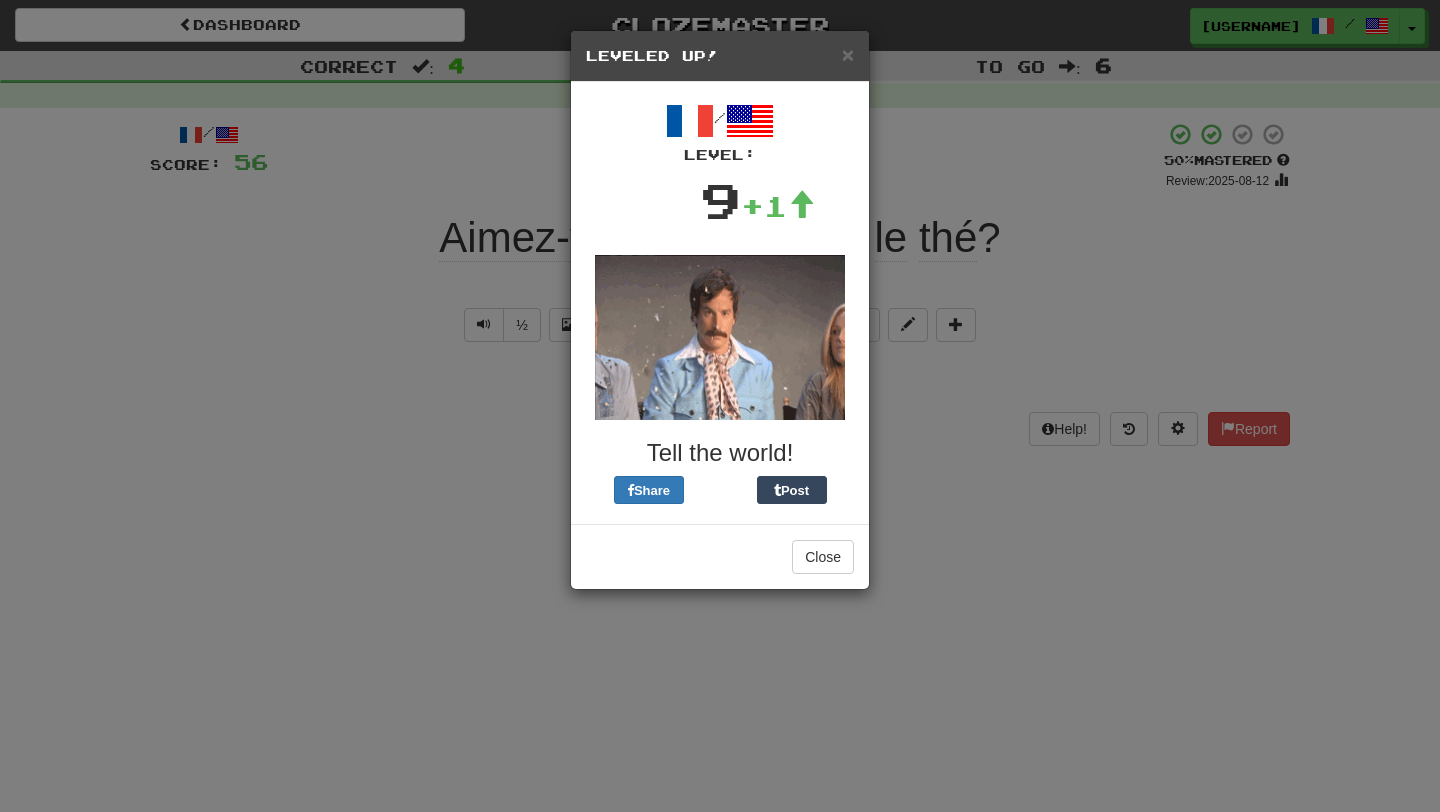 click on "× Leveled Up!" at bounding box center (720, 56) 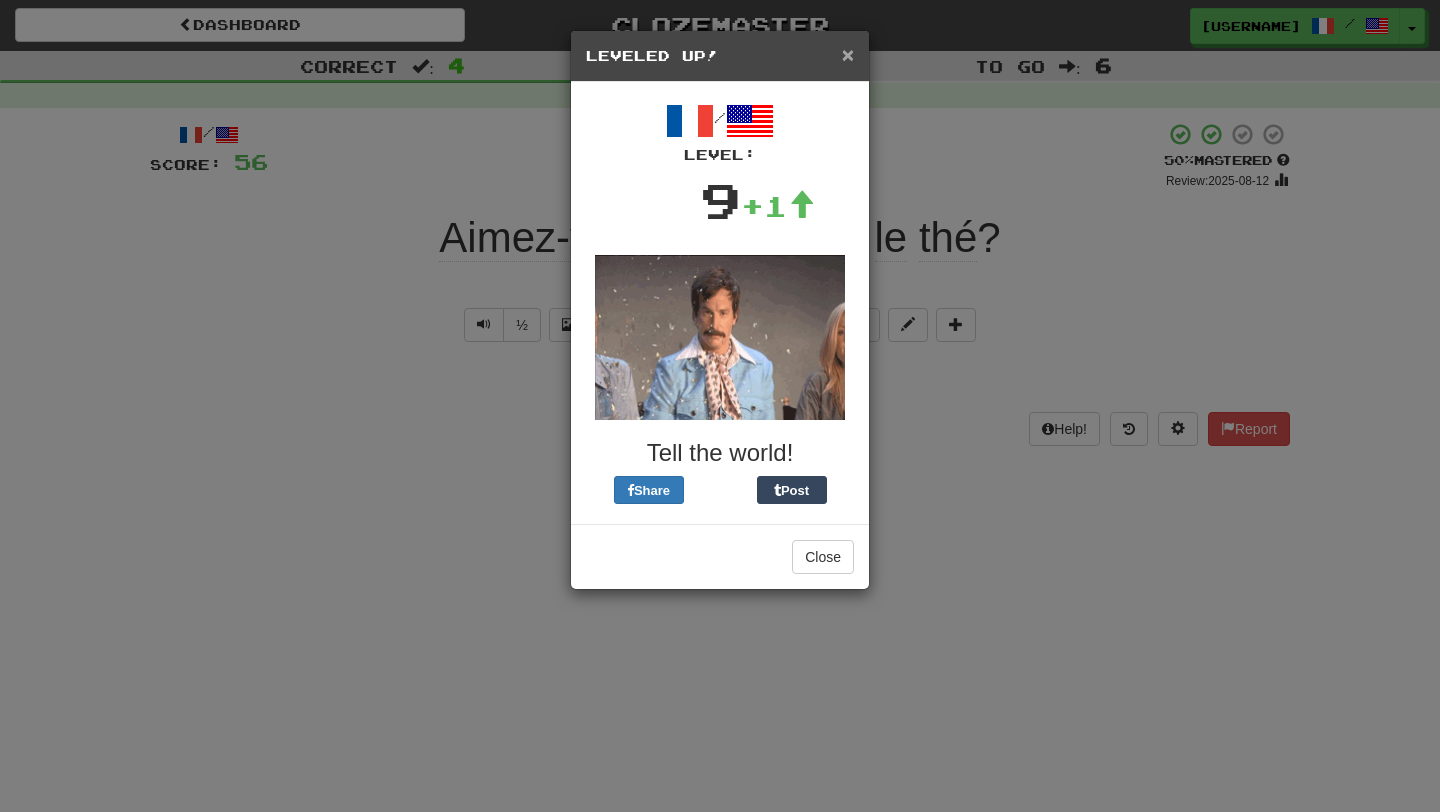 click on "×" at bounding box center (848, 54) 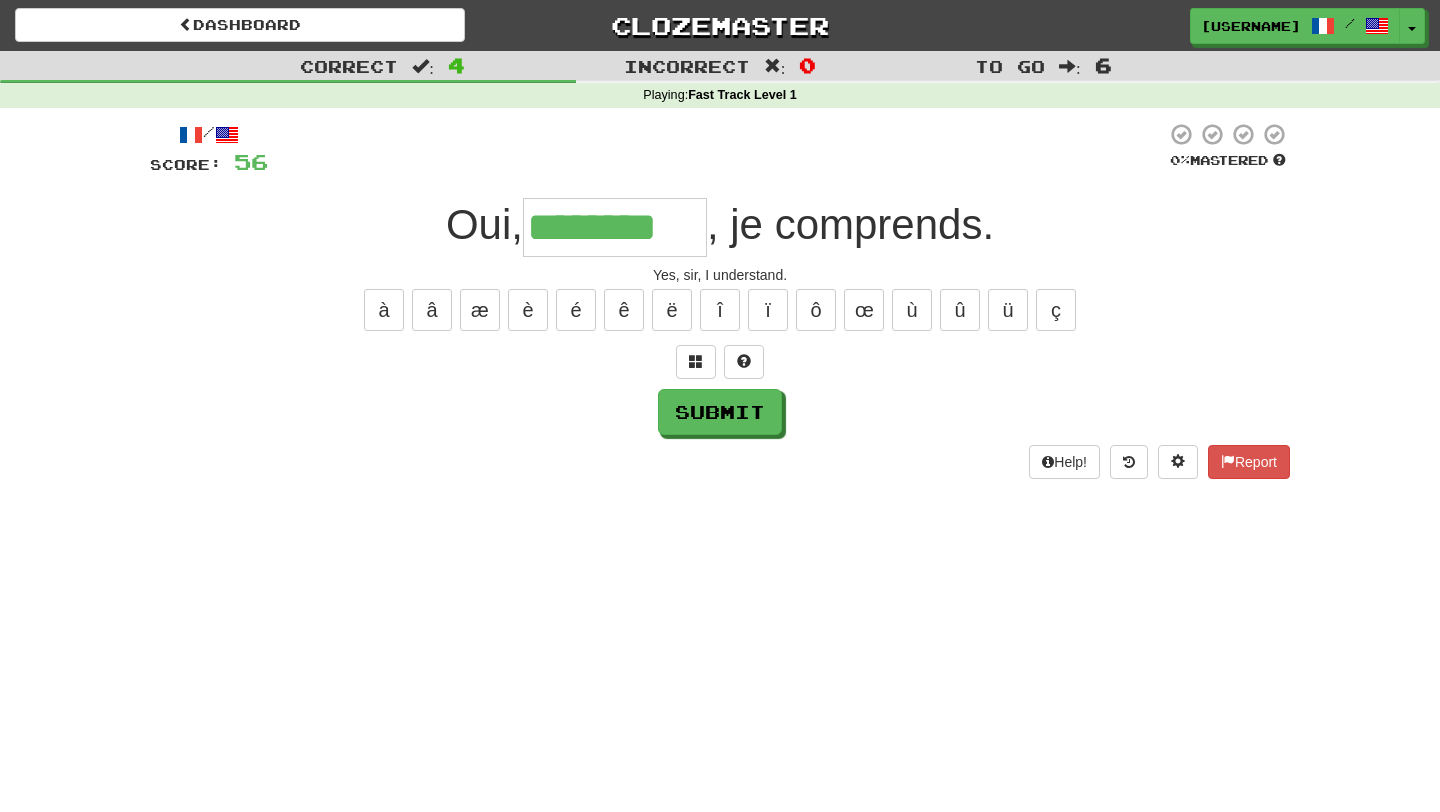 type on "********" 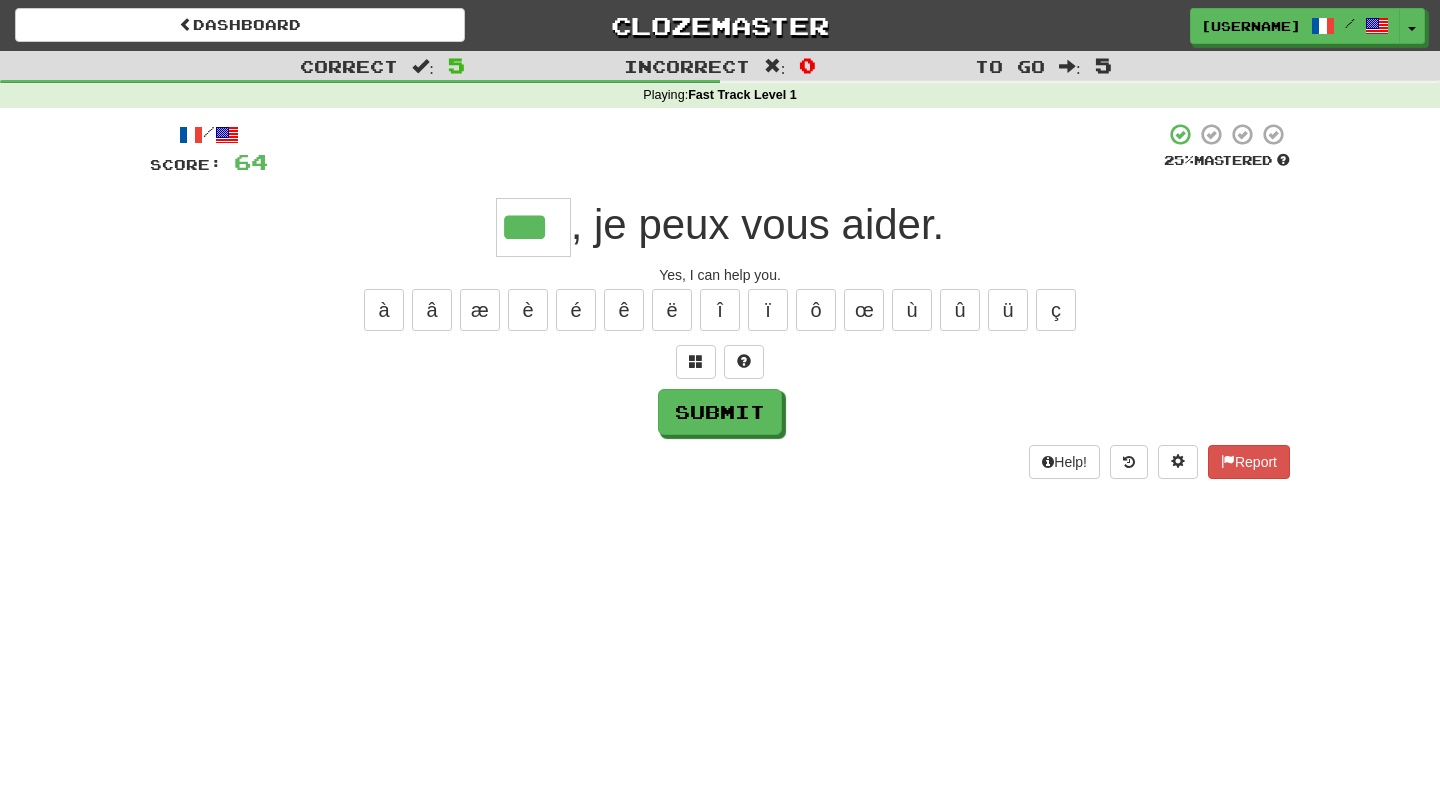 type on "***" 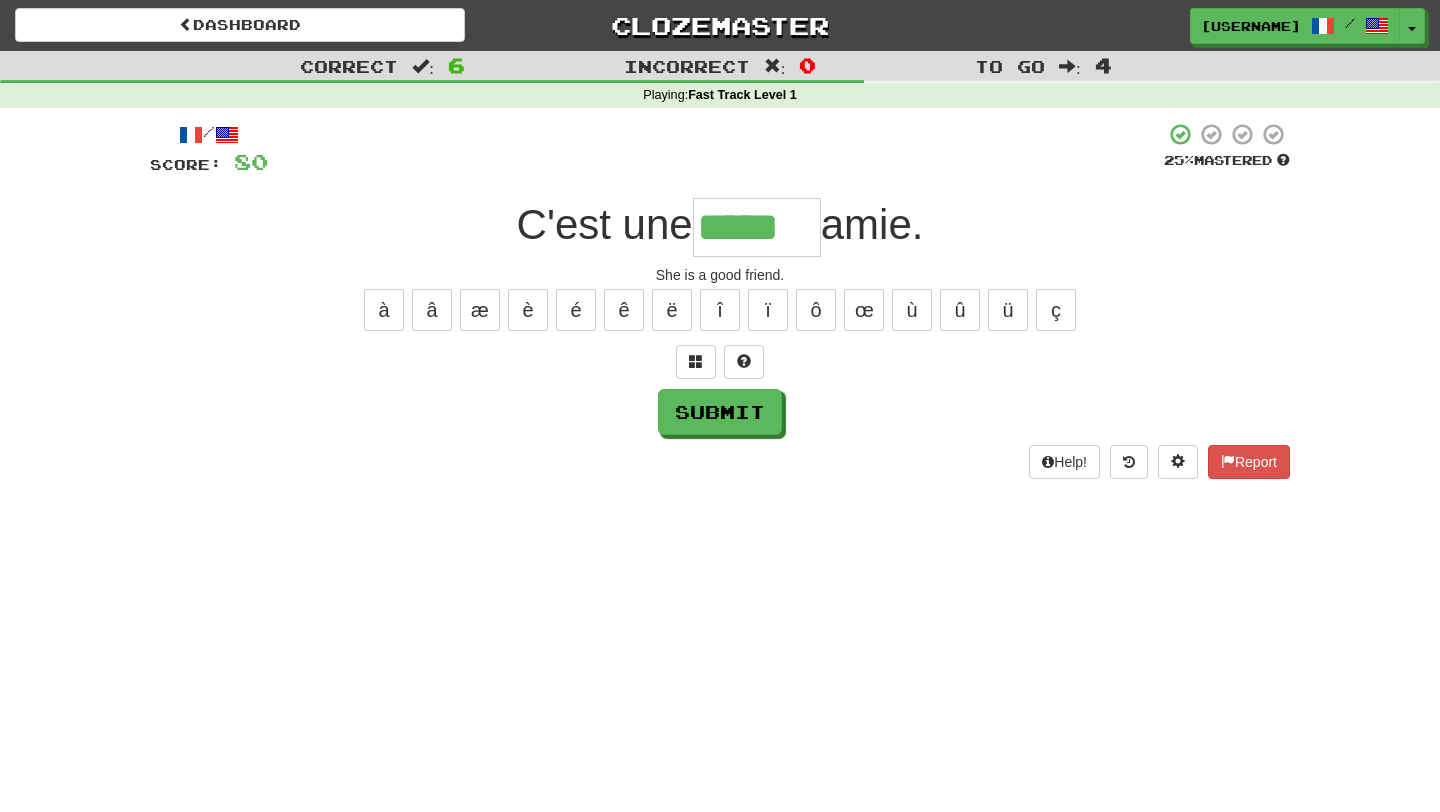 type on "*****" 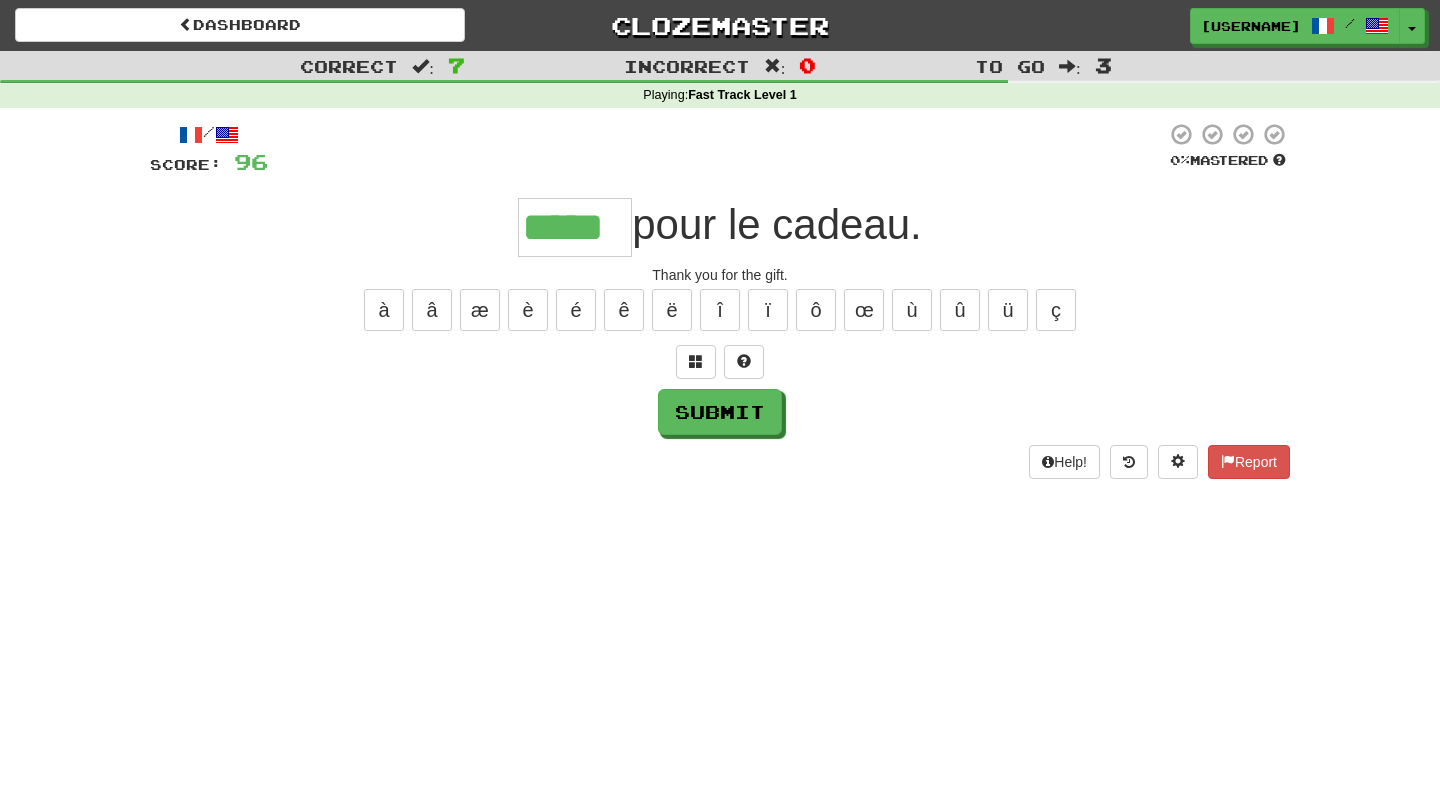 type on "*****" 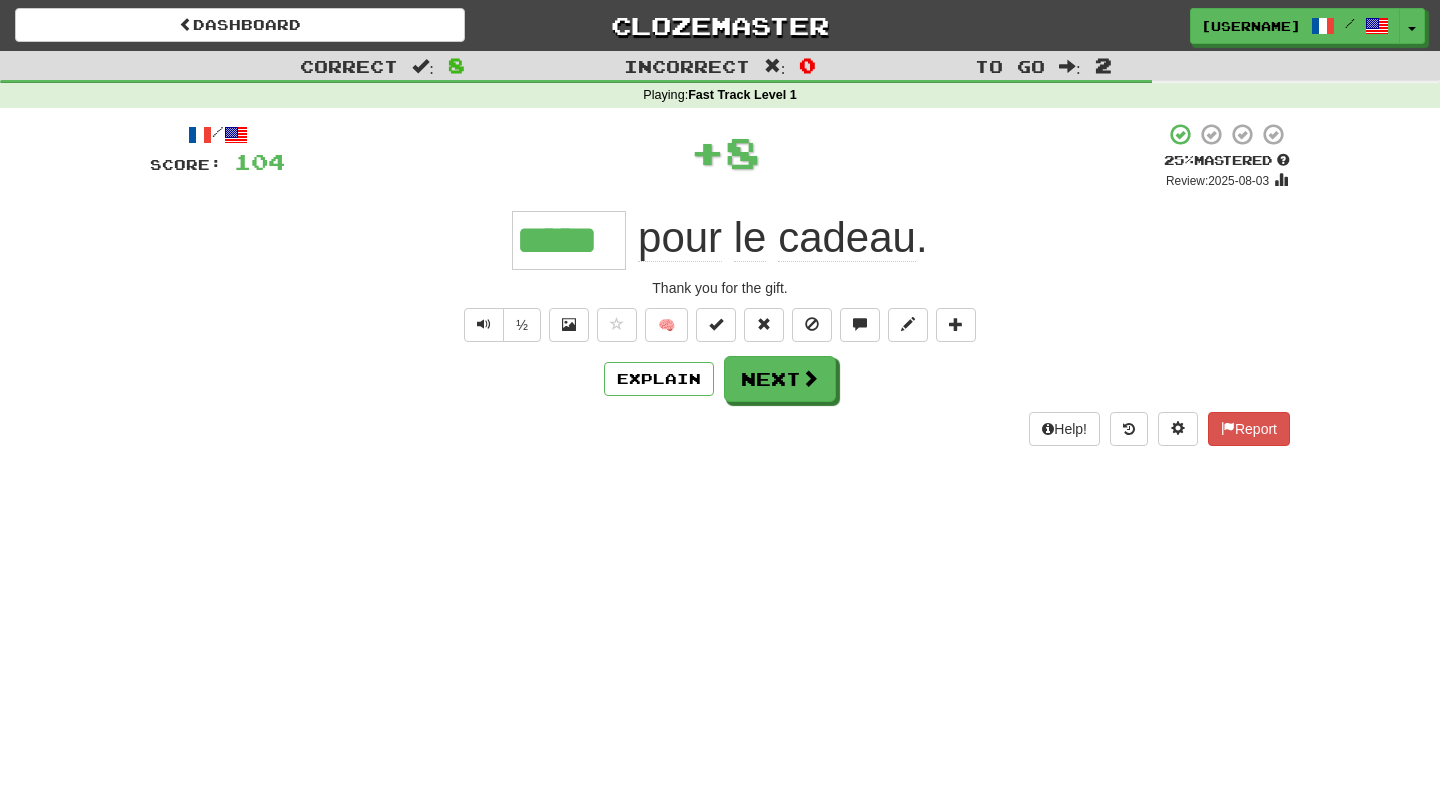 type 